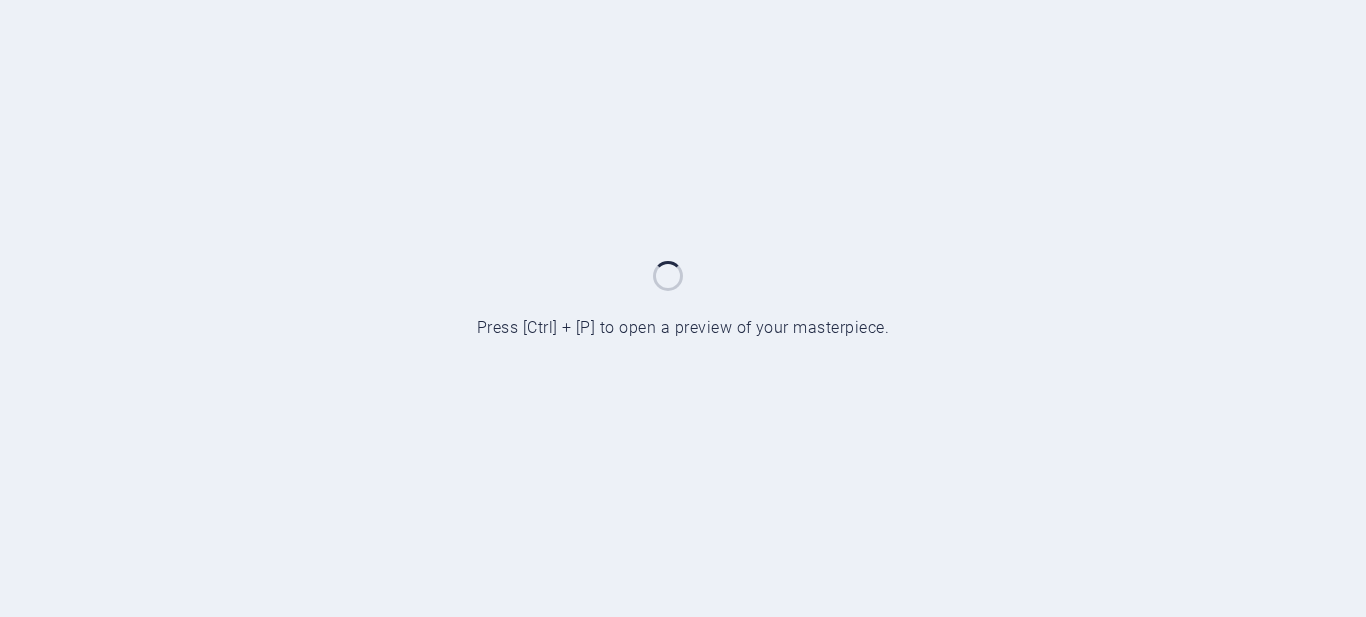 scroll, scrollTop: 0, scrollLeft: 0, axis: both 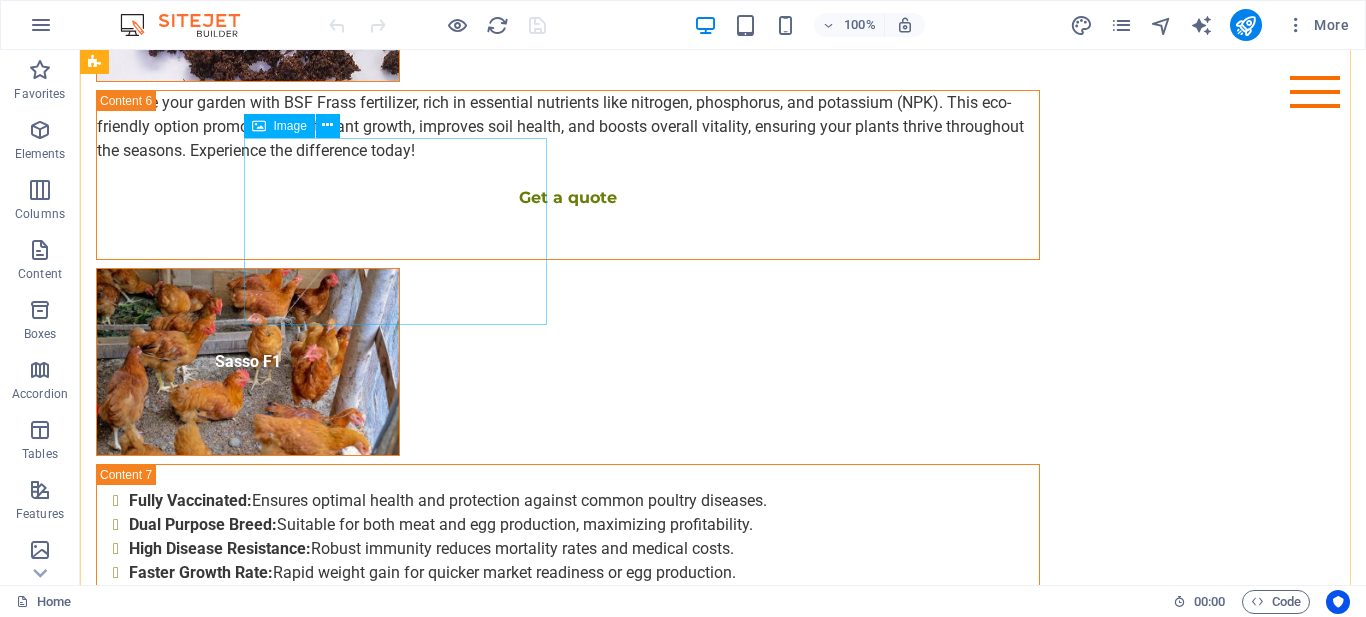 click on "Sasso F1" at bounding box center (248, 362) 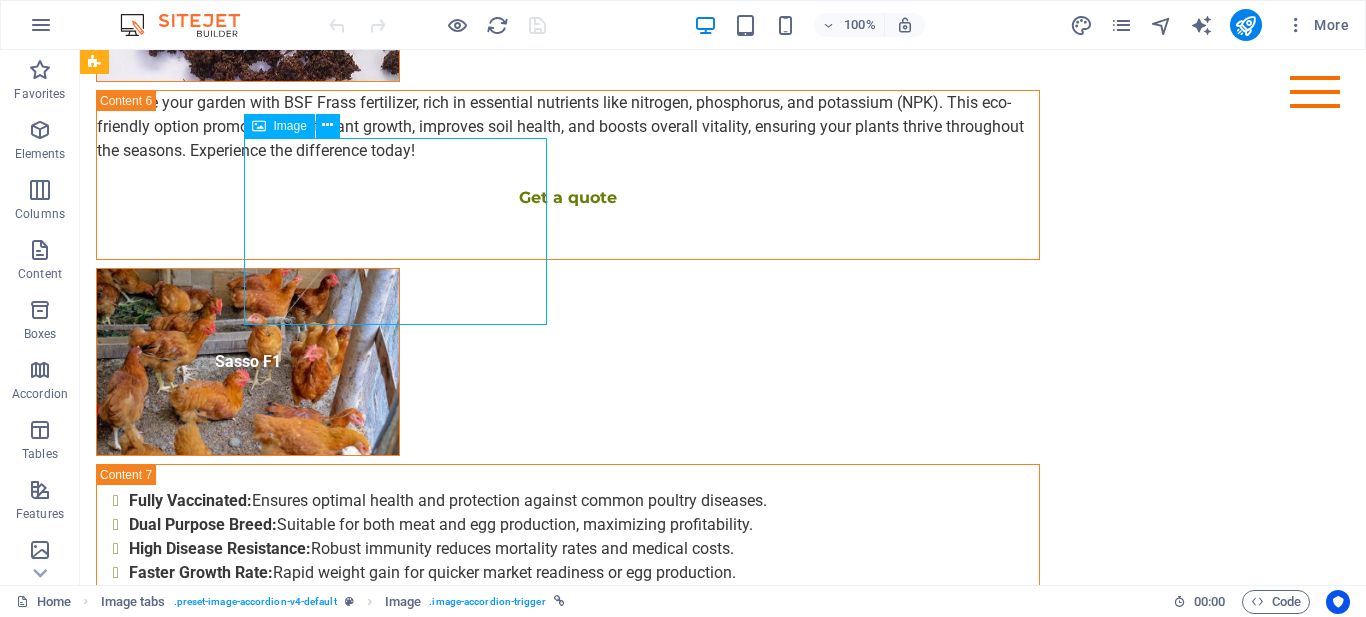 click on "Sasso F1" at bounding box center [248, 362] 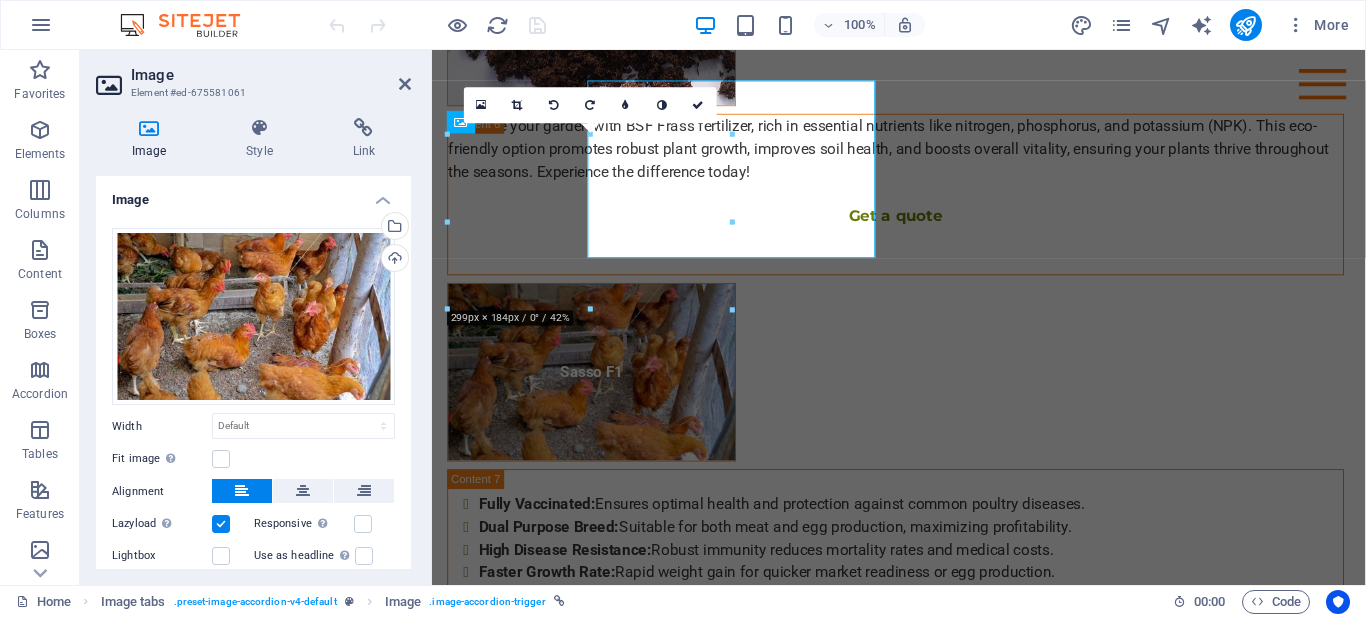 scroll, scrollTop: 4193, scrollLeft: 0, axis: vertical 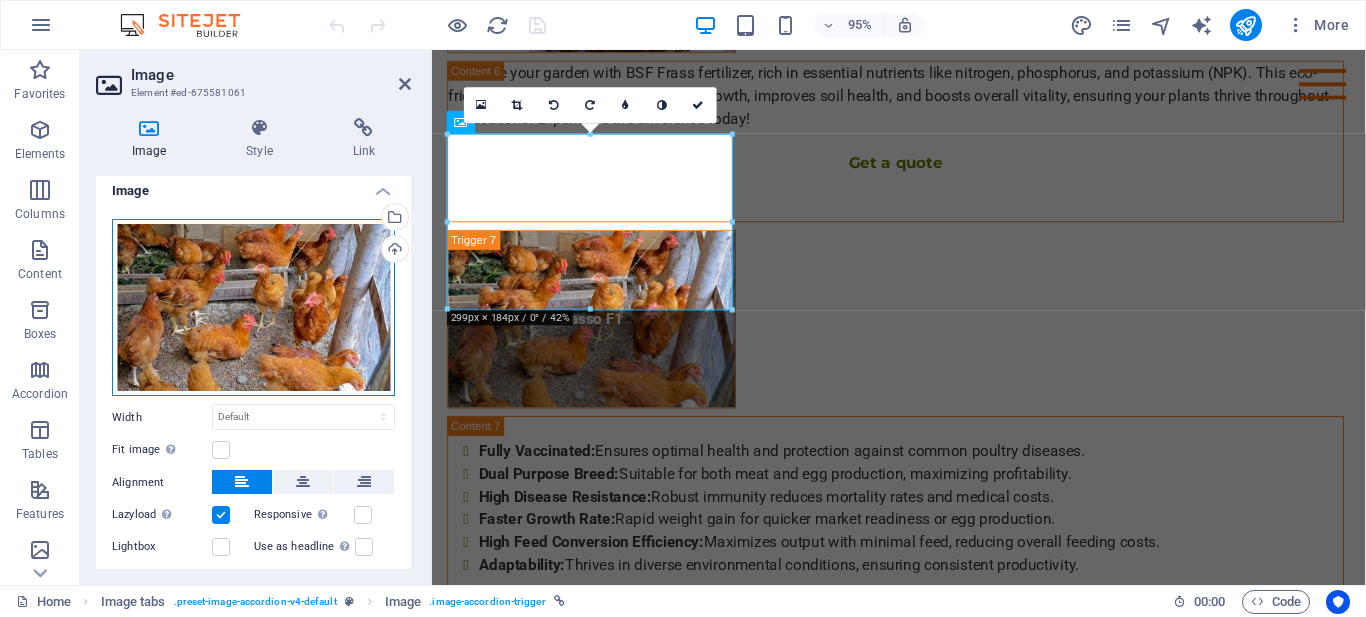click on "Drag files here, click to choose files or select files from Files or our free stock photos & videos" at bounding box center (253, 308) 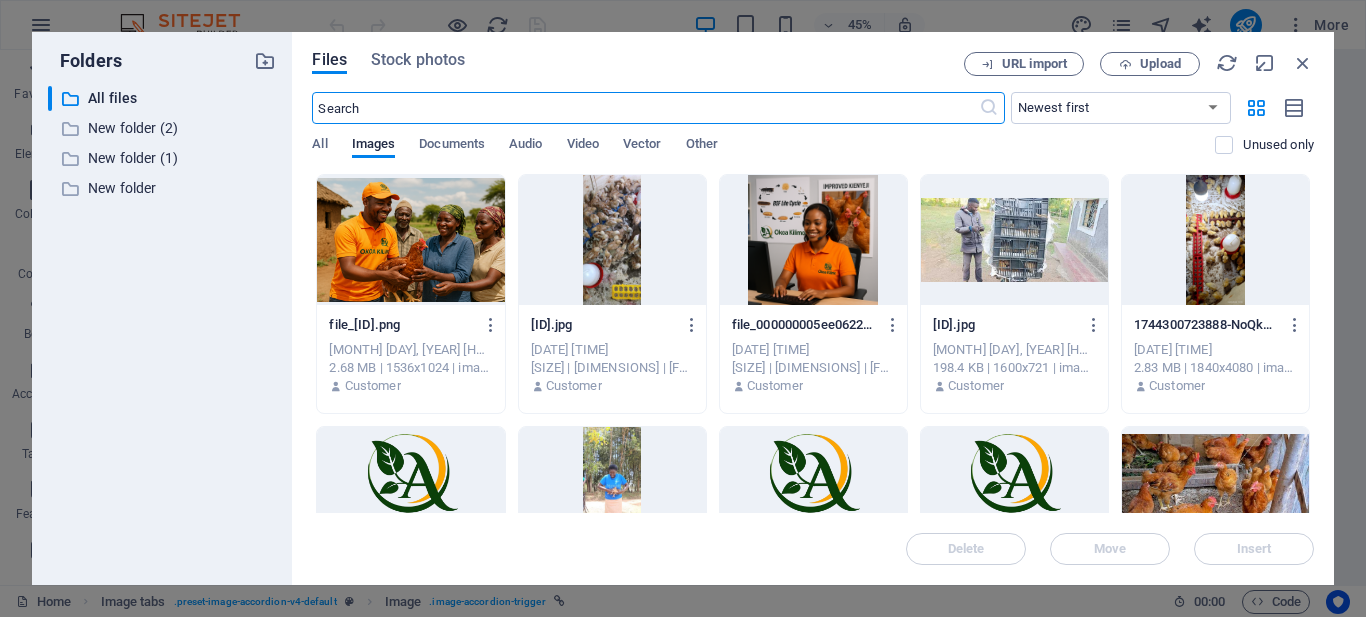 scroll, scrollTop: 4201, scrollLeft: 0, axis: vertical 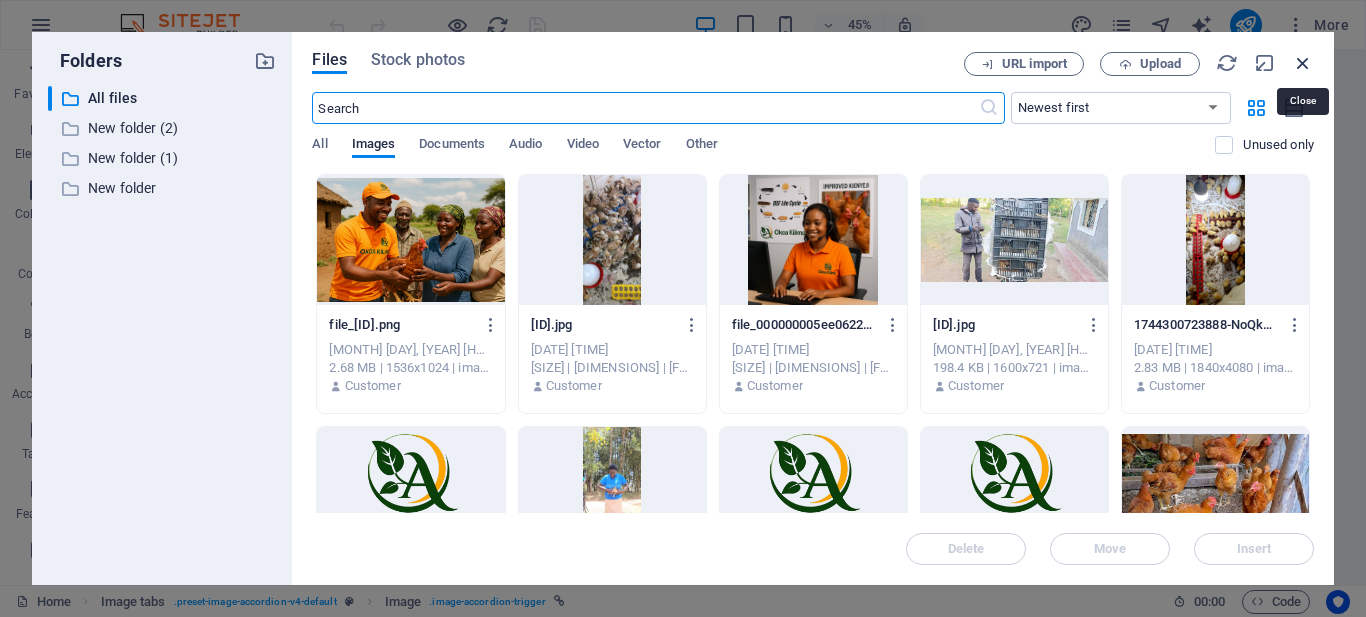 click at bounding box center [1303, 63] 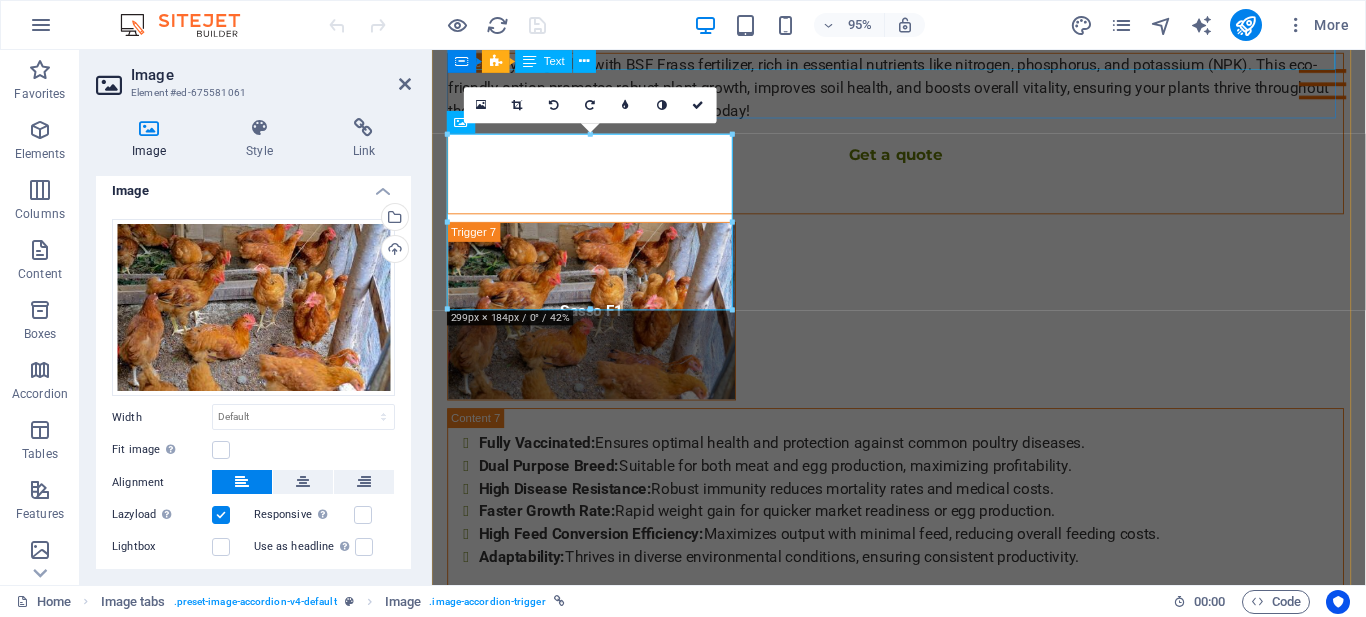 scroll, scrollTop: 4193, scrollLeft: 0, axis: vertical 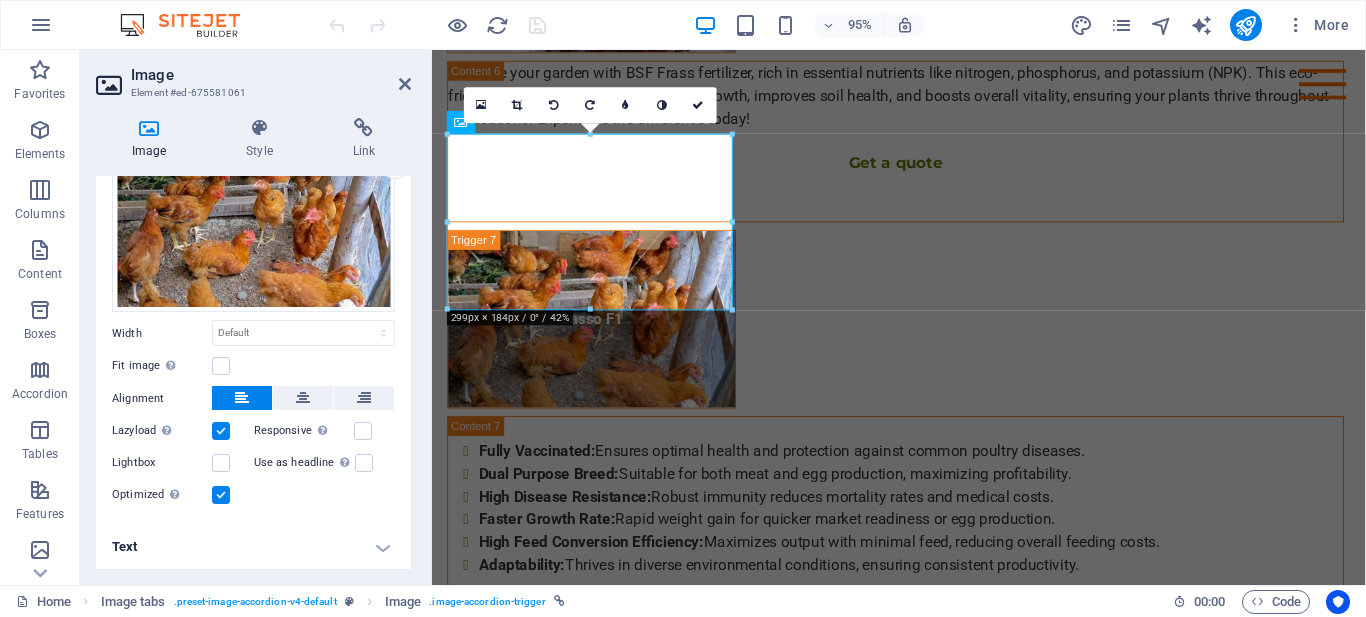 click on "Text" at bounding box center [253, 547] 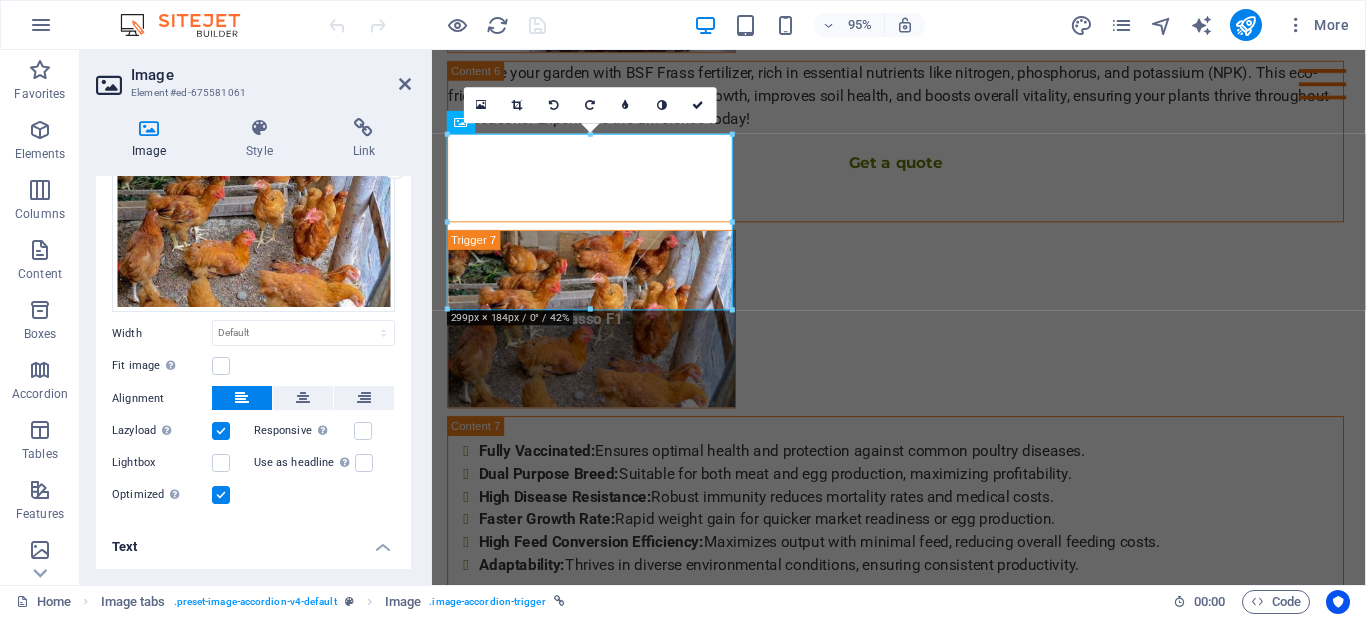 click on "Text" at bounding box center (253, 541) 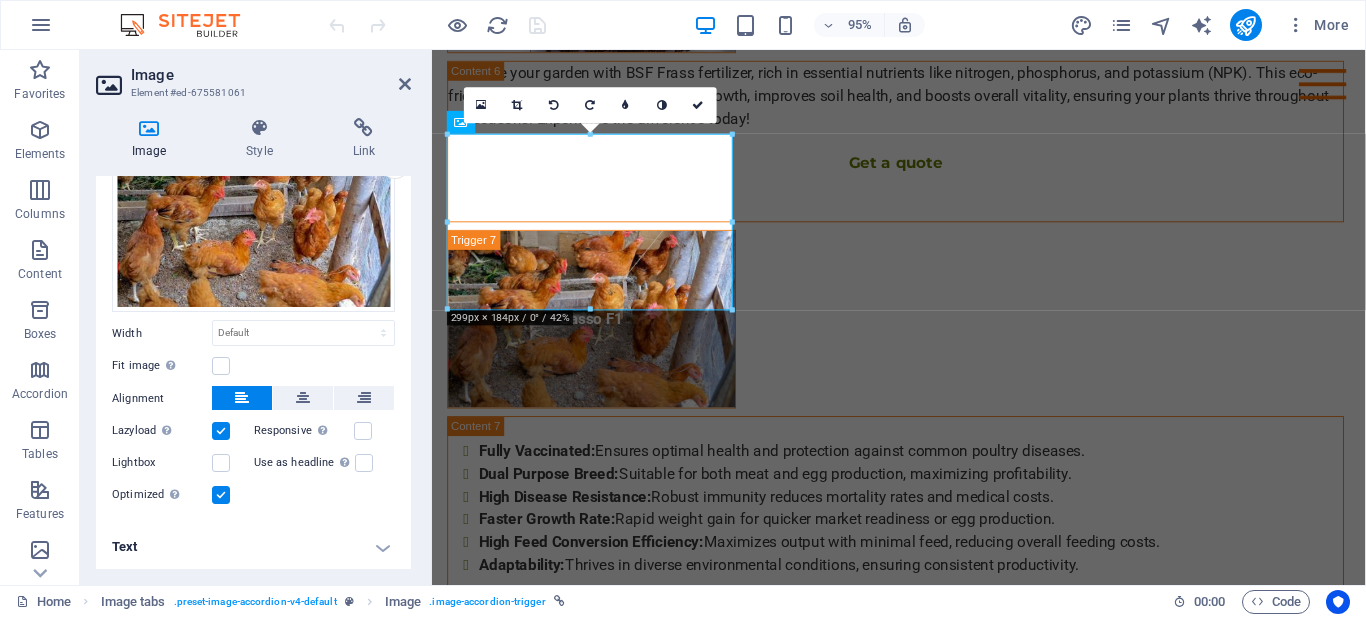 click on "Text" at bounding box center [253, 547] 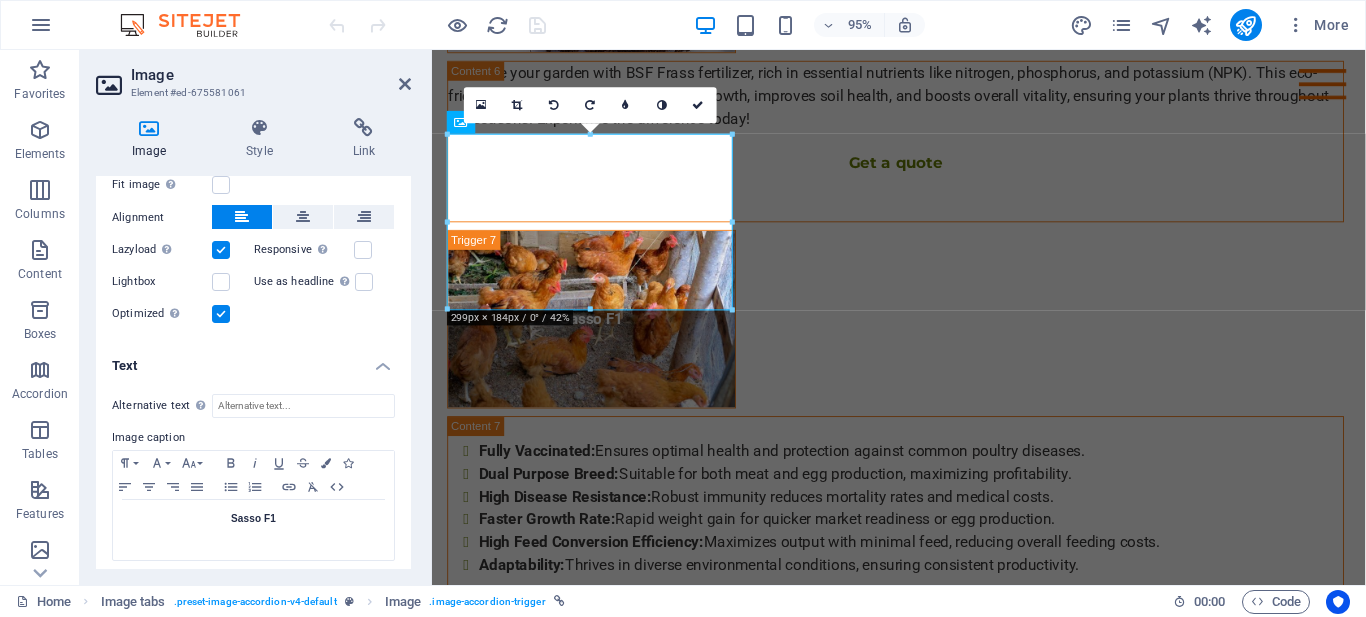 scroll, scrollTop: 281, scrollLeft: 0, axis: vertical 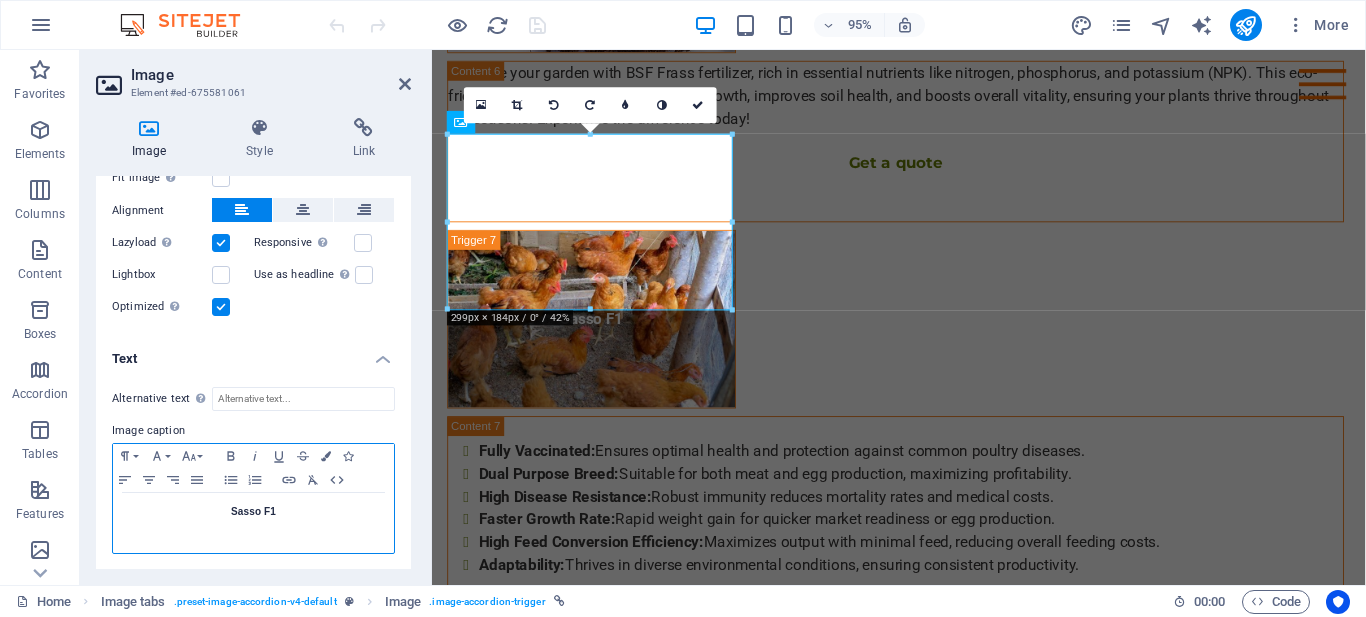 click on "Sasso F1" at bounding box center [253, 512] 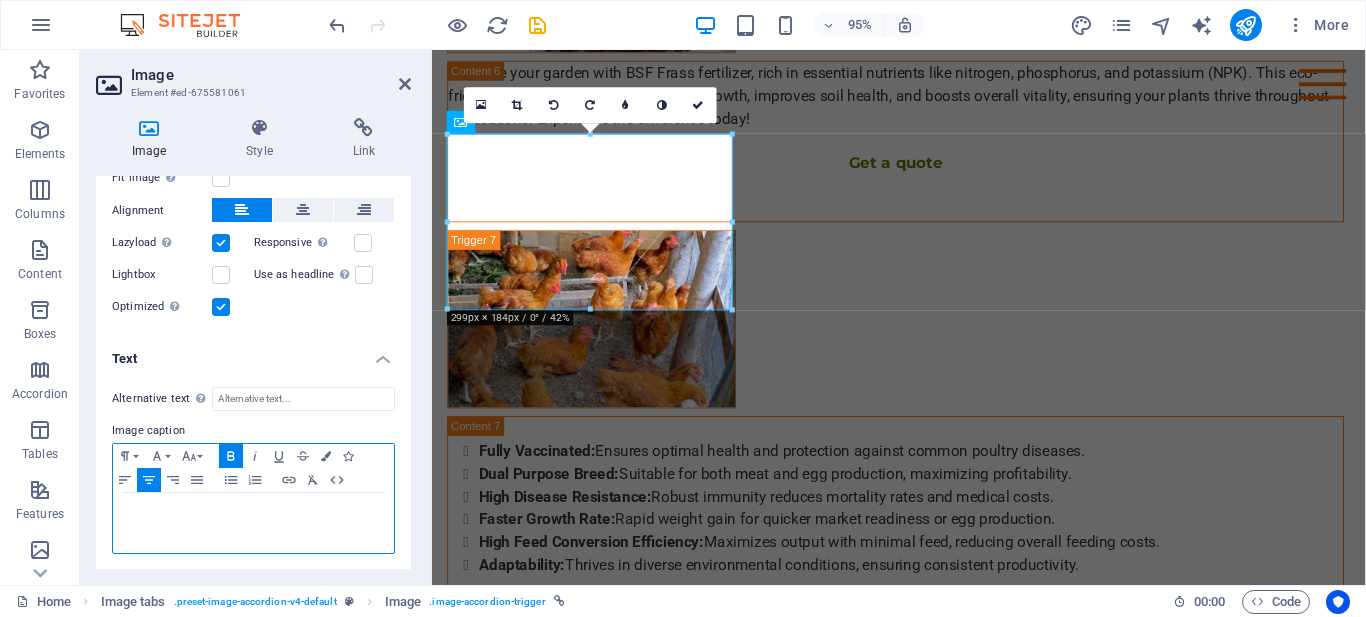 type 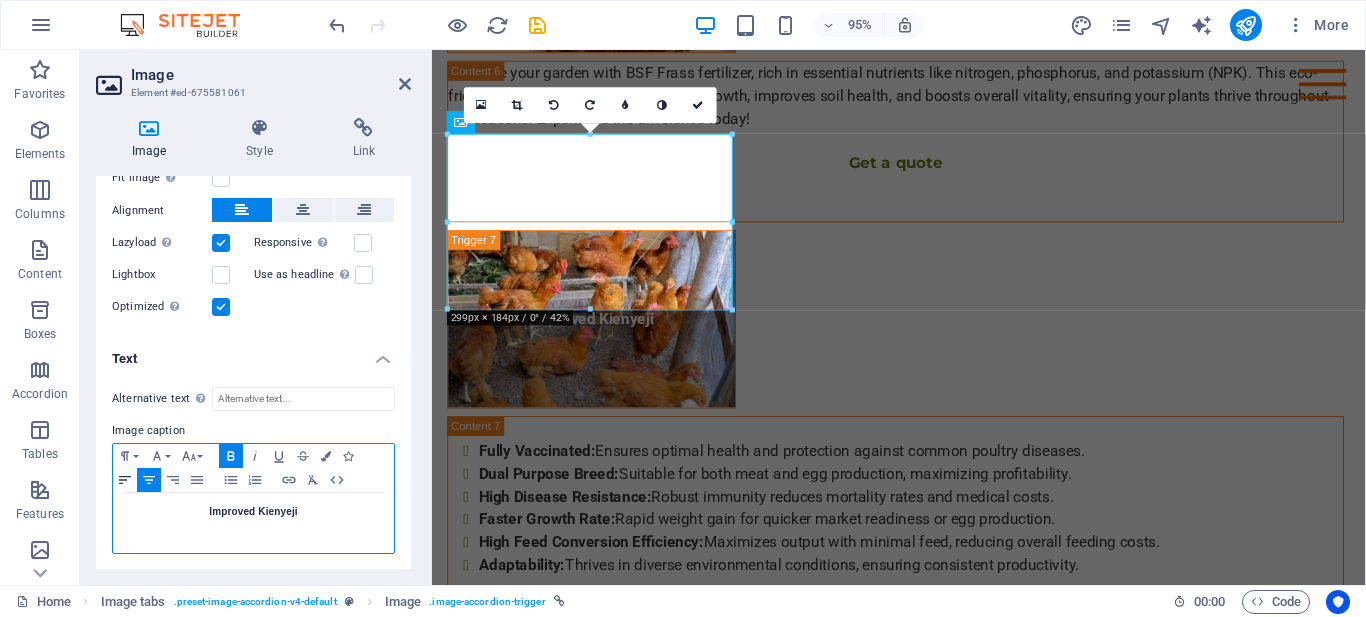 click 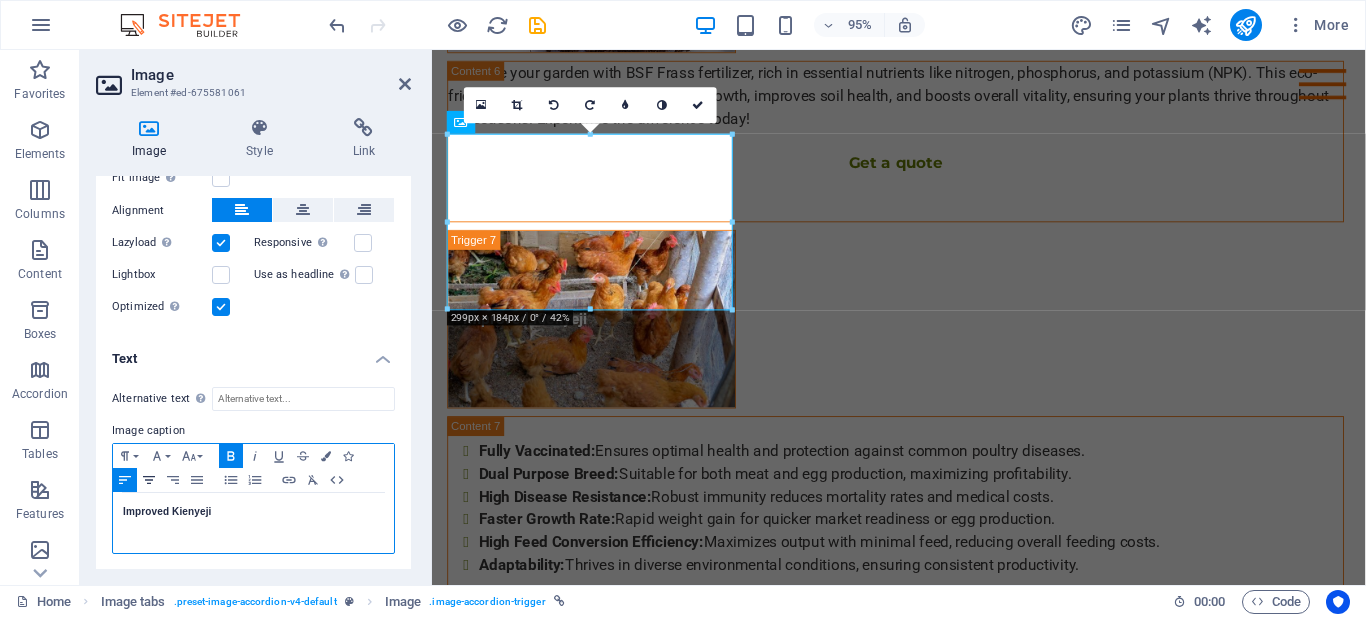 click 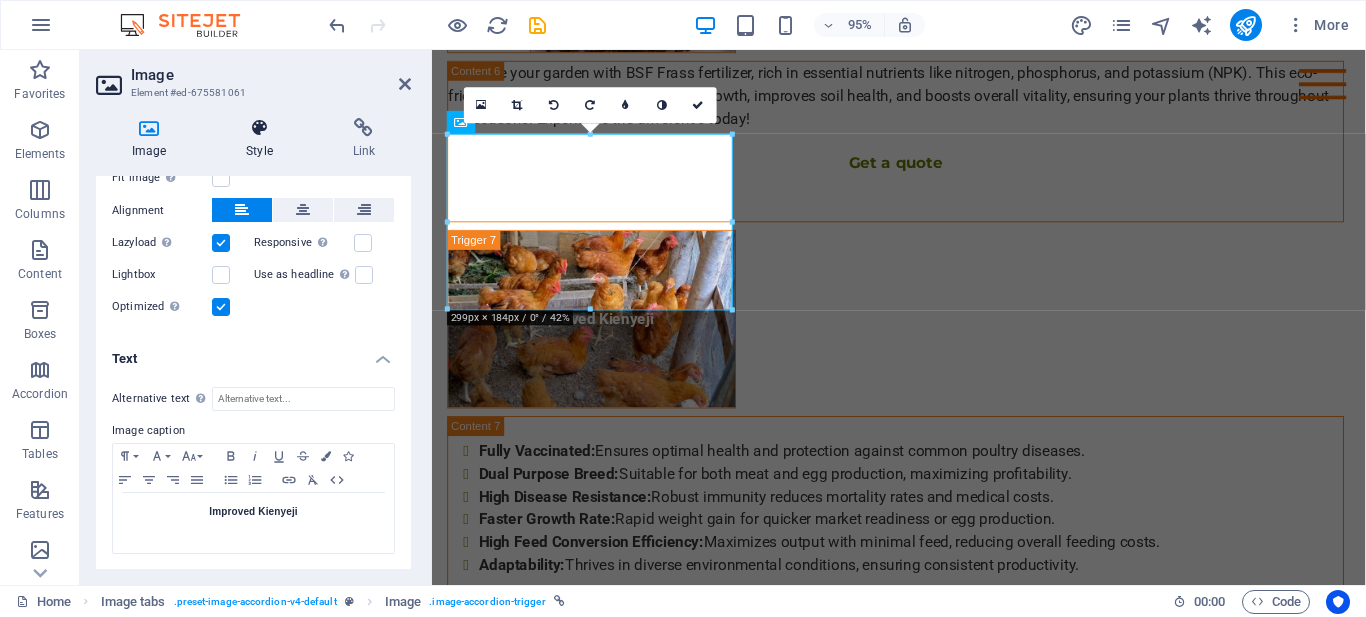 click at bounding box center (259, 128) 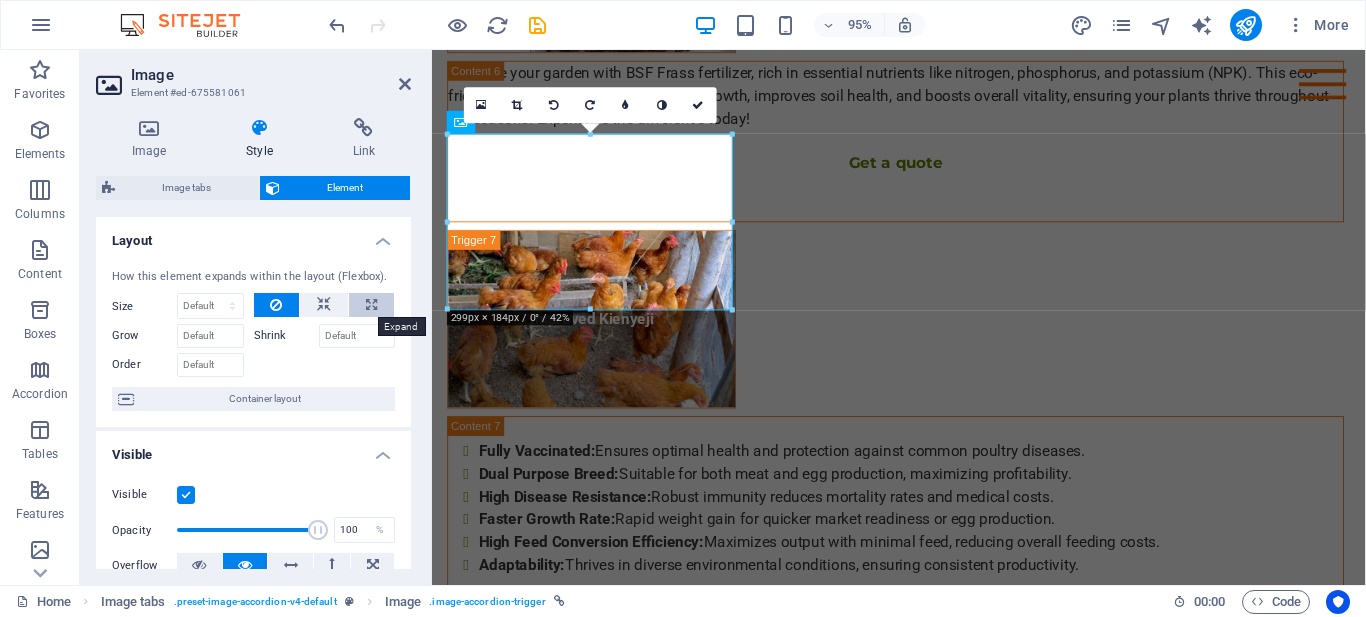 click at bounding box center (371, 305) 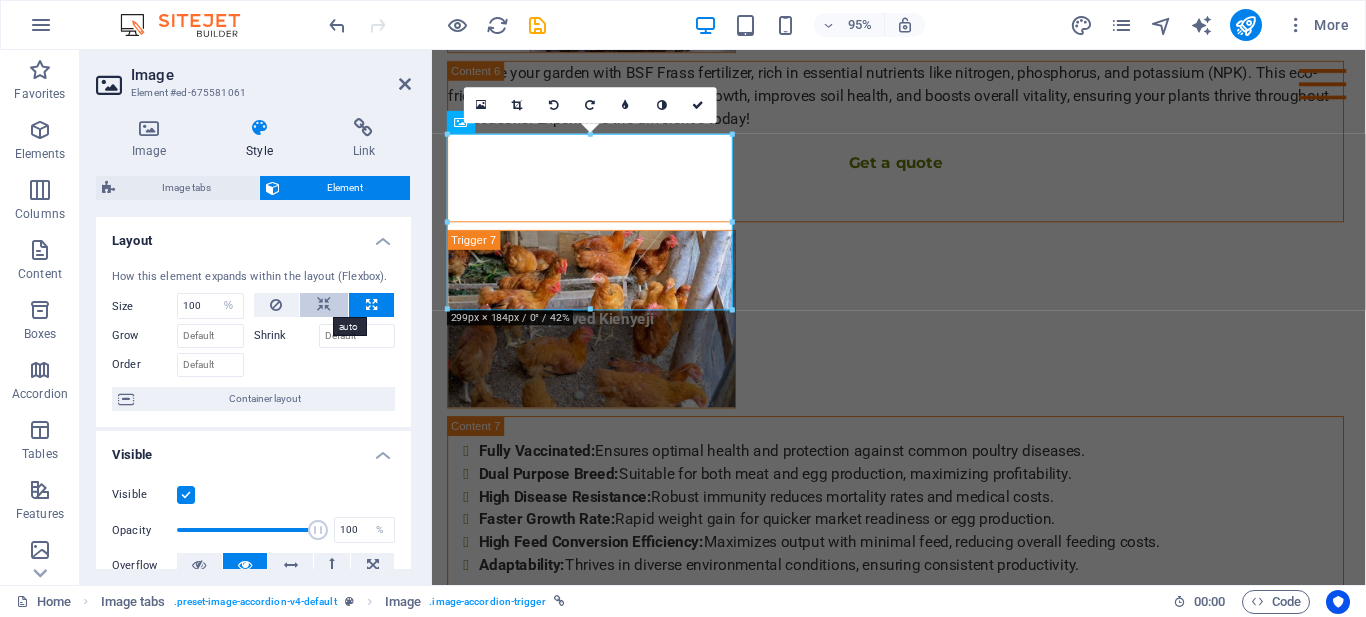 click at bounding box center (324, 305) 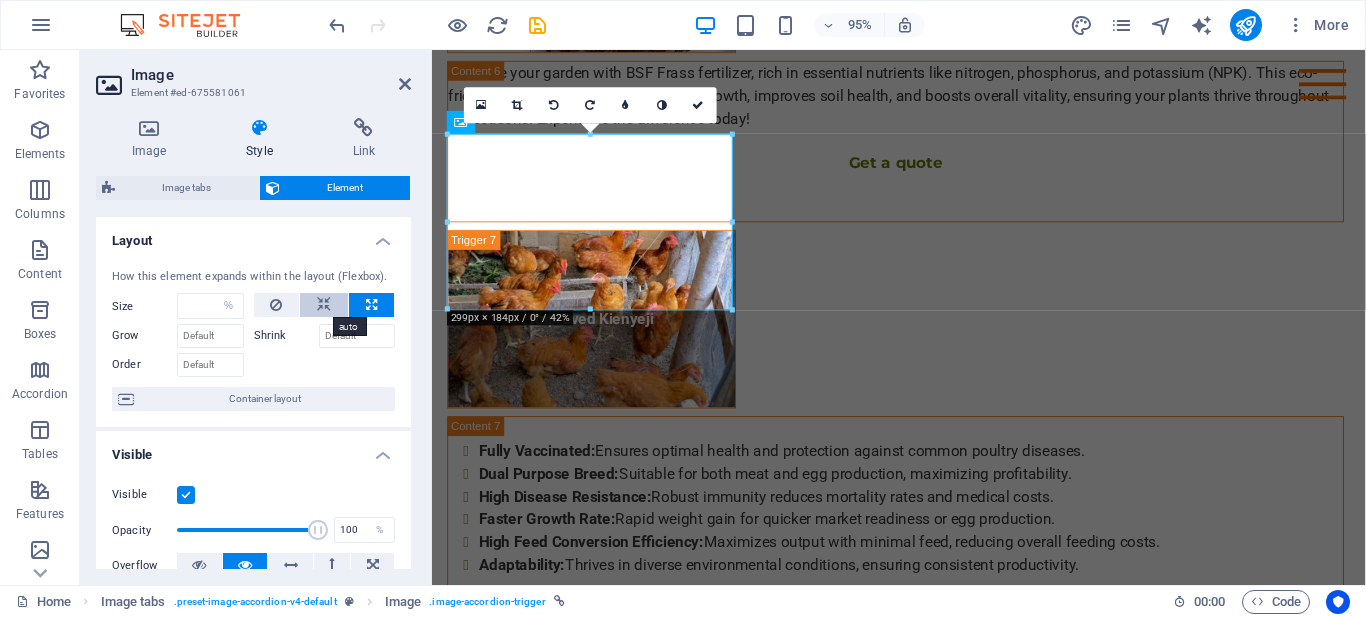 select on "DISABLED_OPTION_VALUE" 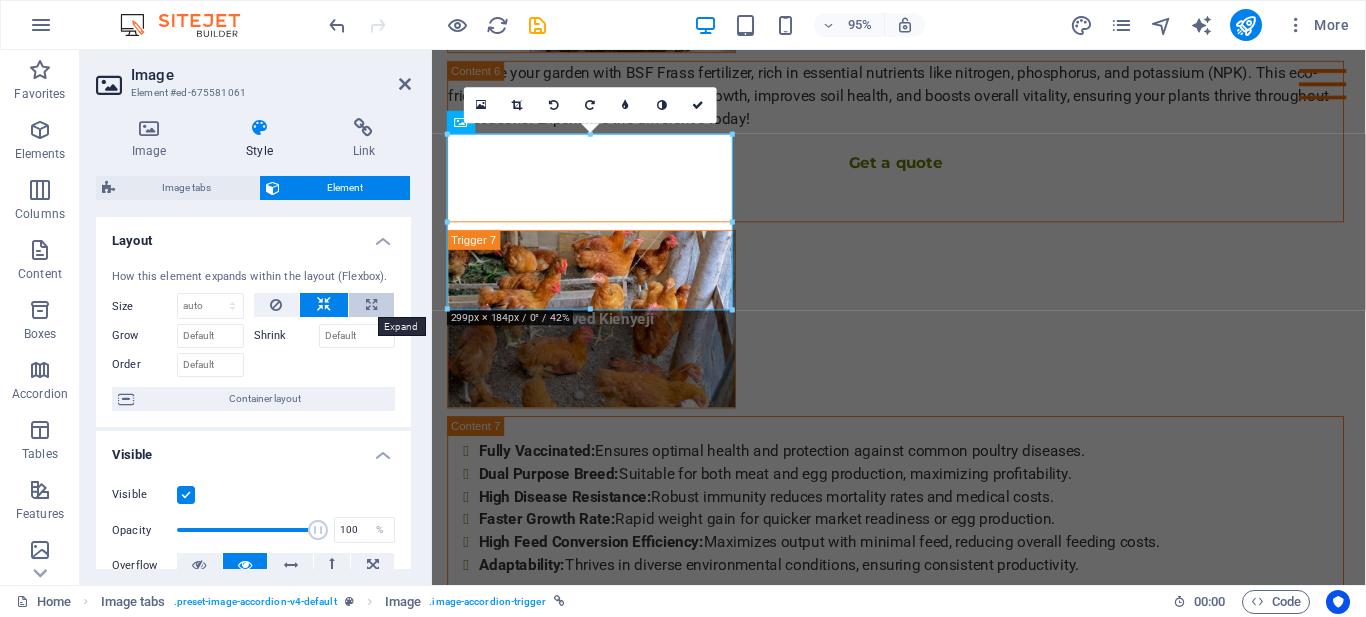 click at bounding box center [371, 305] 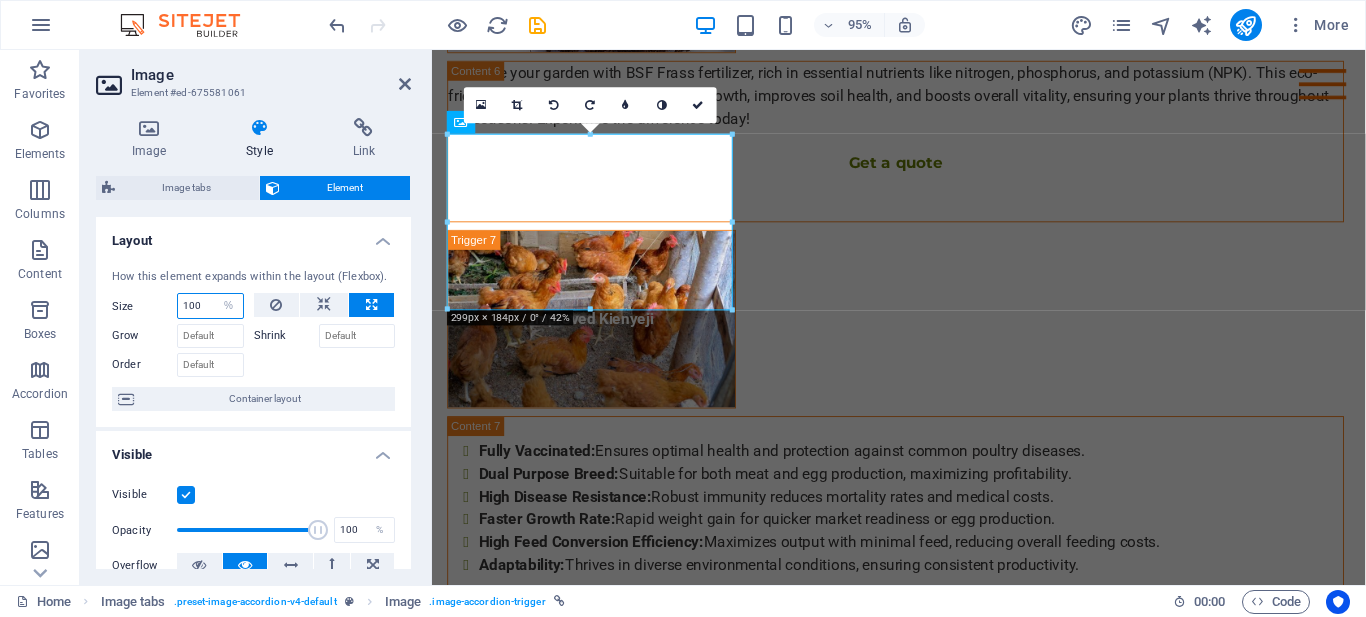 click on "100" at bounding box center [210, 306] 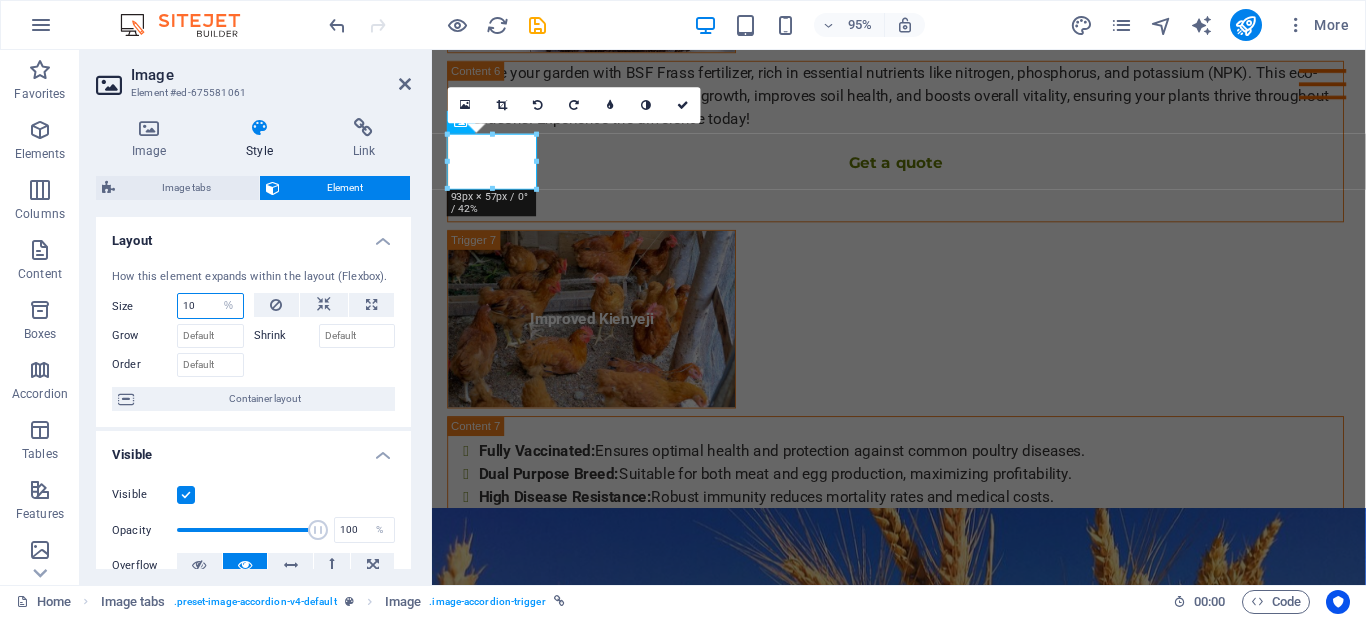 type on "1" 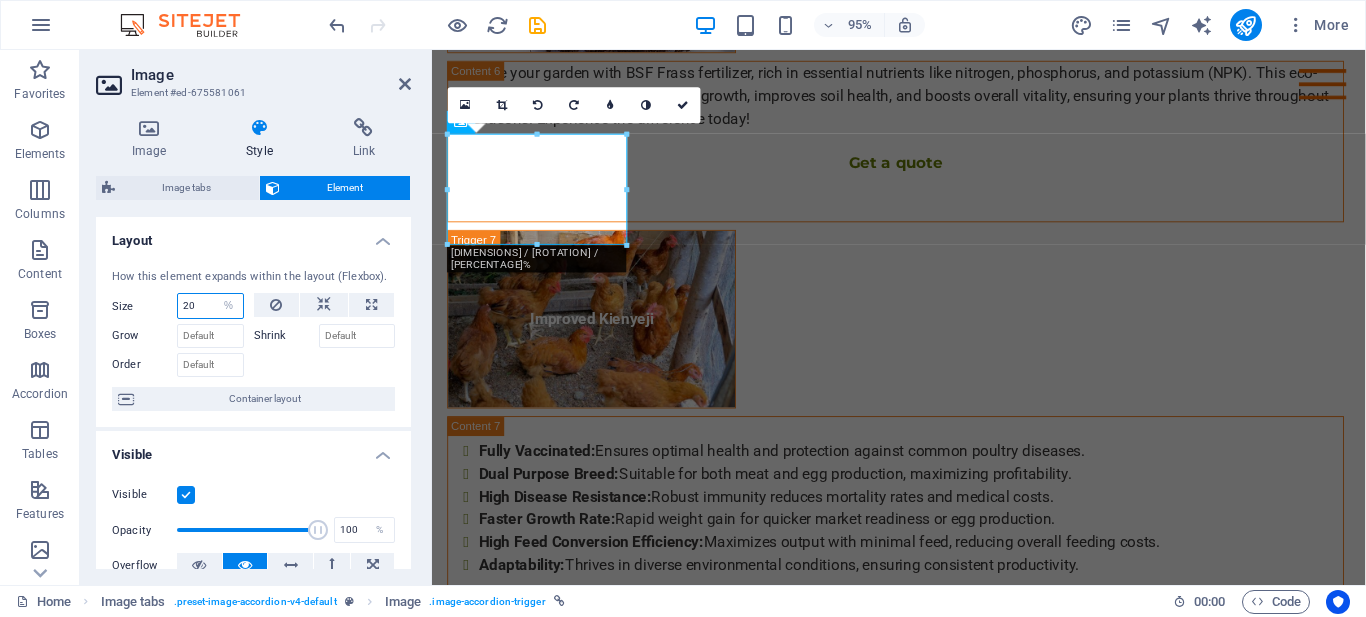 type on "2" 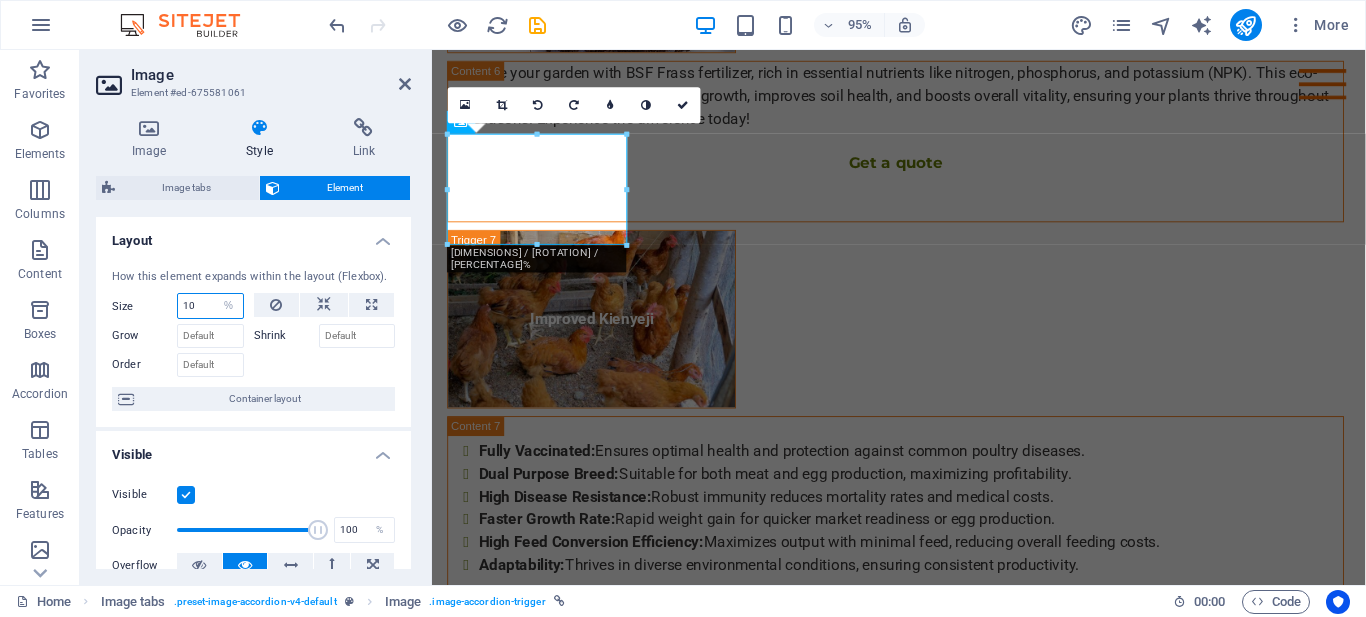 type on "100" 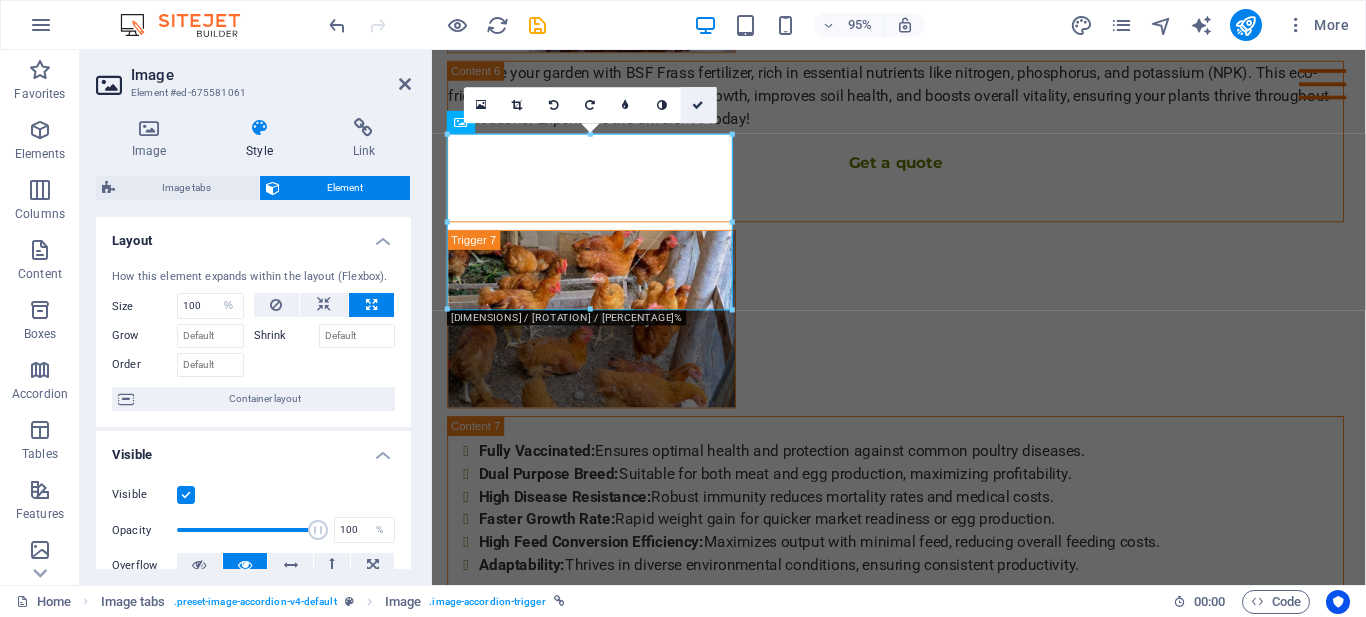 click at bounding box center [699, 104] 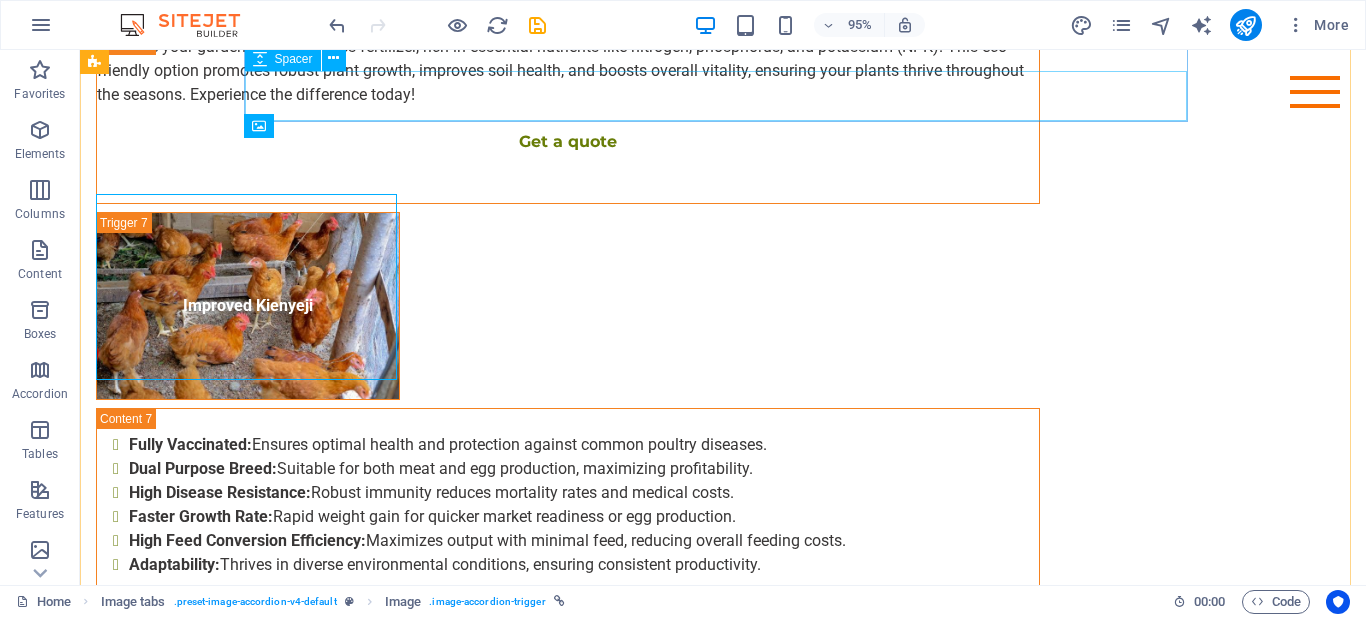 scroll, scrollTop: 4137, scrollLeft: 0, axis: vertical 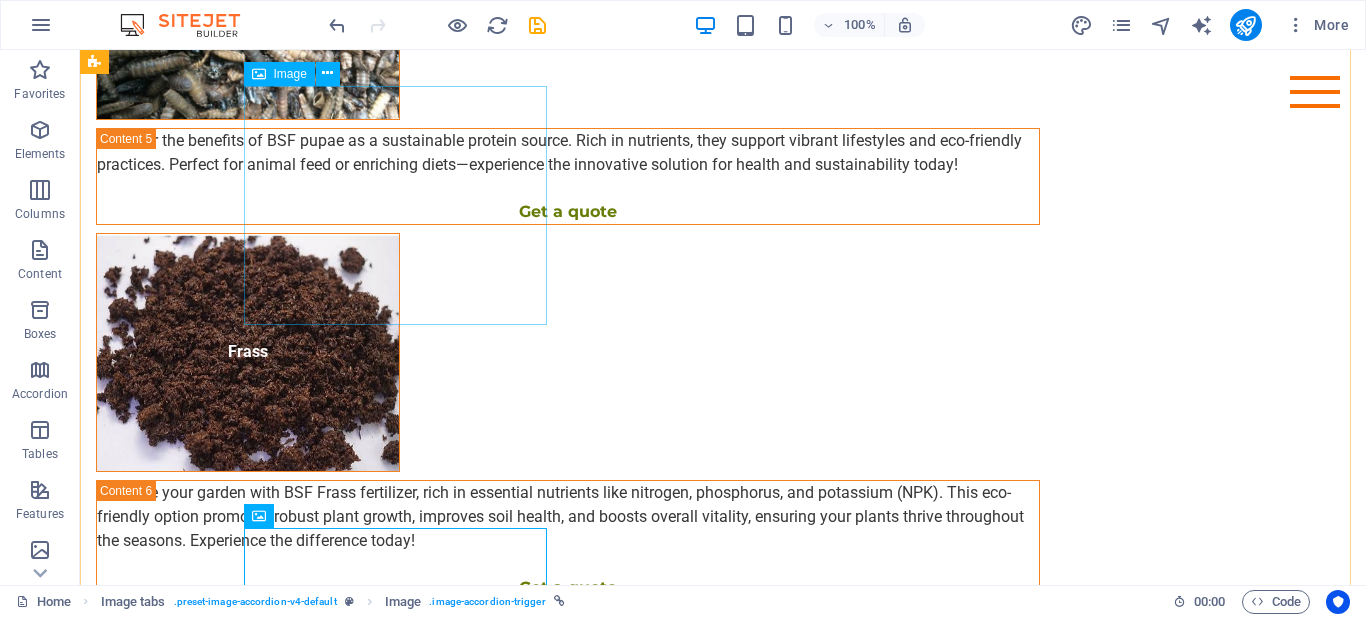 click on "Frass" at bounding box center (248, 352) 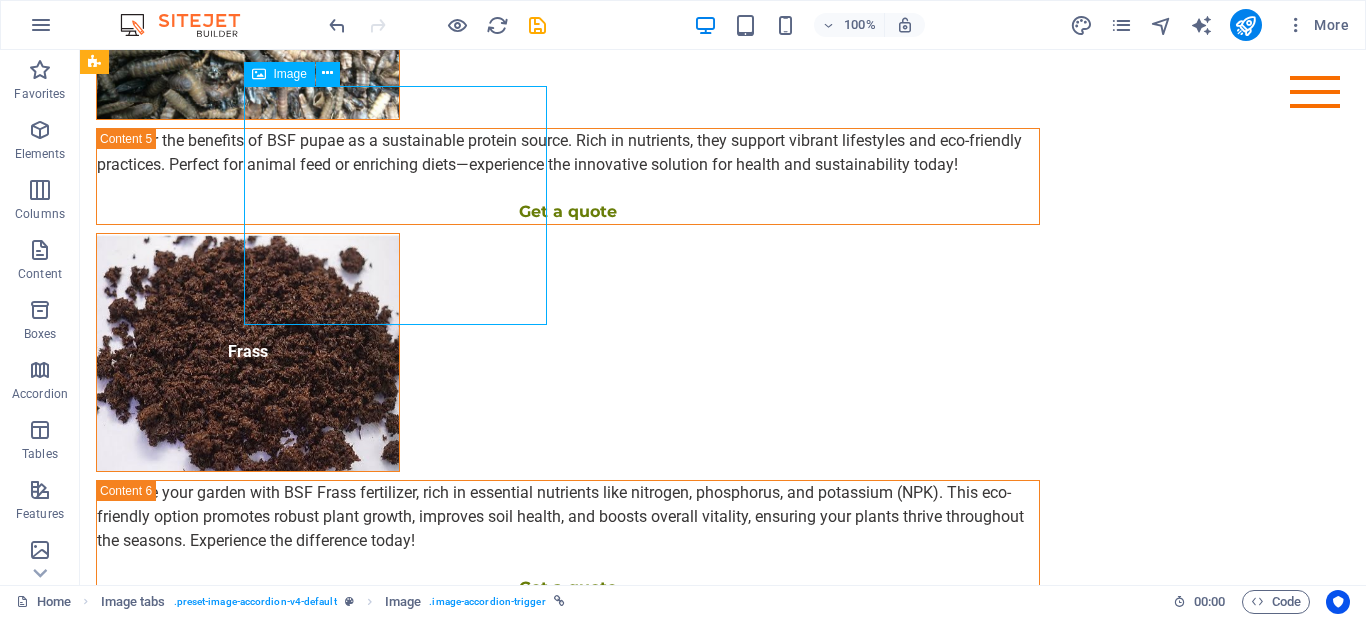 click on "Frass" at bounding box center [248, 352] 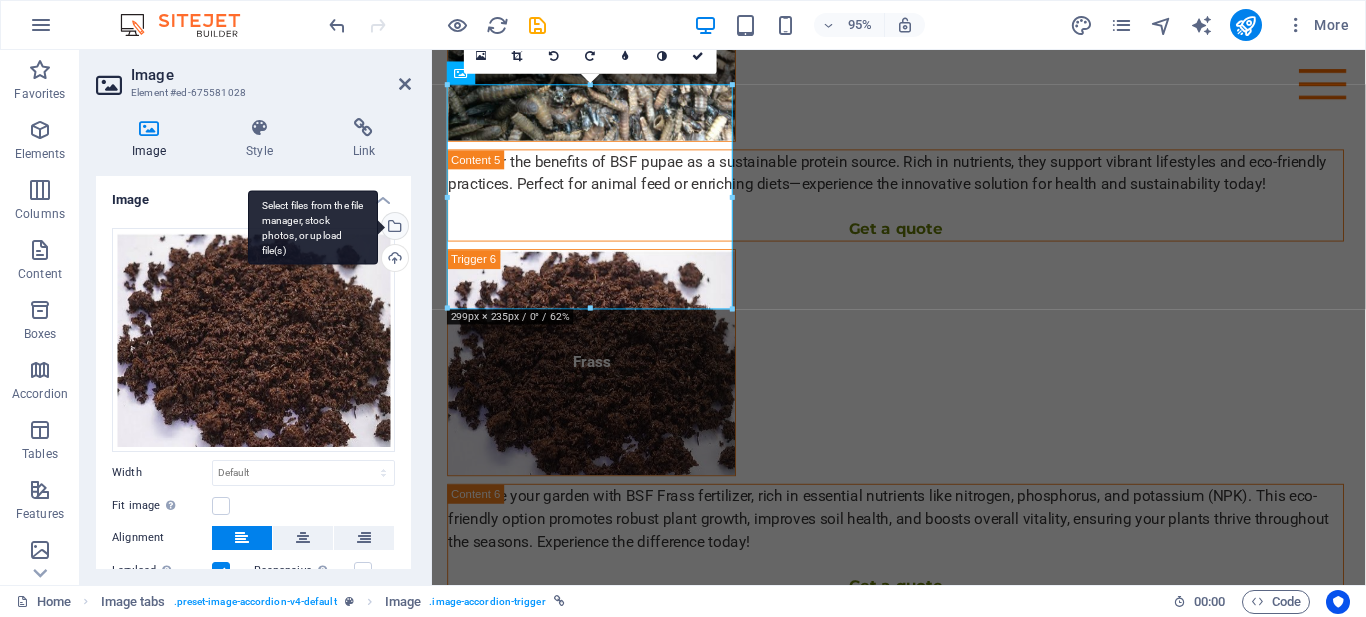 scroll, scrollTop: 3805, scrollLeft: 0, axis: vertical 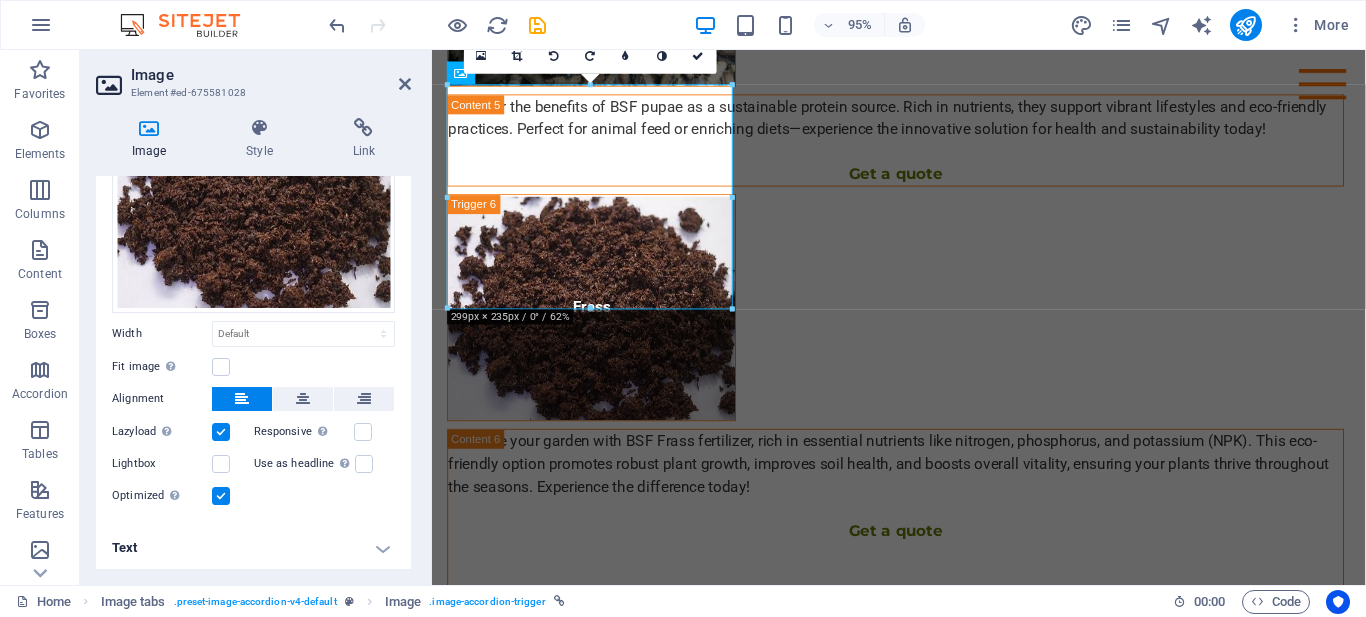 click on "Text" at bounding box center [253, 548] 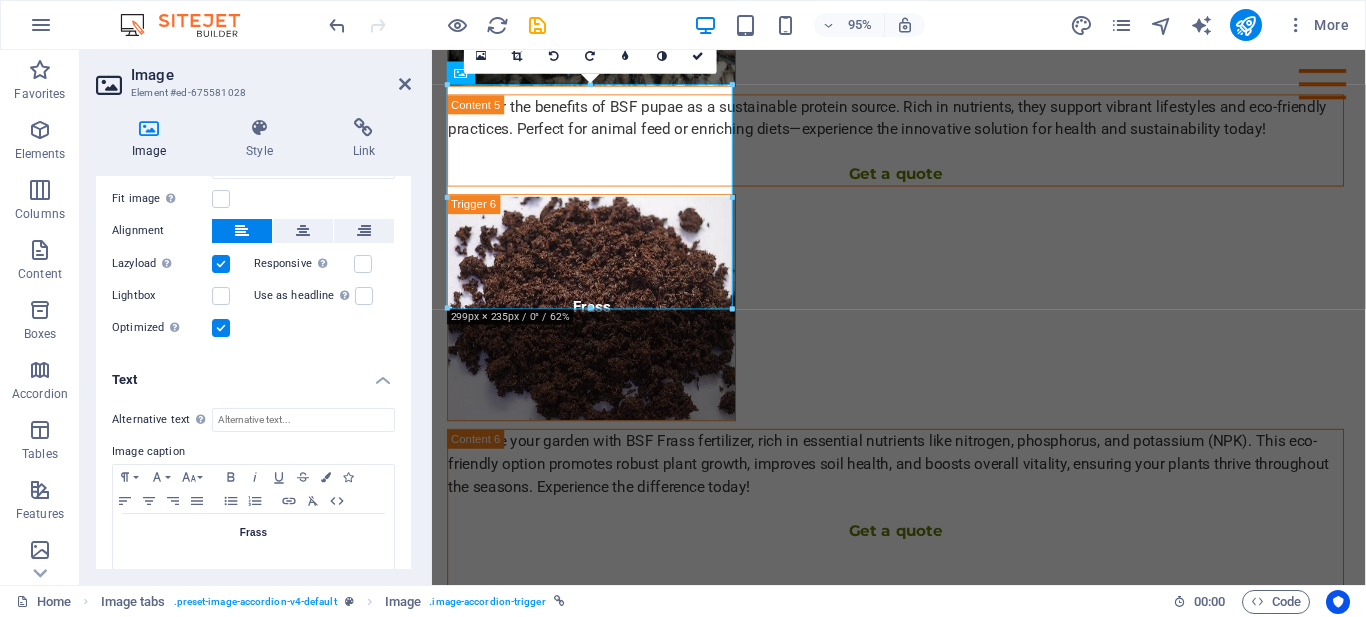scroll, scrollTop: 310, scrollLeft: 0, axis: vertical 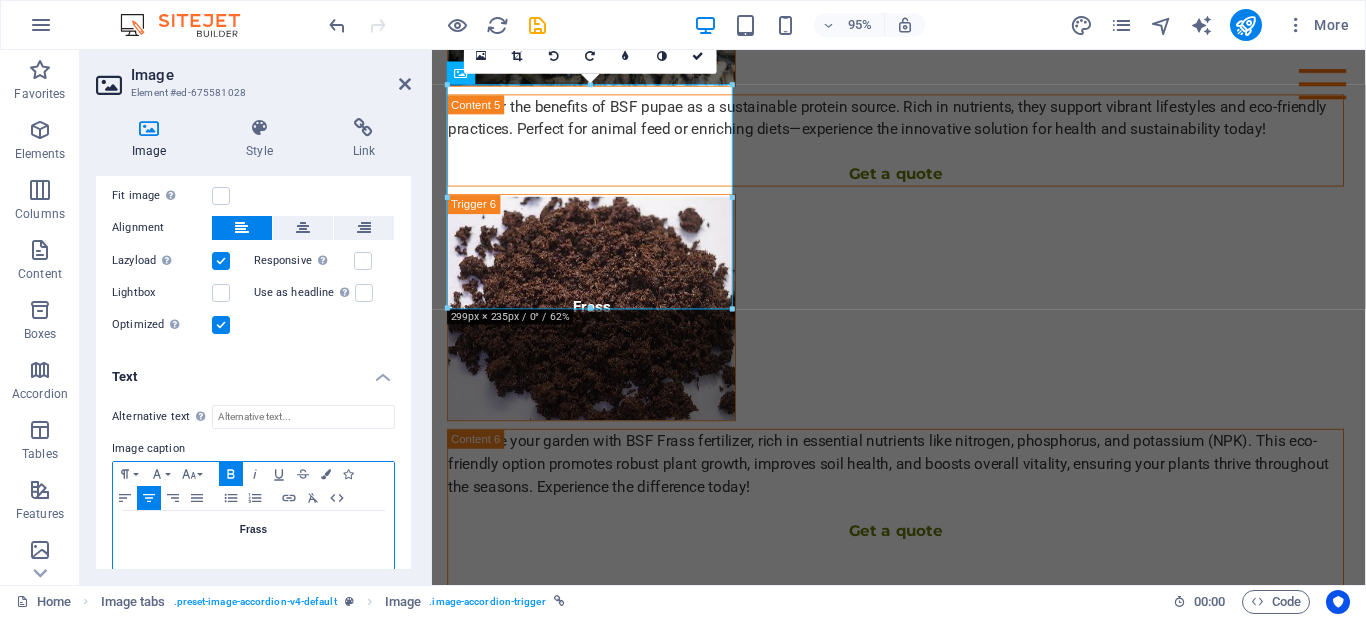 click on "Frass" at bounding box center [253, 530] 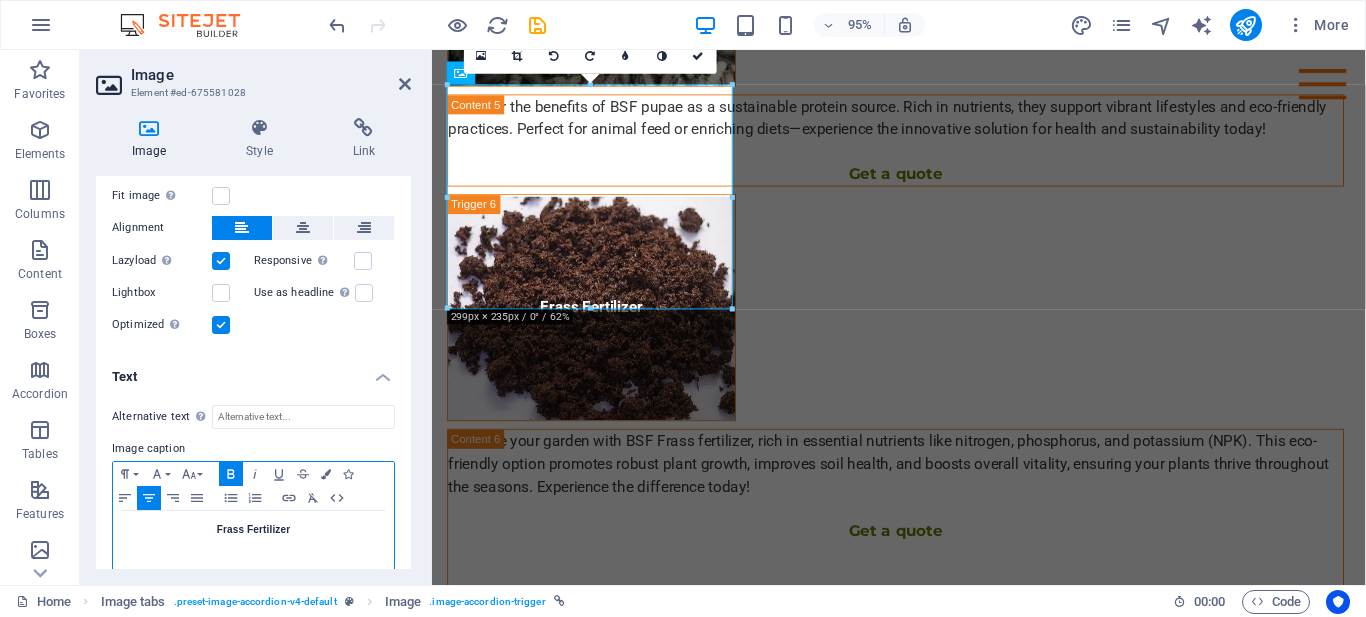 click on "Frass Fertilizer" at bounding box center [253, 541] 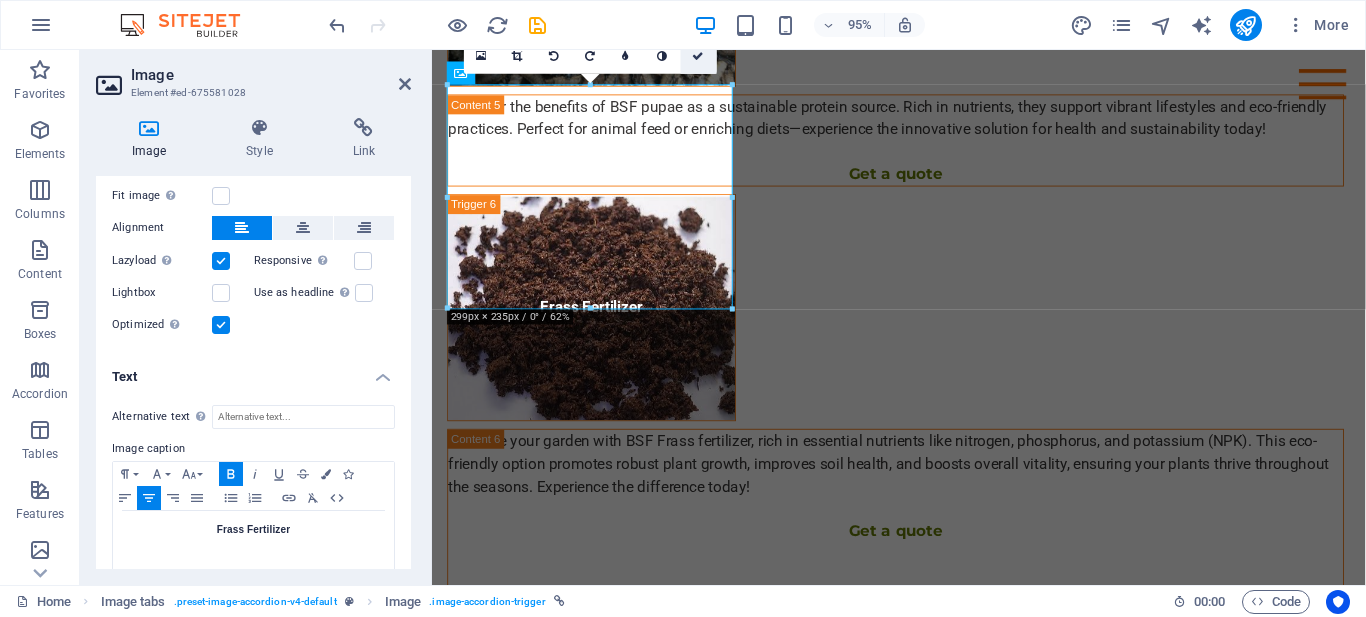 click at bounding box center [699, 55] 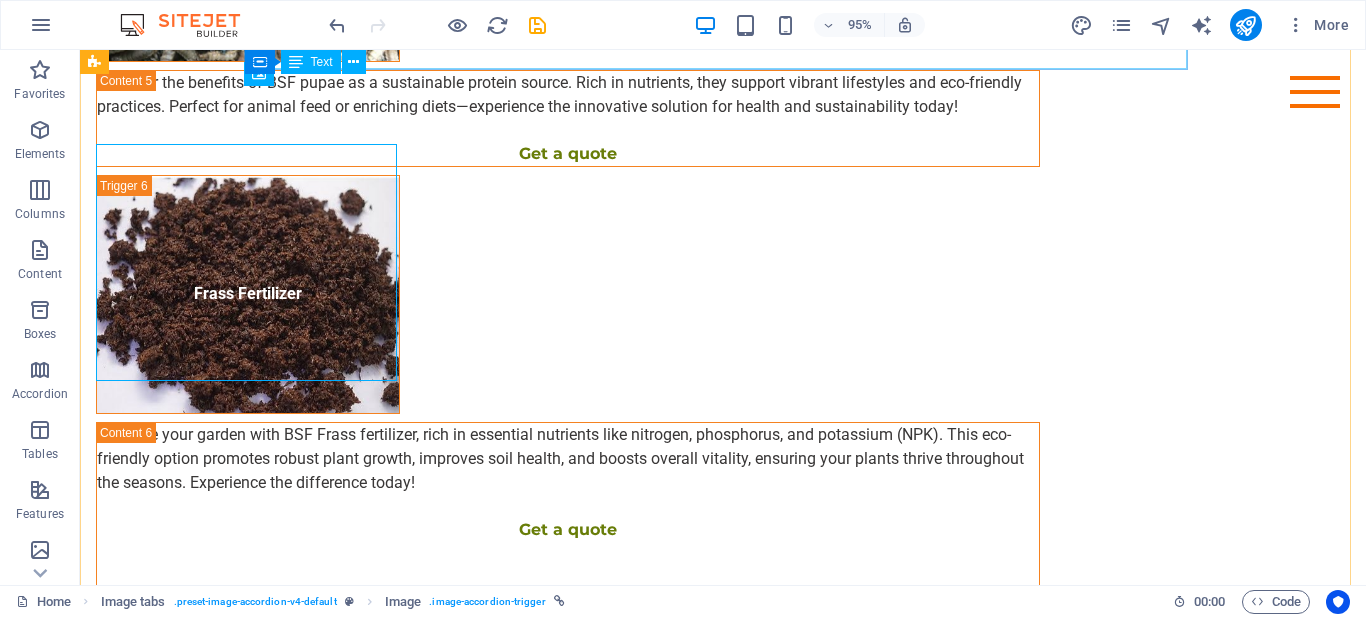 scroll, scrollTop: 3747, scrollLeft: 0, axis: vertical 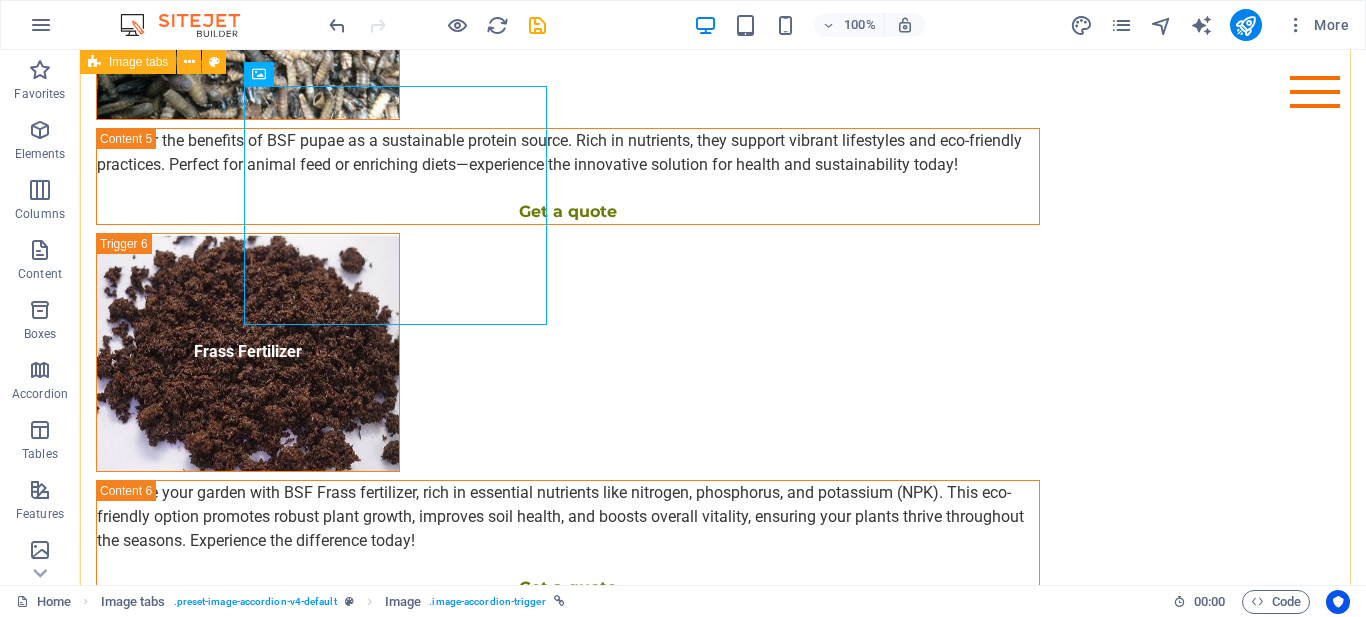 click on "Eggs  Transform your farming practices with our premium Black Soldier Fly eggs! Each gram contains an astounding 37,000 eggs, ensuring an efficient protein boost and effective waste management. It's time to embrace eco-friendly agriculture and cultivate a sustainable future today! Get a quote  Fresh Larvae Discover the benefits of fresh black soldier fly larvae as a sustainable feed option for poultry, pigs, and fish. Packed with high protein (up to 42%), healthy fats (around 35%), and essential vitamins, they promote optimal growth and health in livestock. Compared to conventional feeds, these larvae enhance digestion and reduce waste, offering an eco-friendly solution that supports sustainable farming practices while providing superior nutrition. Explore our offerings today! Get a quote  Dry Larvae Get a quote   powder  Get a quote  Pupae Get a quote  Frass Fertilizer Get a quote  Improved Kienyeji Fully Vaccinated:  Ensures optimal health and protection against common poultry diseases. Dual Purpose Breed:" at bounding box center [723, -443] 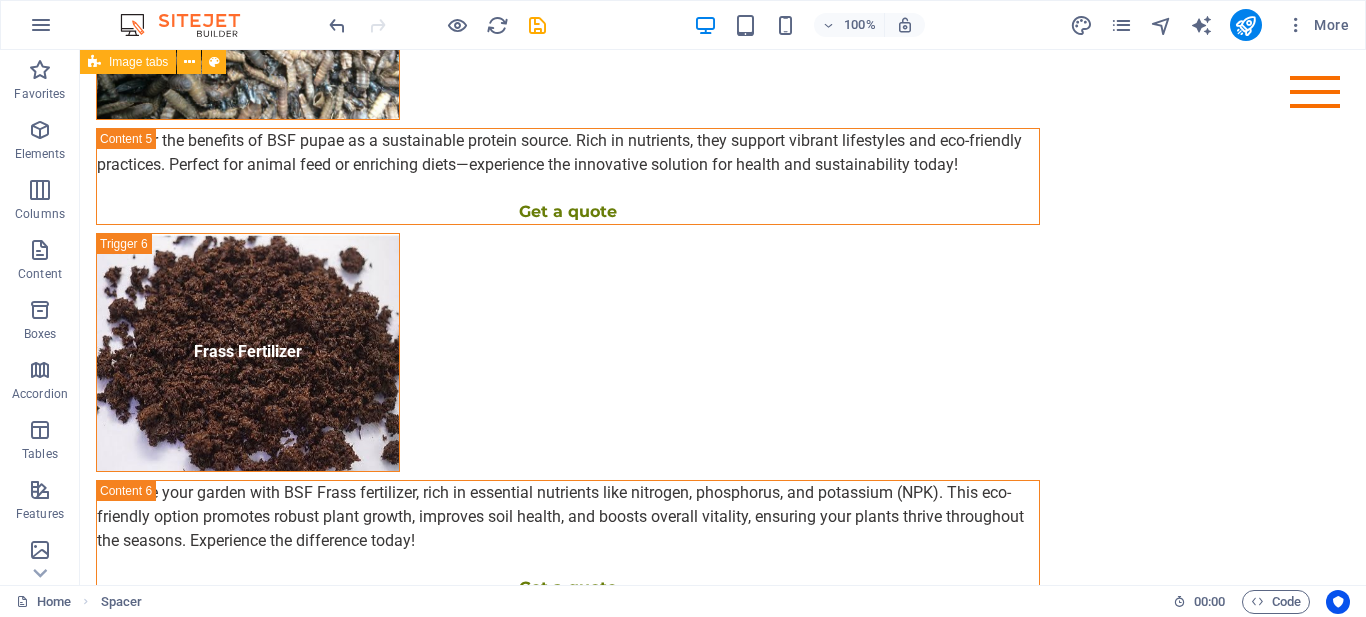 click on "Eggs  Transform your farming practices with our premium Black Soldier Fly eggs! Each gram contains an astounding 37,000 eggs, ensuring an efficient protein boost and effective waste management. It's time to embrace eco-friendly agriculture and cultivate a sustainable future today! Get a quote  Fresh Larvae Discover the benefits of fresh black soldier fly larvae as a sustainable feed option for poultry, pigs, and fish. Packed with high protein (up to 42%), healthy fats (around 35%), and essential vitamins, they promote optimal growth and health in livestock. Compared to conventional feeds, these larvae enhance digestion and reduce waste, offering an eco-friendly solution that supports sustainable farming practices while providing superior nutrition. Explore our offerings today! Get a quote  Dry Larvae Get a quote   powder  Get a quote  Pupae Get a quote  Frass Fertilizer Get a quote  Improved Kienyeji Fully Vaccinated:  Ensures optimal health and protection against common poultry diseases. Dual Purpose Breed:" at bounding box center (723, -443) 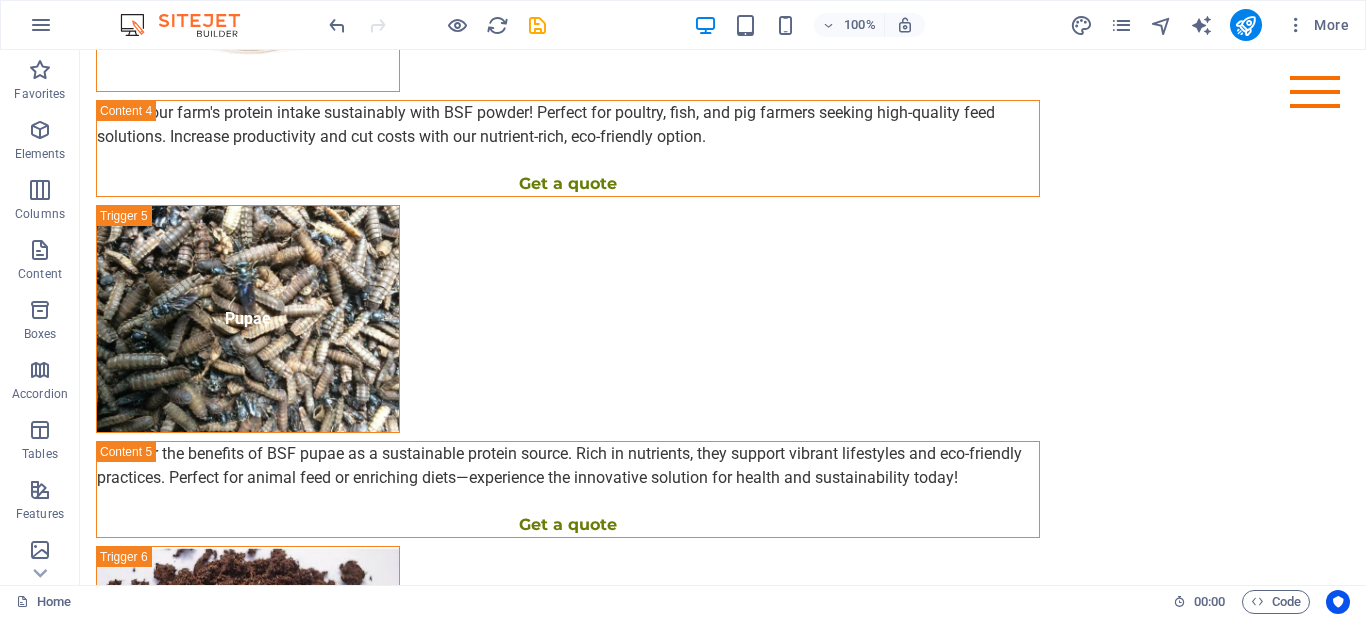 scroll, scrollTop: 3395, scrollLeft: 0, axis: vertical 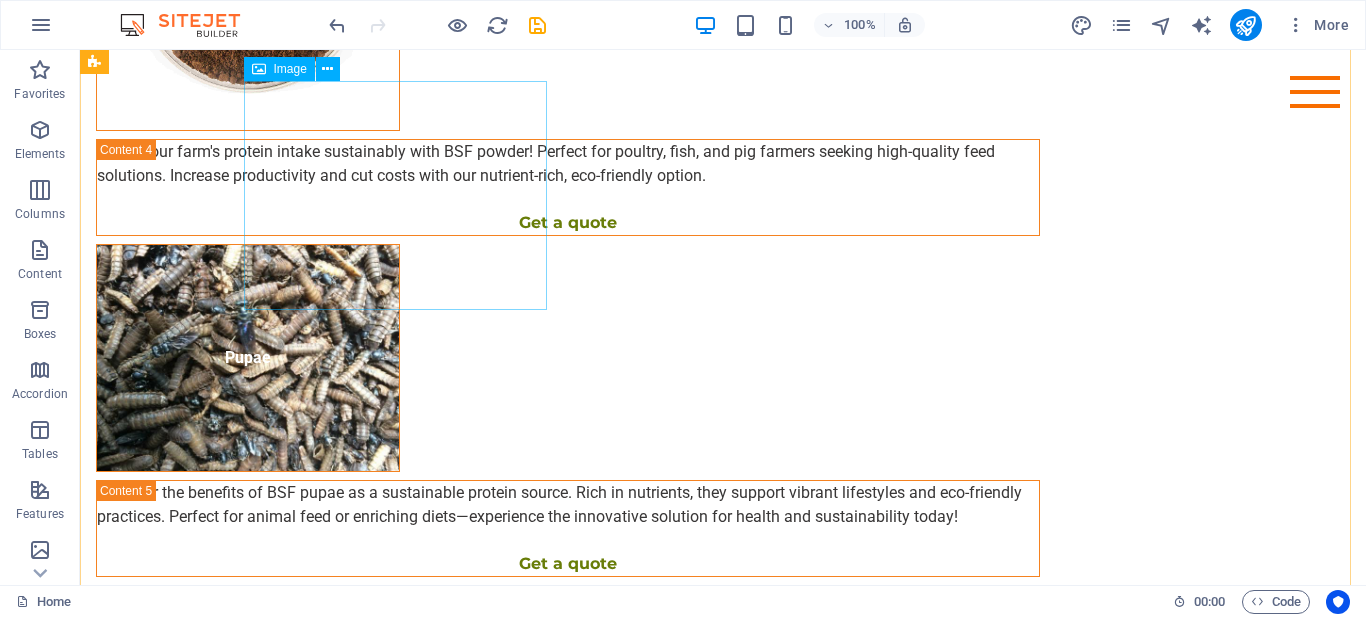 click on "Pupae" at bounding box center [248, 358] 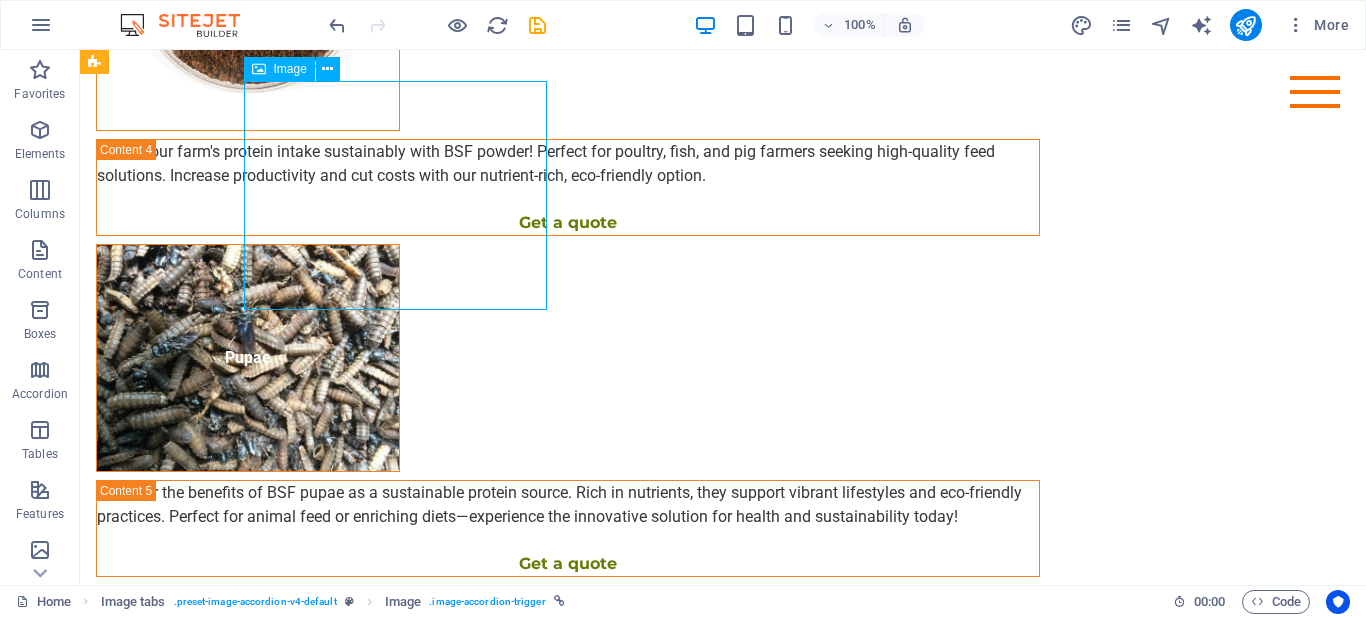 click on "Pupae" at bounding box center (248, 358) 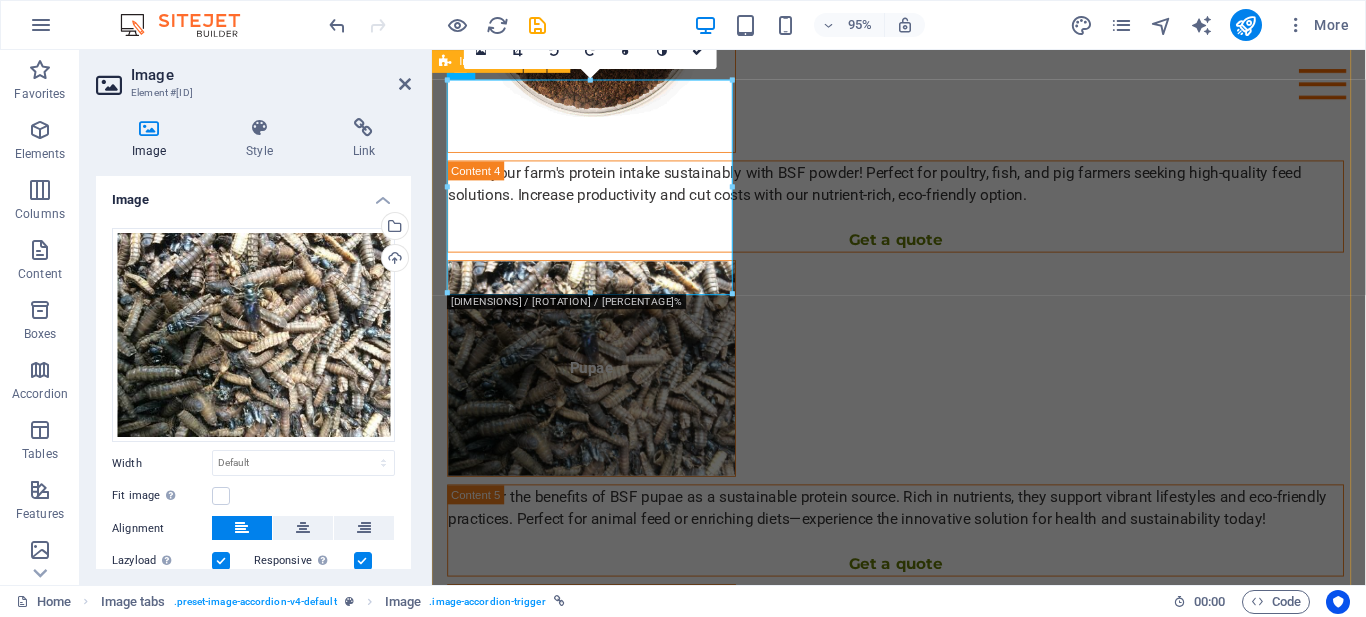 scroll, scrollTop: 3455, scrollLeft: 0, axis: vertical 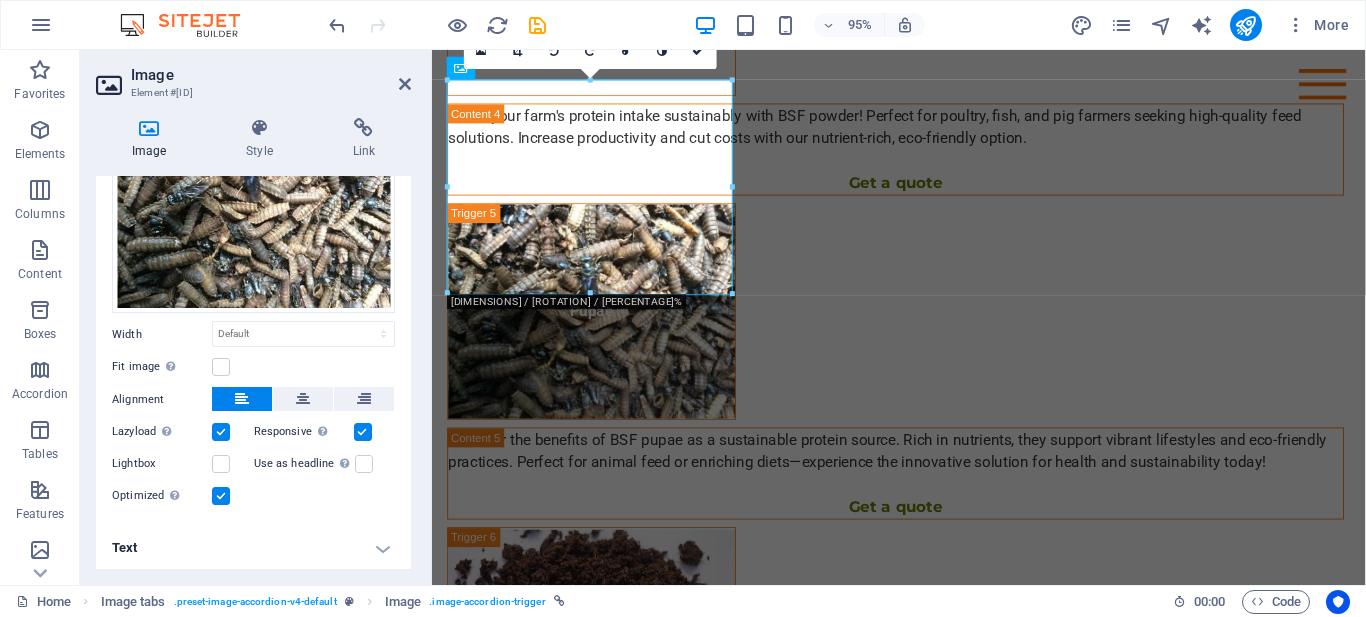 click on "Text" at bounding box center [253, 548] 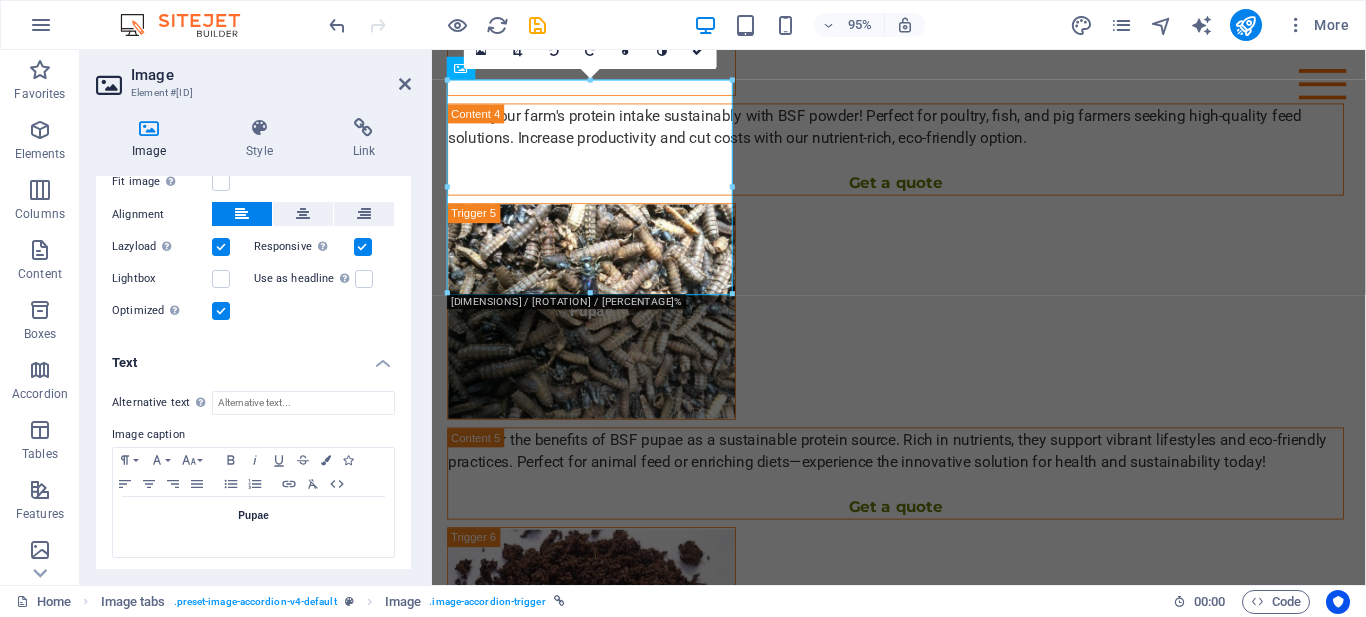 scroll, scrollTop: 317, scrollLeft: 0, axis: vertical 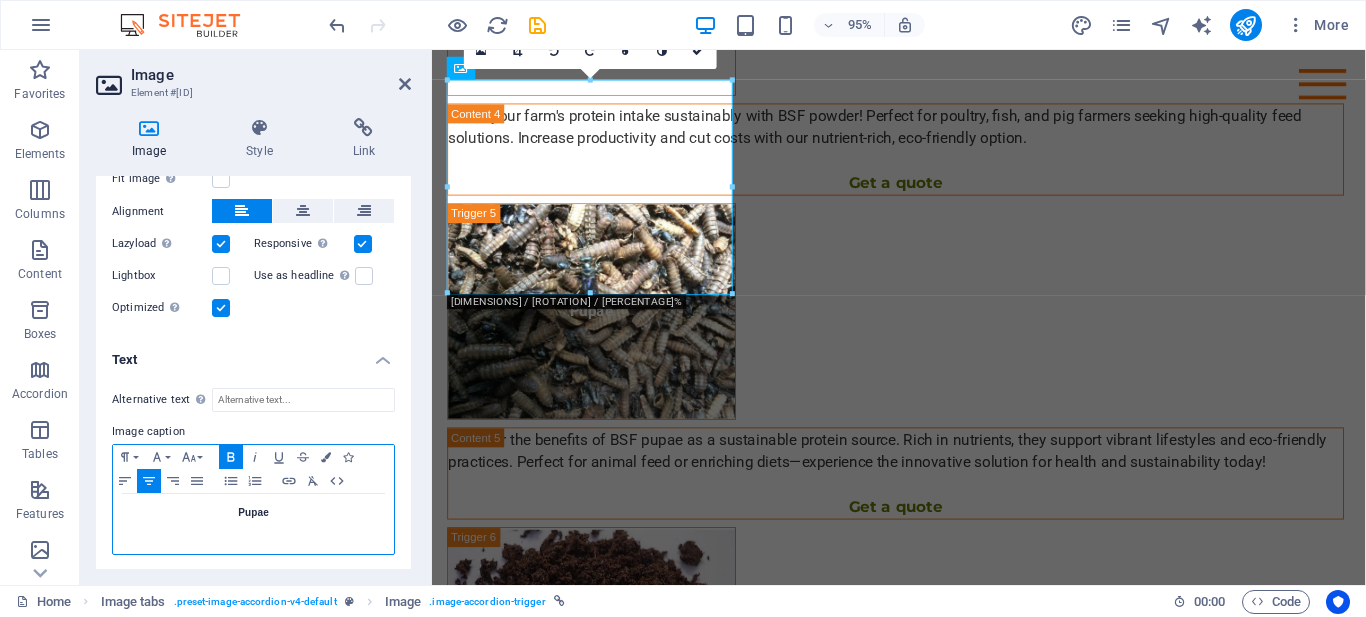click on "Pupae" at bounding box center [253, 513] 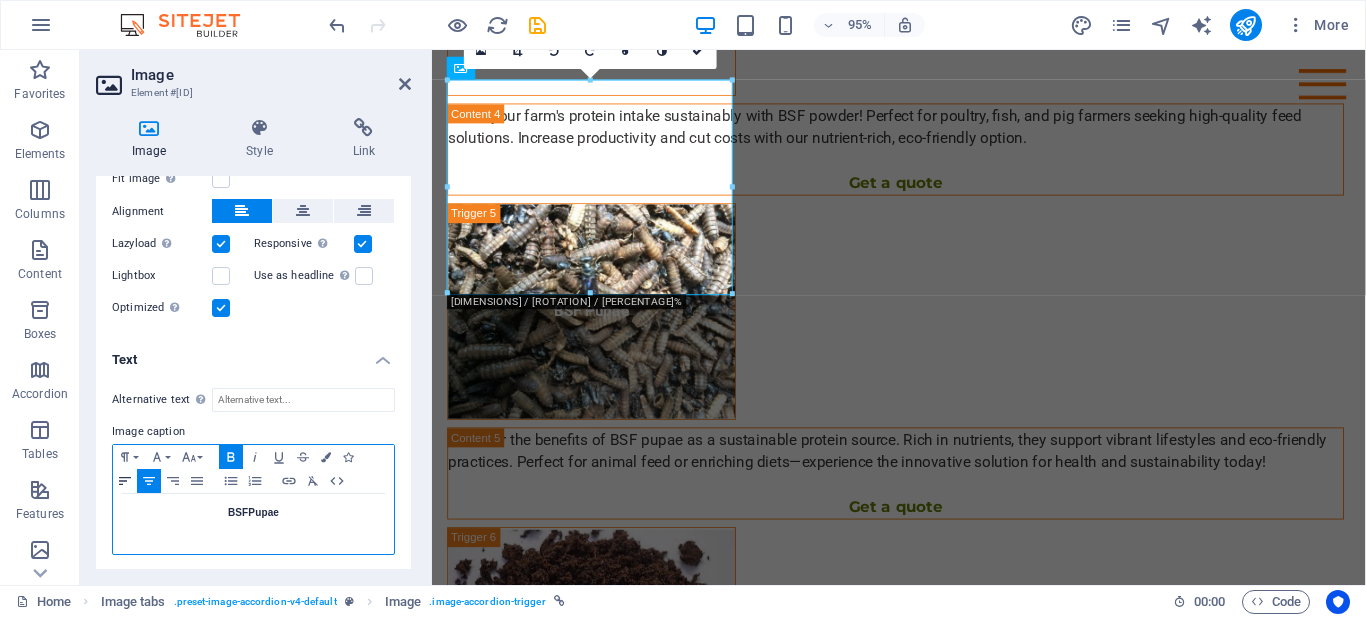 click 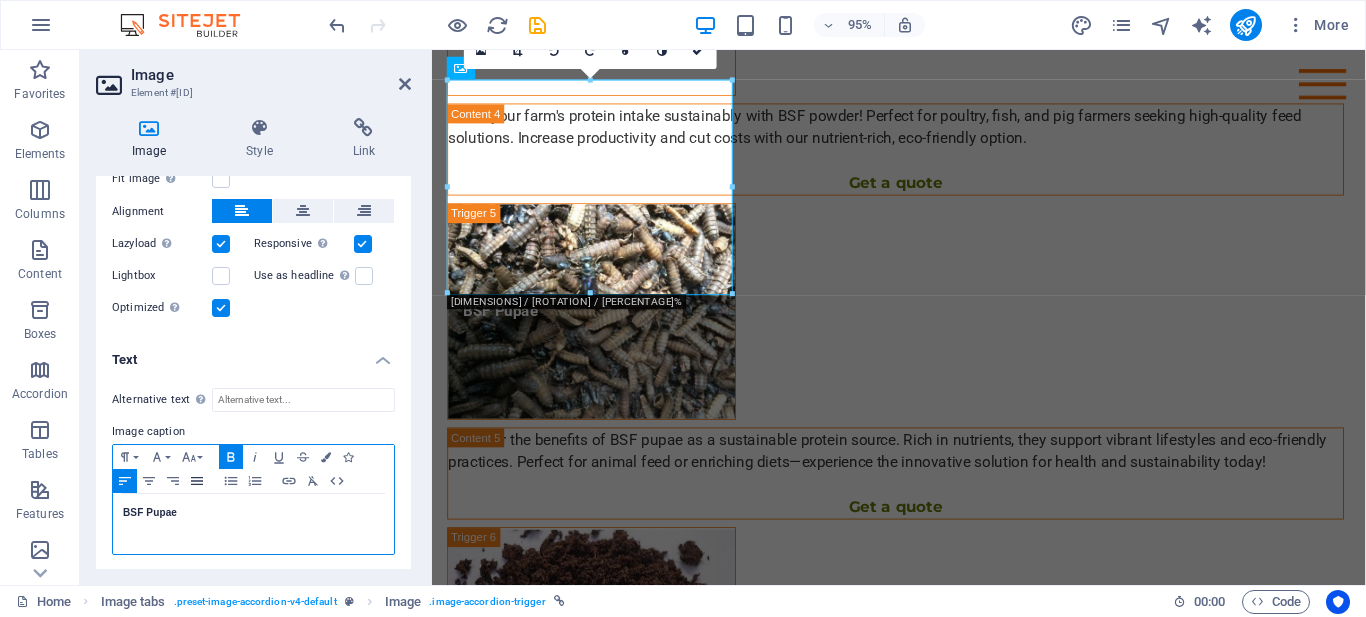 click 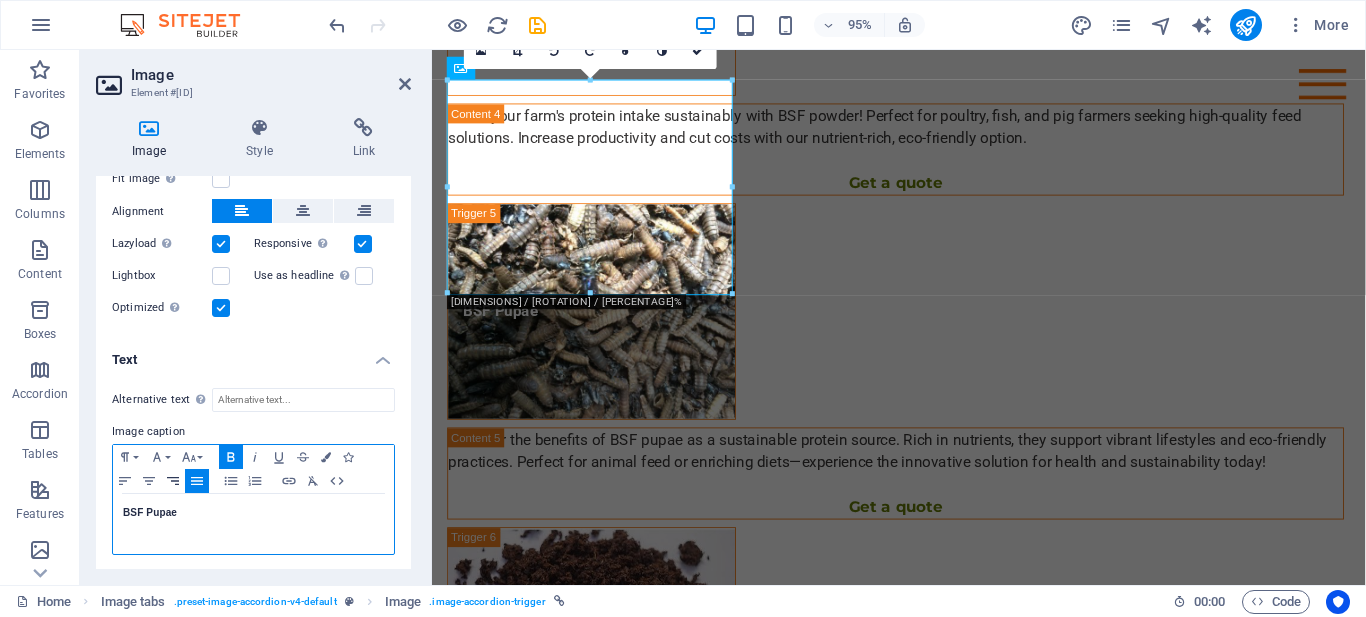 click 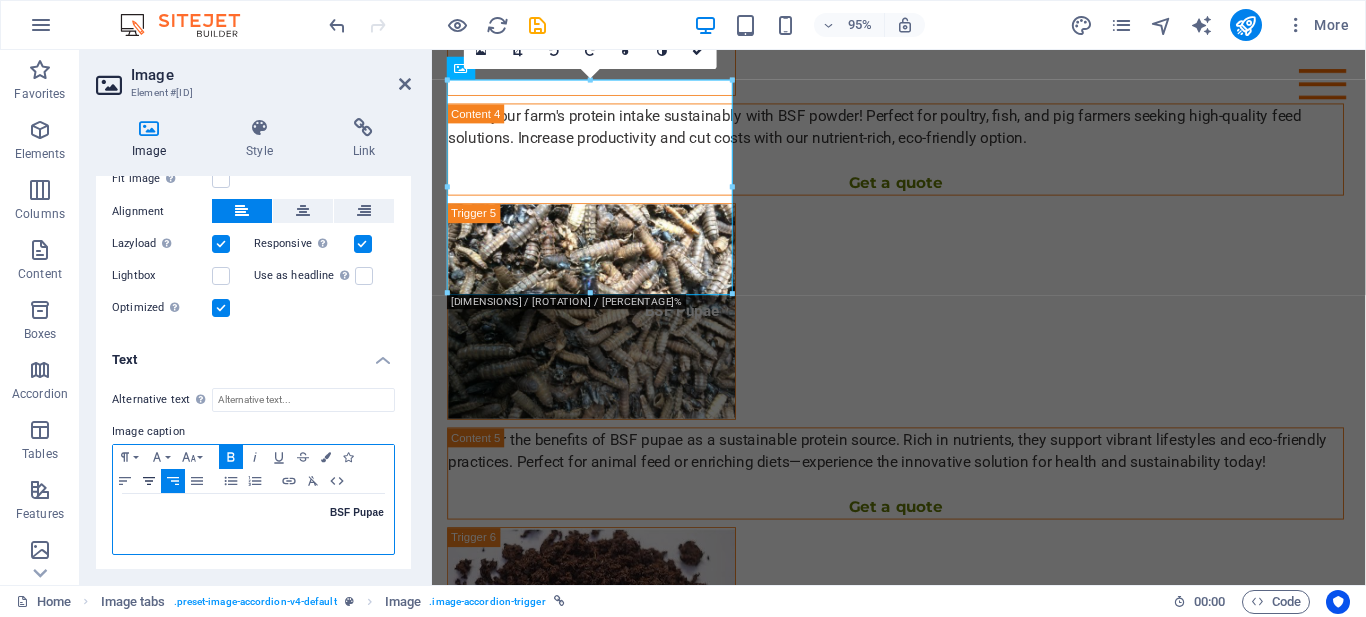click 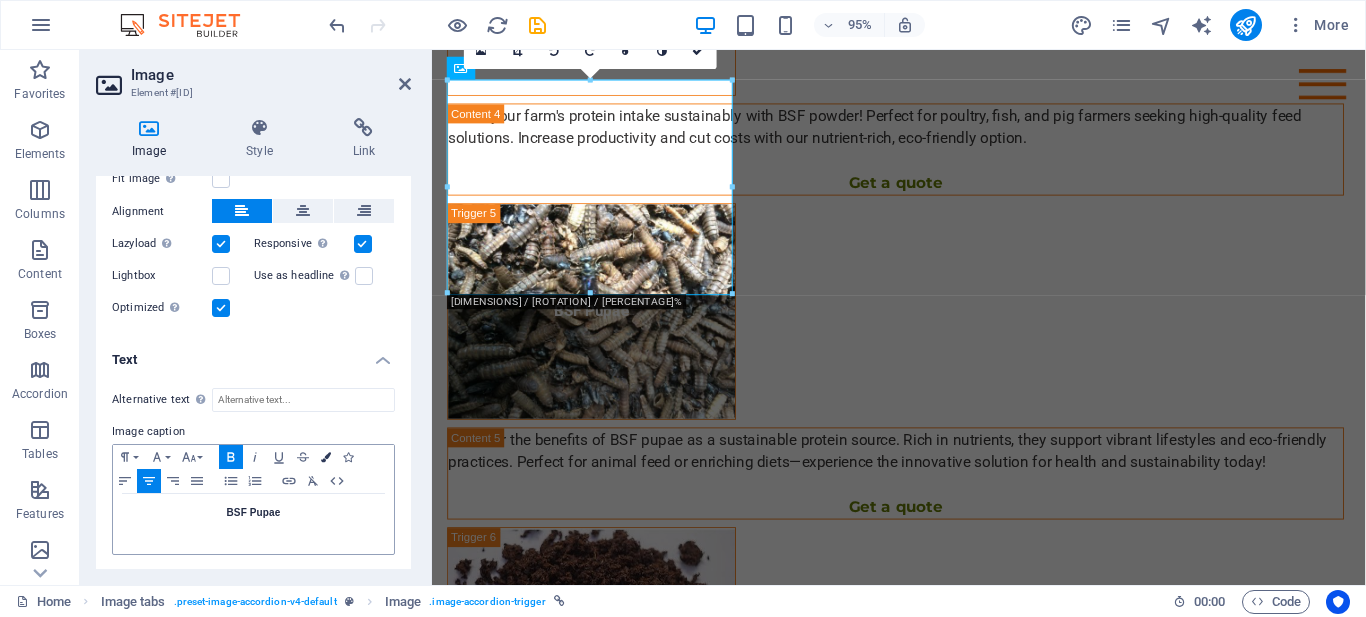 click on "Colors" at bounding box center (326, 457) 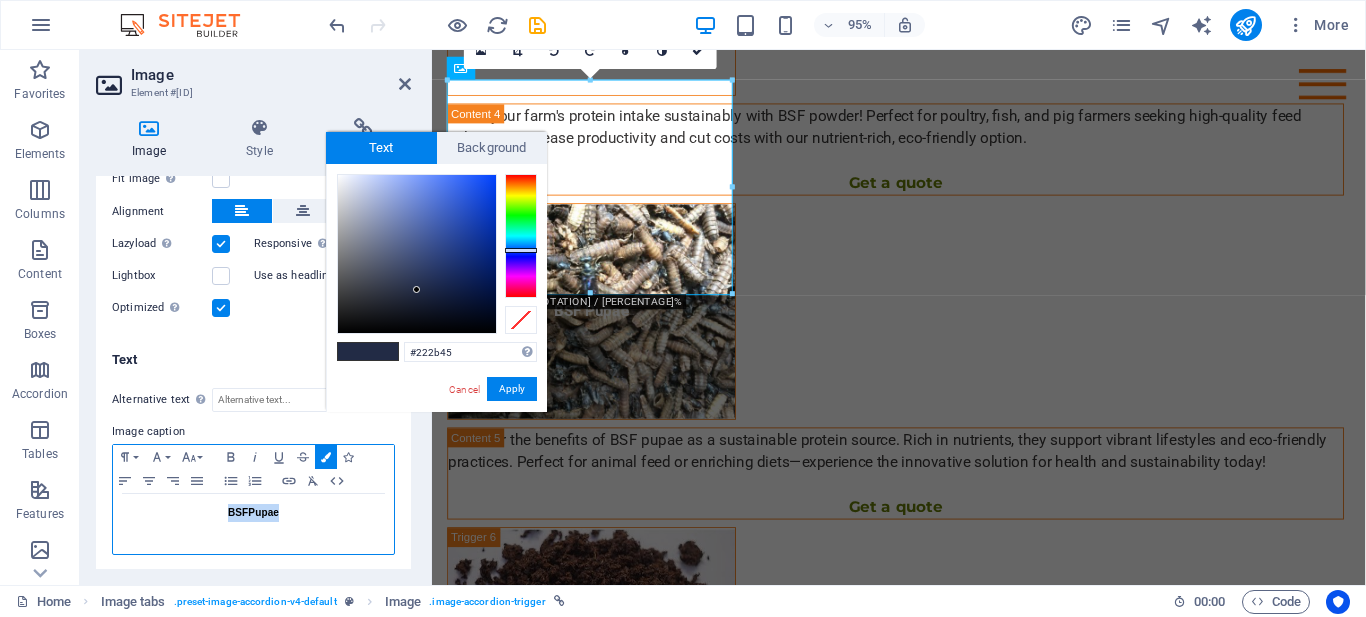 drag, startPoint x: 279, startPoint y: 510, endPoint x: 222, endPoint y: 508, distance: 57.035076 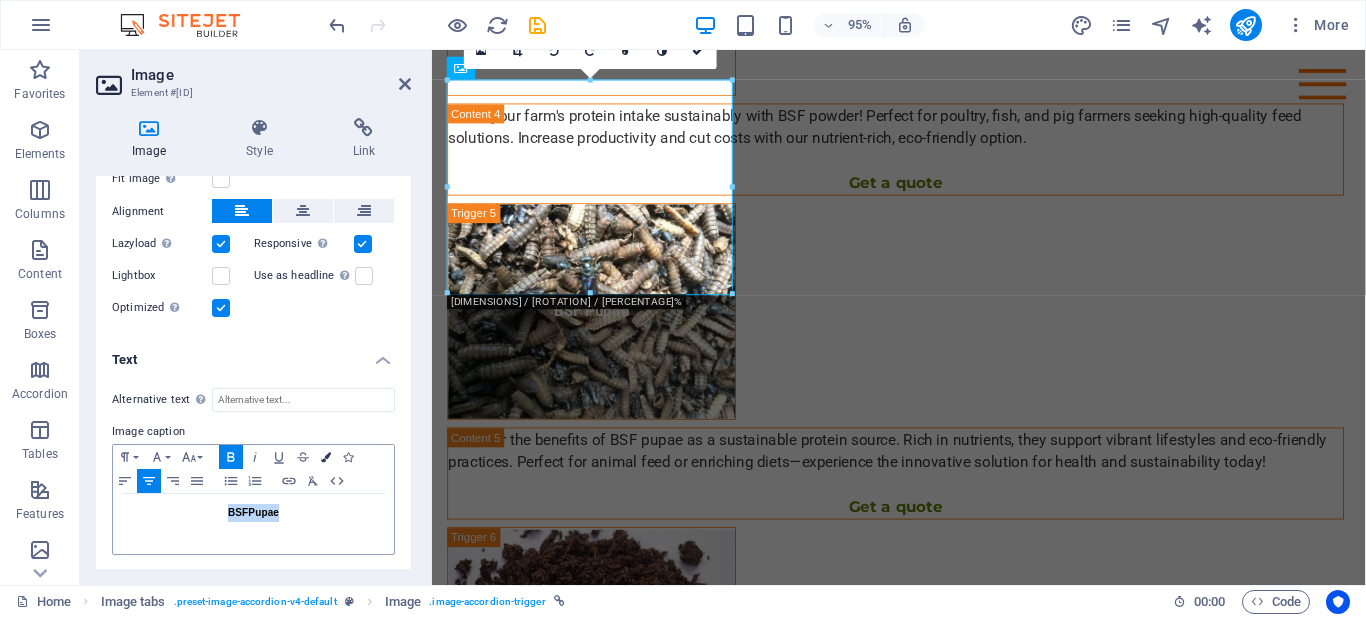 click on "Colors" at bounding box center (326, 457) 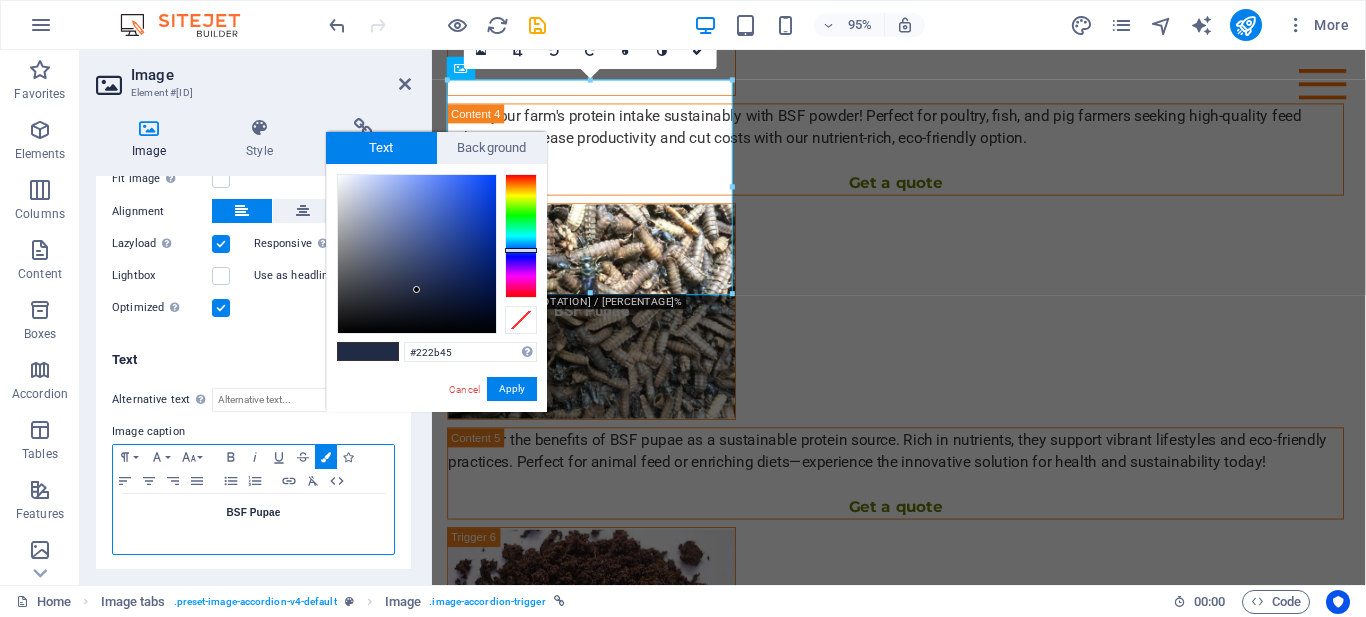 click on "BSF Pupae" at bounding box center (253, 524) 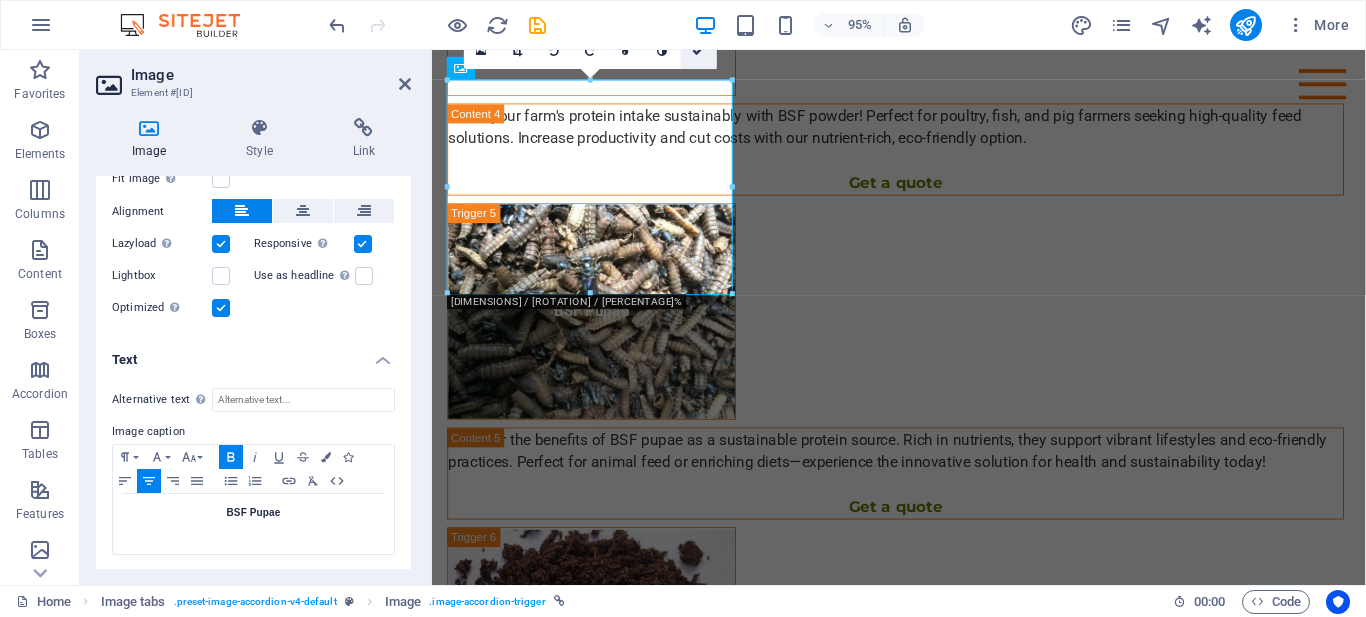 click at bounding box center [699, 50] 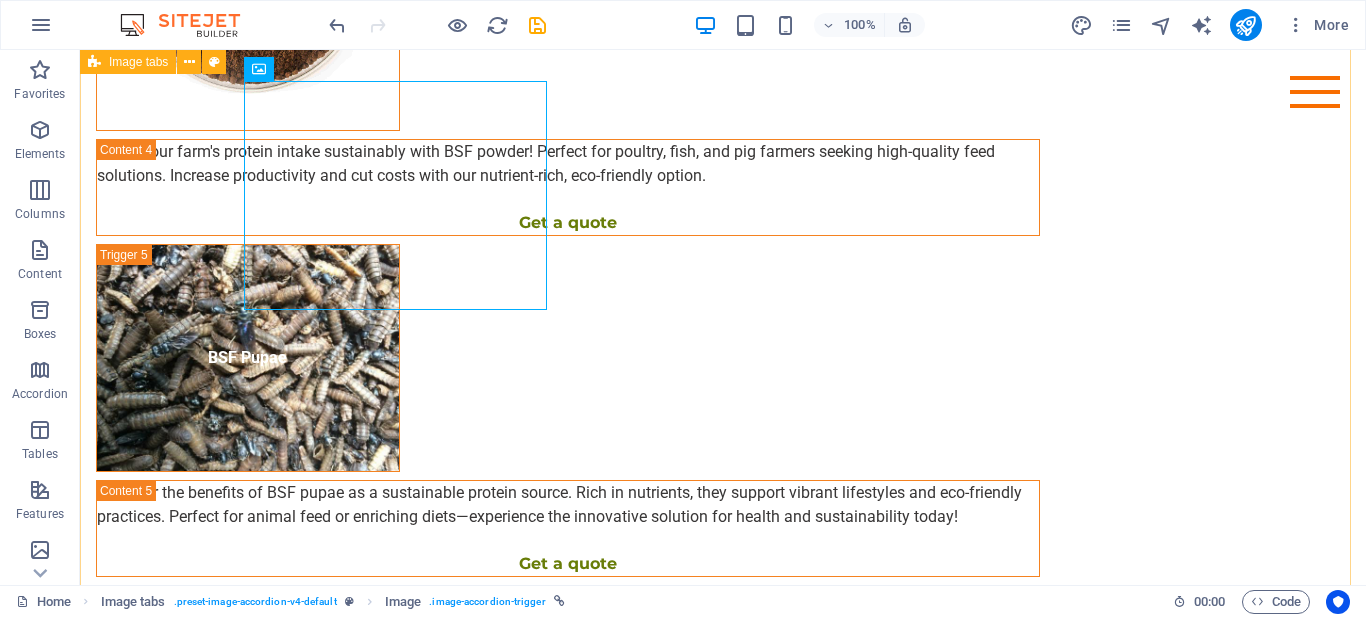 click on "Eggs  Transform your farming practices with our premium Black Soldier Fly eggs! Each gram contains an astounding 37,000 eggs, ensuring an efficient protein boost and effective waste management. It's time to embrace eco-friendly agriculture and cultivate a sustainable future today! Get a quote  Fresh Larvae Discover the benefits of fresh black soldier fly larvae as a sustainable feed option for poultry, pigs, and fish. Packed with high protein (up to 42%), healthy fats (around 35%), and essential vitamins, they promote optimal growth and health in livestock. Compared to conventional feeds, these larvae enhance digestion and reduce waste, offering an eco-friendly solution that supports sustainable farming practices while providing superior nutrition. Explore our offerings today! Get a quote  Dry Larvae Get a quote   powder  Get a quote  BSF Pupae Get a quote  Frass Fertilizer Get a quote  Improved Kienyeji Fully Vaccinated:  Ensures optimal health and protection against common poultry diseases. Adaptability:" at bounding box center (723, -91) 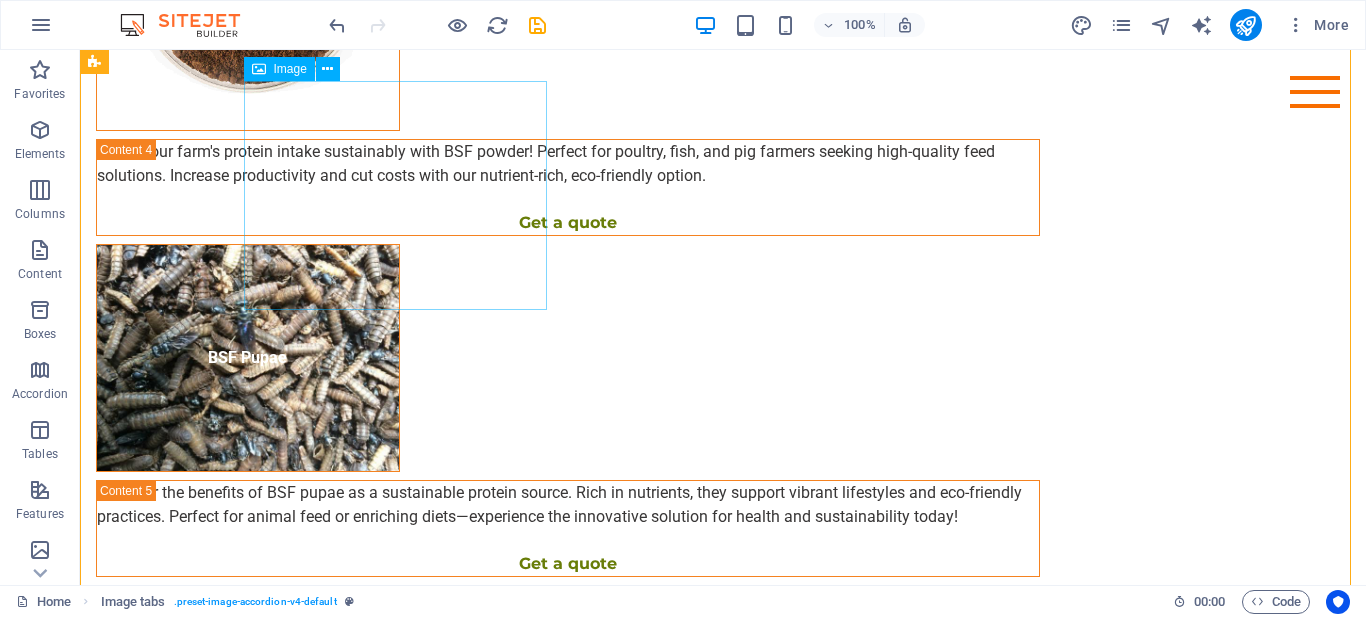 click on "BSF Pupae" at bounding box center [248, 358] 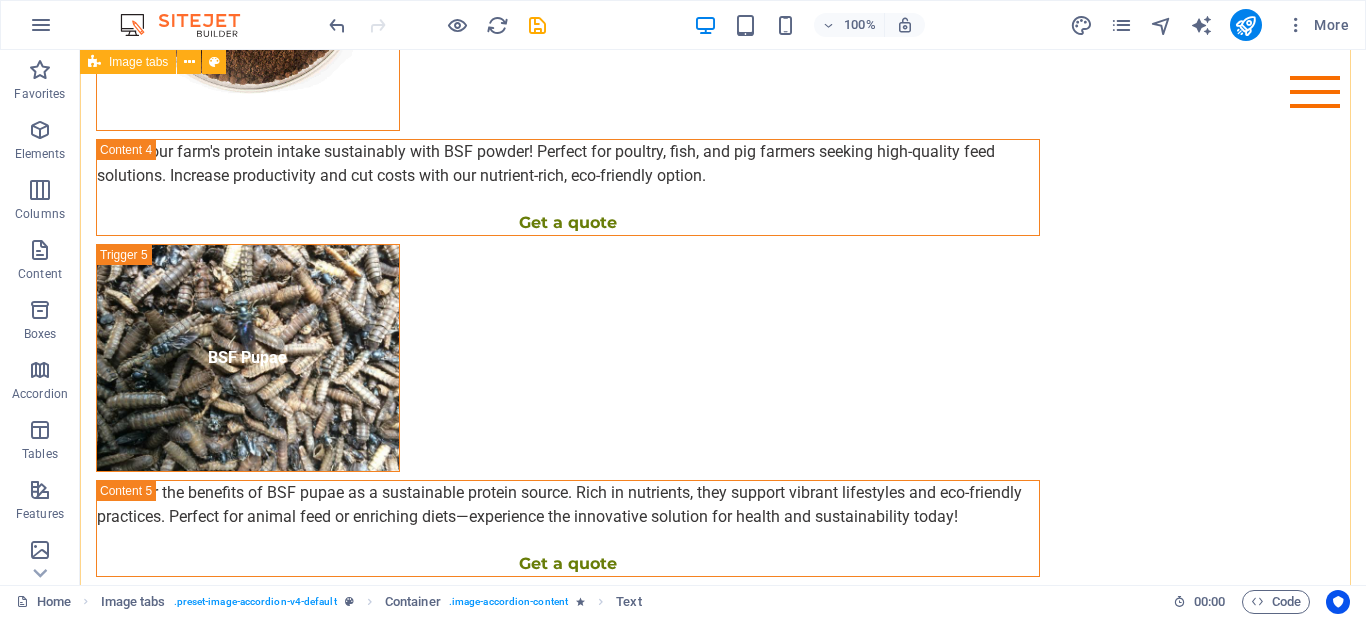 click on "Eggs  Transform your farming practices with our premium Black Soldier Fly eggs! Each gram contains an astounding 37,000 eggs, ensuring an efficient protein boost and effective waste management. It's time to embrace eco-friendly agriculture and cultivate a sustainable future today! Get a quote  Fresh Larvae Discover the benefits of fresh black soldier fly larvae as a sustainable feed option for poultry, pigs, and fish. Packed with high protein (up to 42%), healthy fats (around 35%), and essential vitamins, they promote optimal growth and health in livestock. Compared to conventional feeds, these larvae enhance digestion and reduce waste, offering an eco-friendly solution that supports sustainable farming practices while providing superior nutrition. Explore our offerings today! Get a quote  Dry Larvae Get a quote   powder  Get a quote  BSF Pupae Get a quote  Frass Fertilizer Get a quote  Improved Kienyeji Fully Vaccinated:  Ensures optimal health and protection against common poultry diseases. Adaptability:" at bounding box center (723, -91) 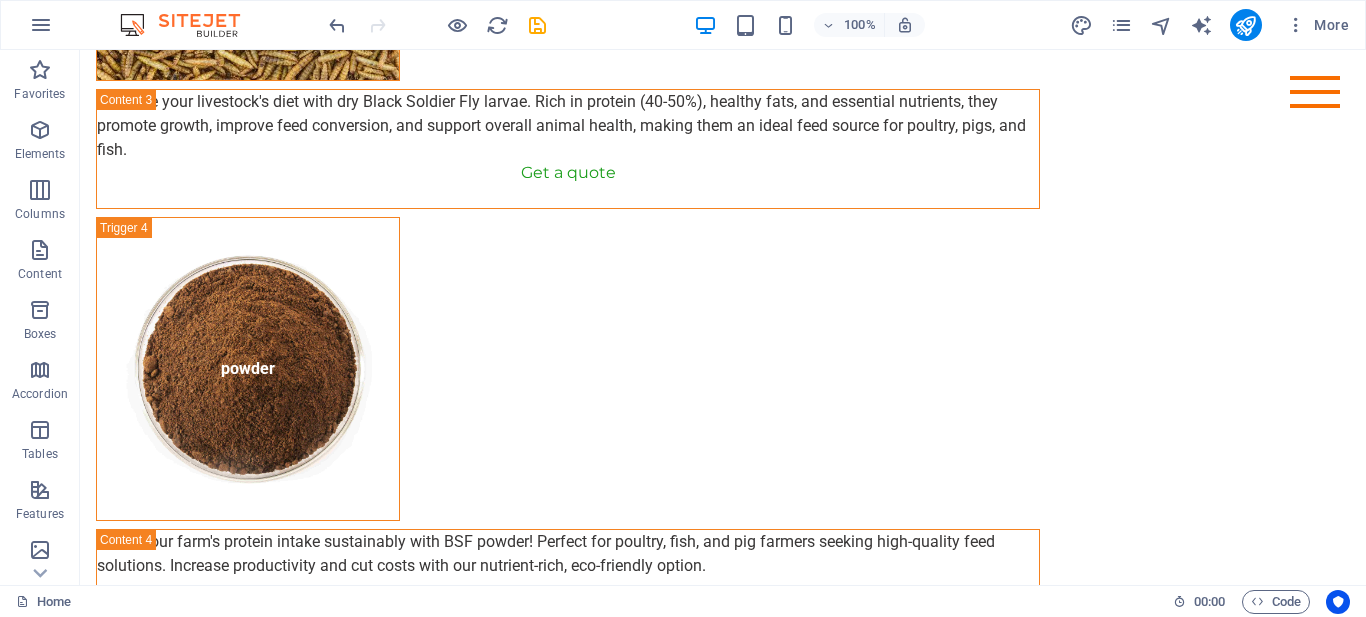 scroll, scrollTop: 2979, scrollLeft: 0, axis: vertical 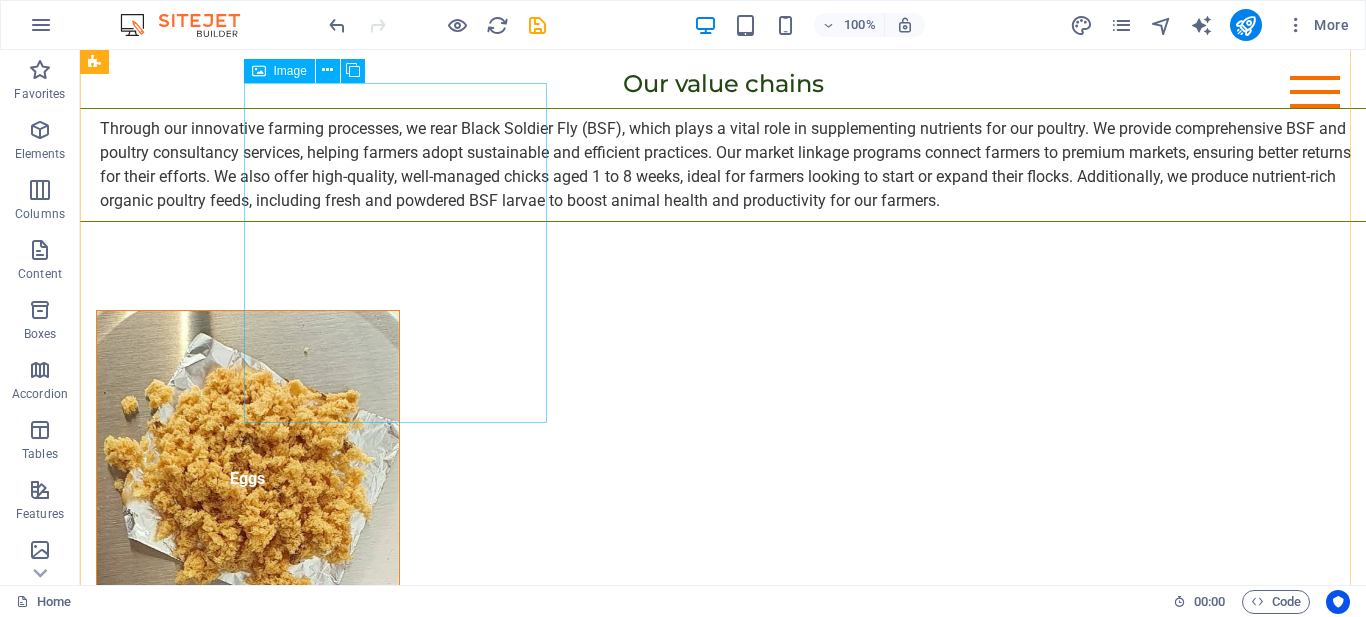 click on "Eggs" at bounding box center [248, 480] 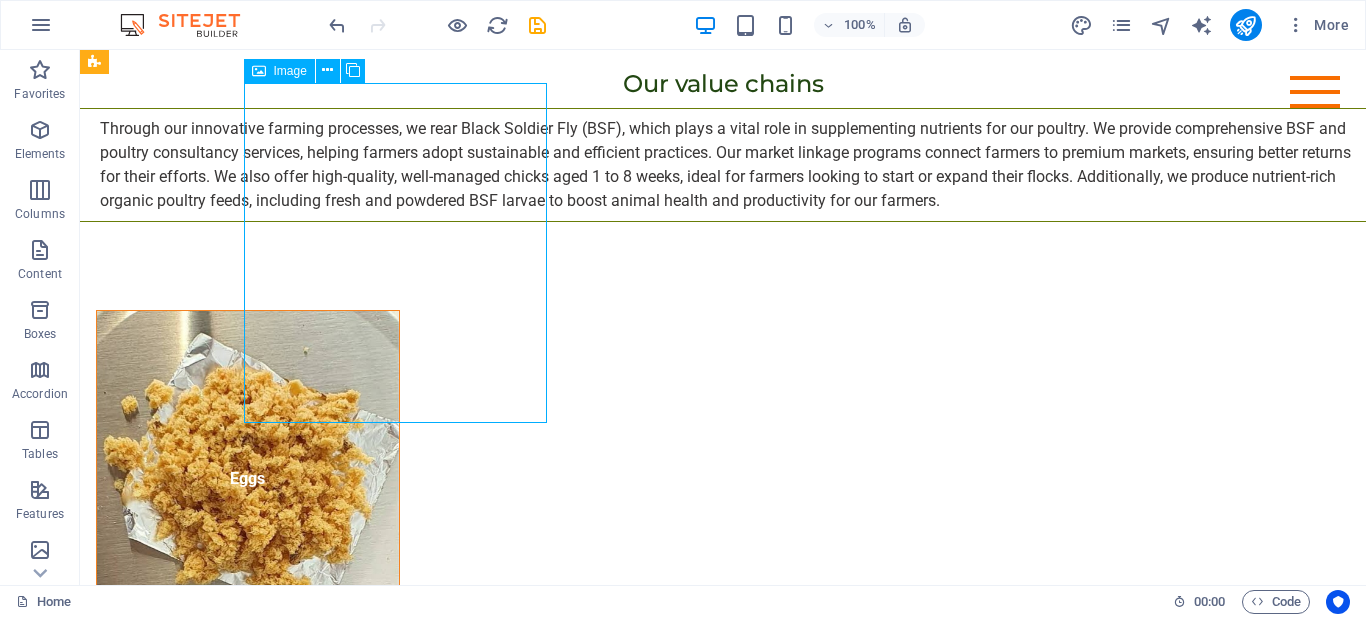 click on "Eggs" at bounding box center (248, 480) 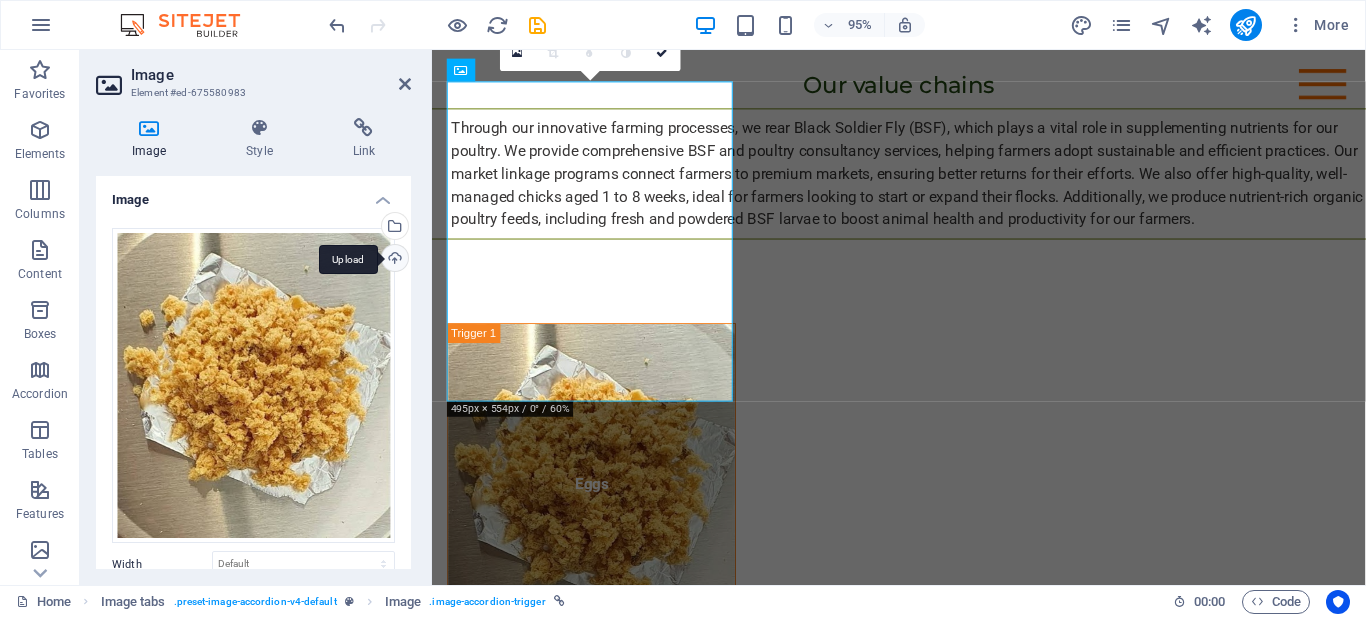 scroll, scrollTop: 1503, scrollLeft: 0, axis: vertical 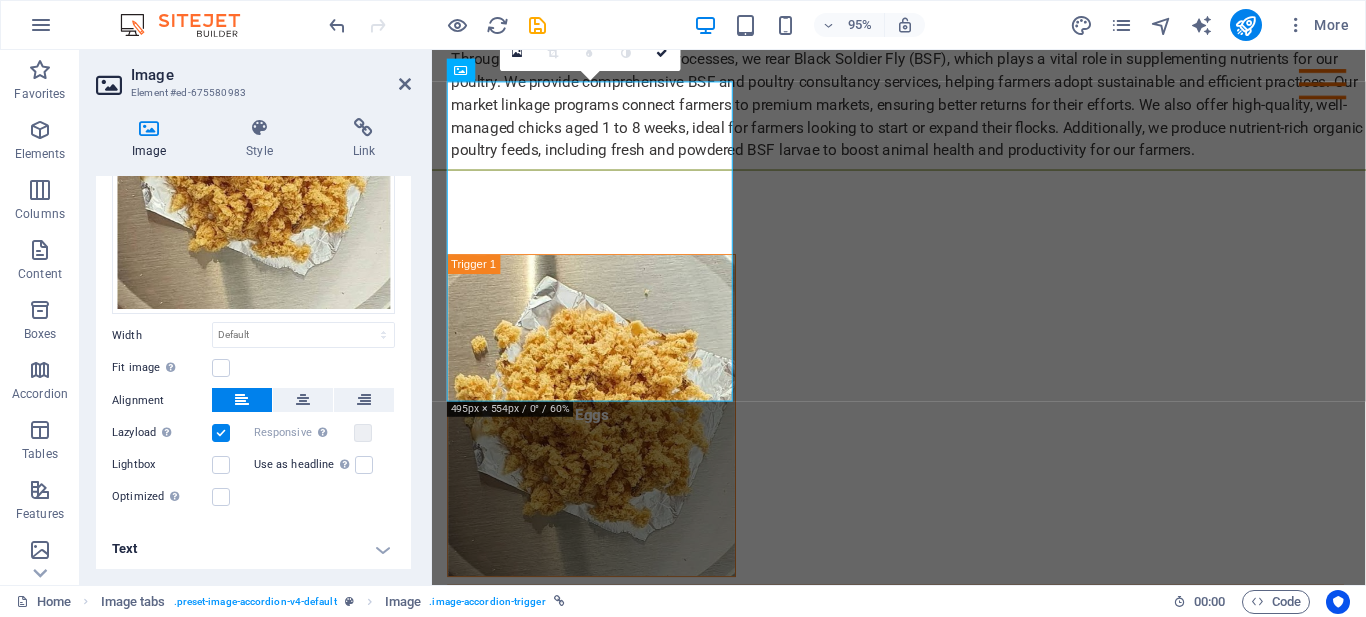 click on "Text" at bounding box center [253, 549] 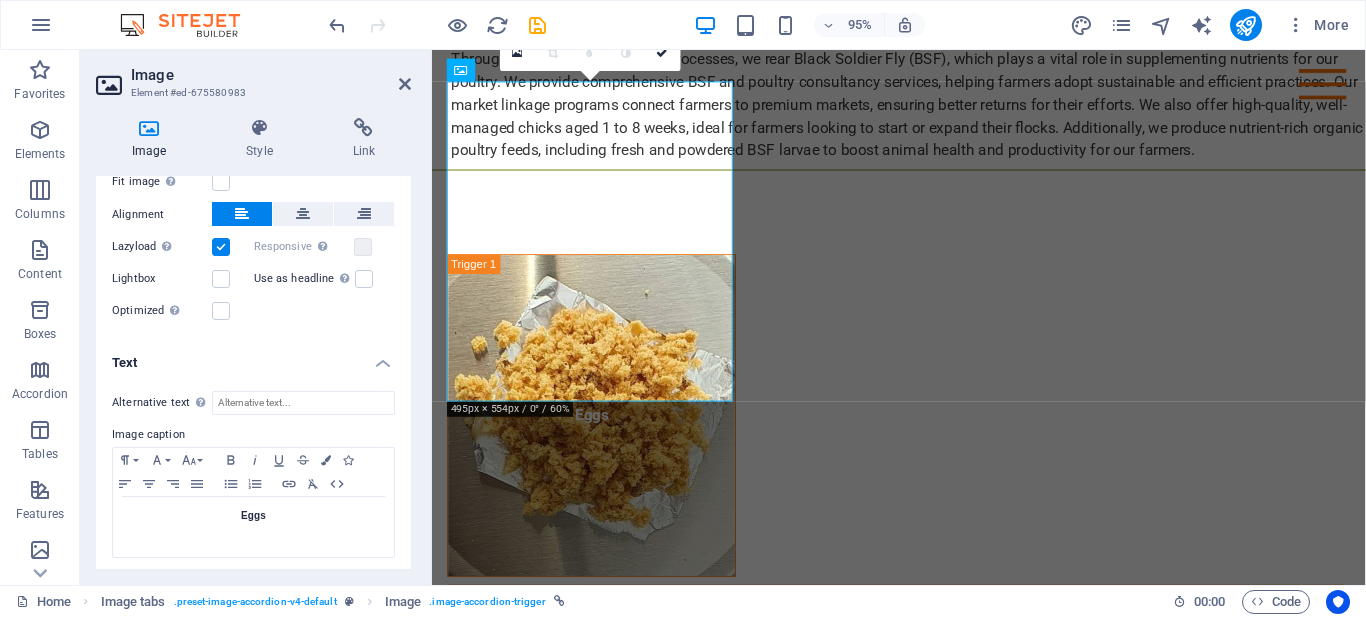 scroll, scrollTop: 417, scrollLeft: 0, axis: vertical 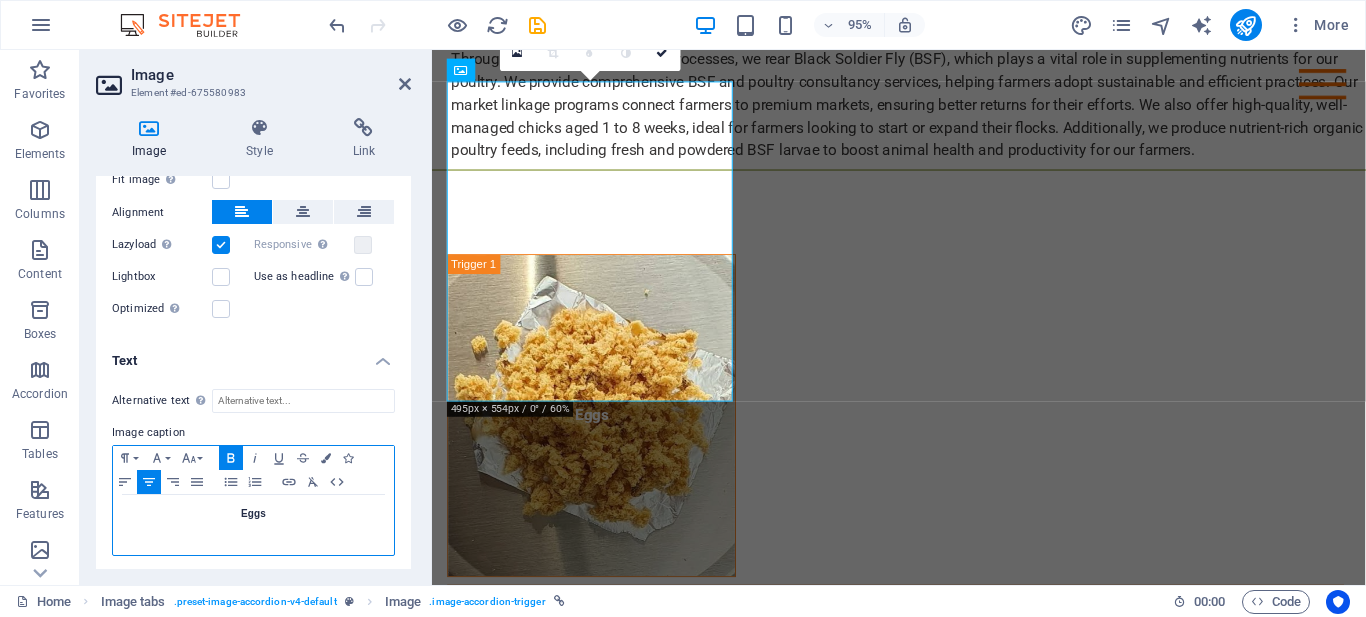 click on "Eggs" at bounding box center [253, 514] 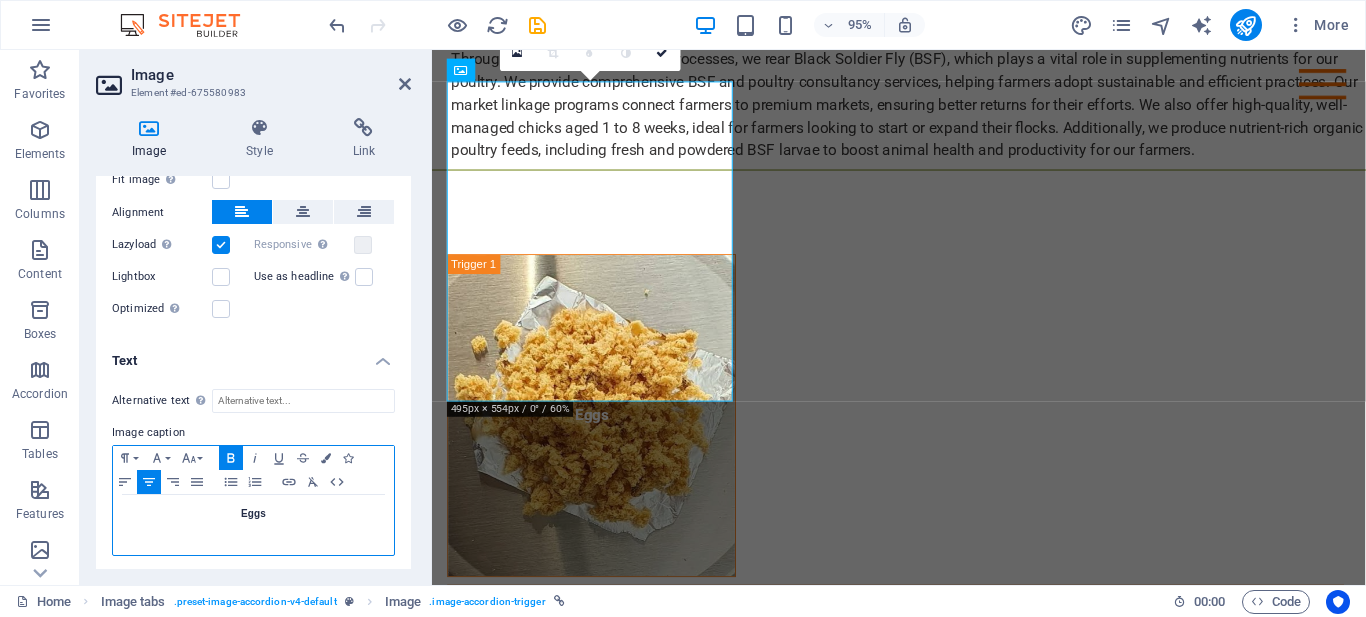 type 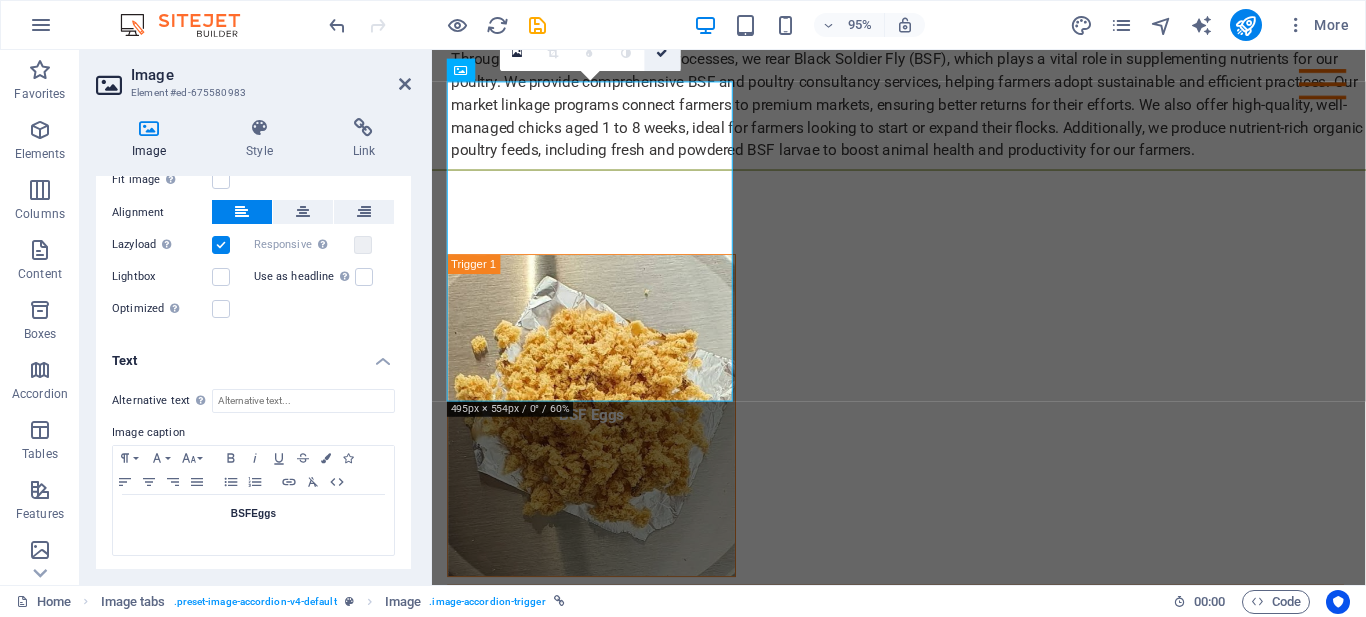 click at bounding box center [663, 52] 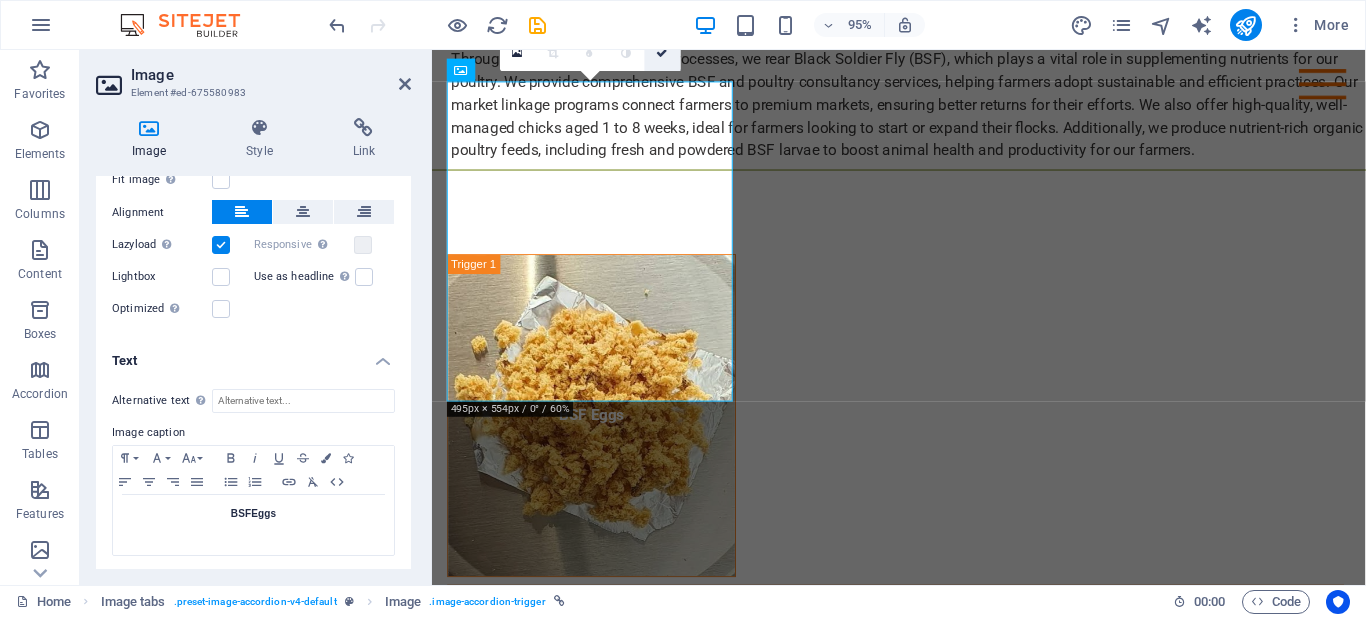 scroll, scrollTop: 1431, scrollLeft: 0, axis: vertical 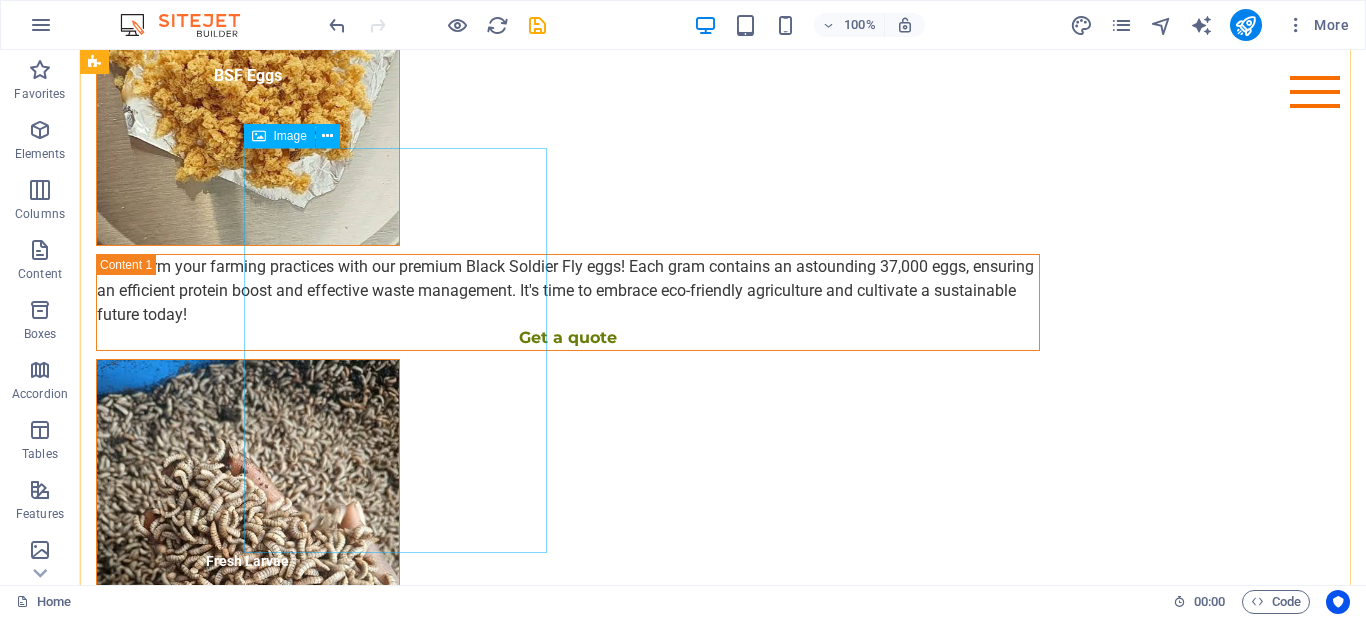 click on "Fresh Larvae" at bounding box center [248, 561] 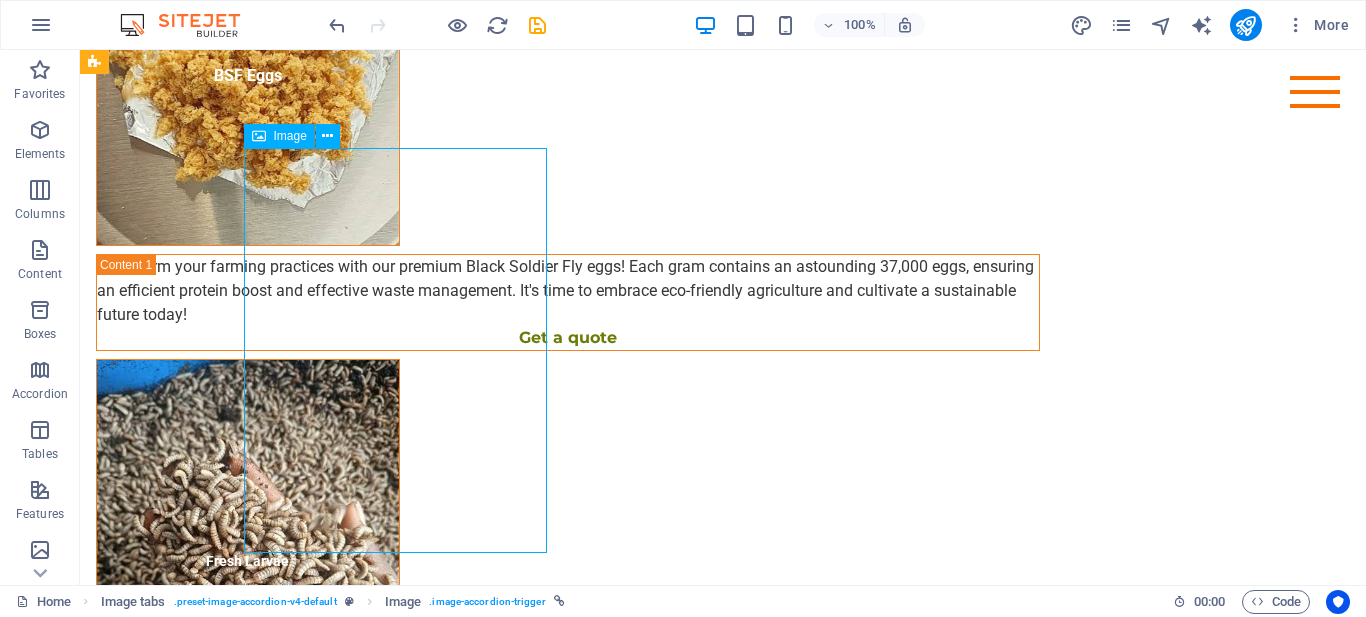 click on "Fresh Larvae" at bounding box center [248, 561] 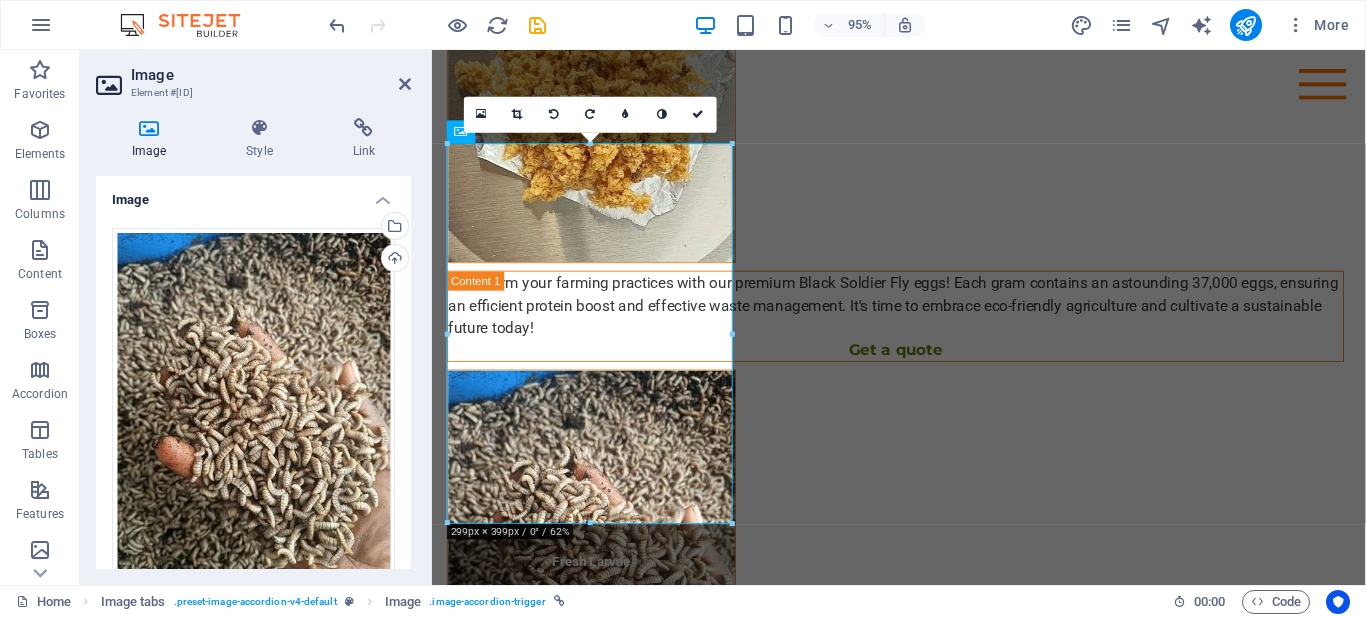 scroll, scrollTop: 1903, scrollLeft: 0, axis: vertical 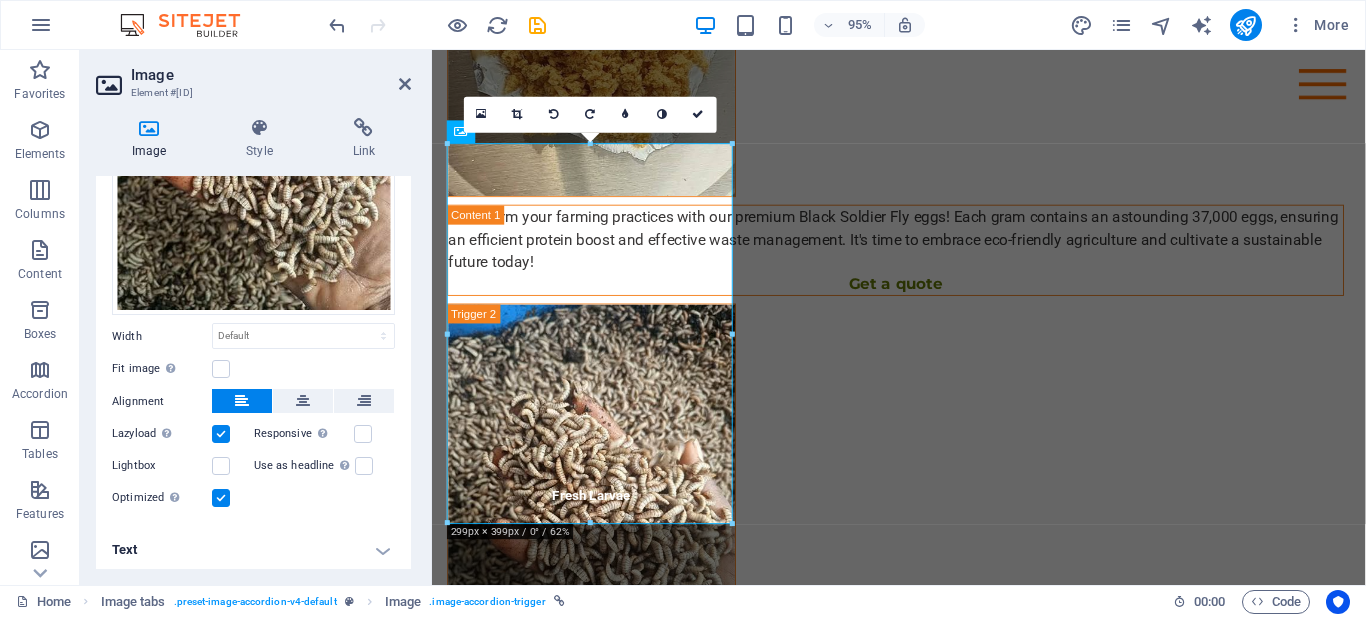 click on "Text" at bounding box center (253, 550) 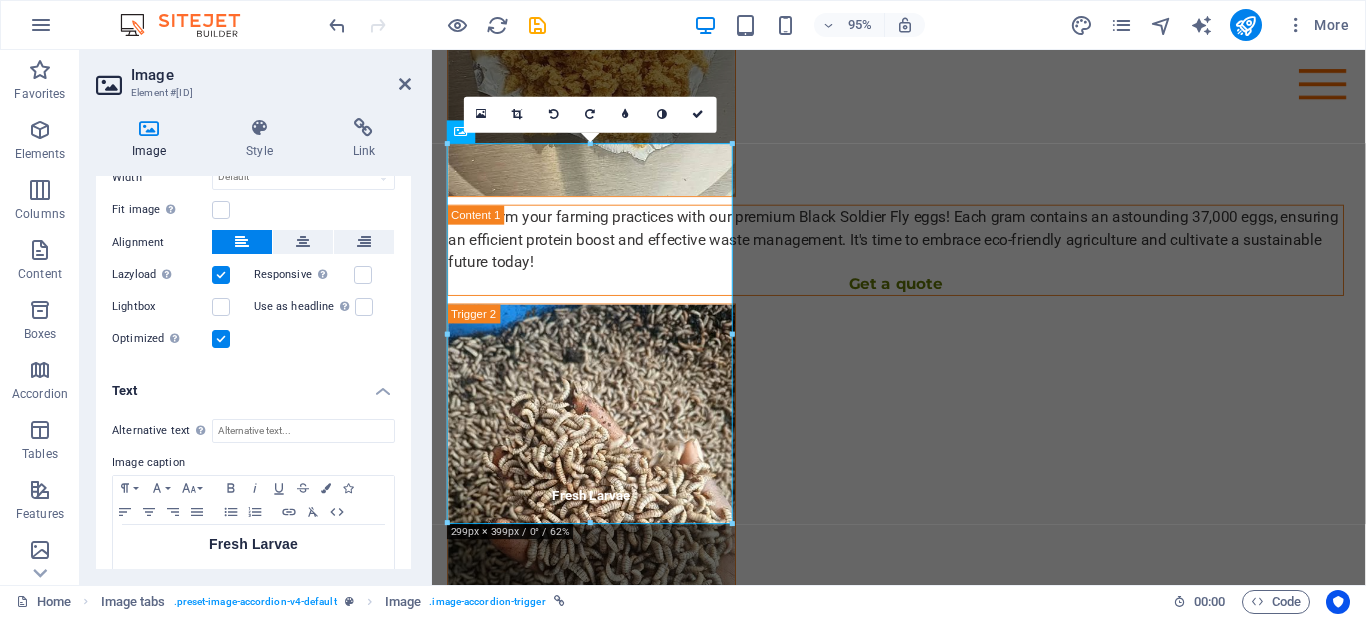 scroll, scrollTop: 448, scrollLeft: 0, axis: vertical 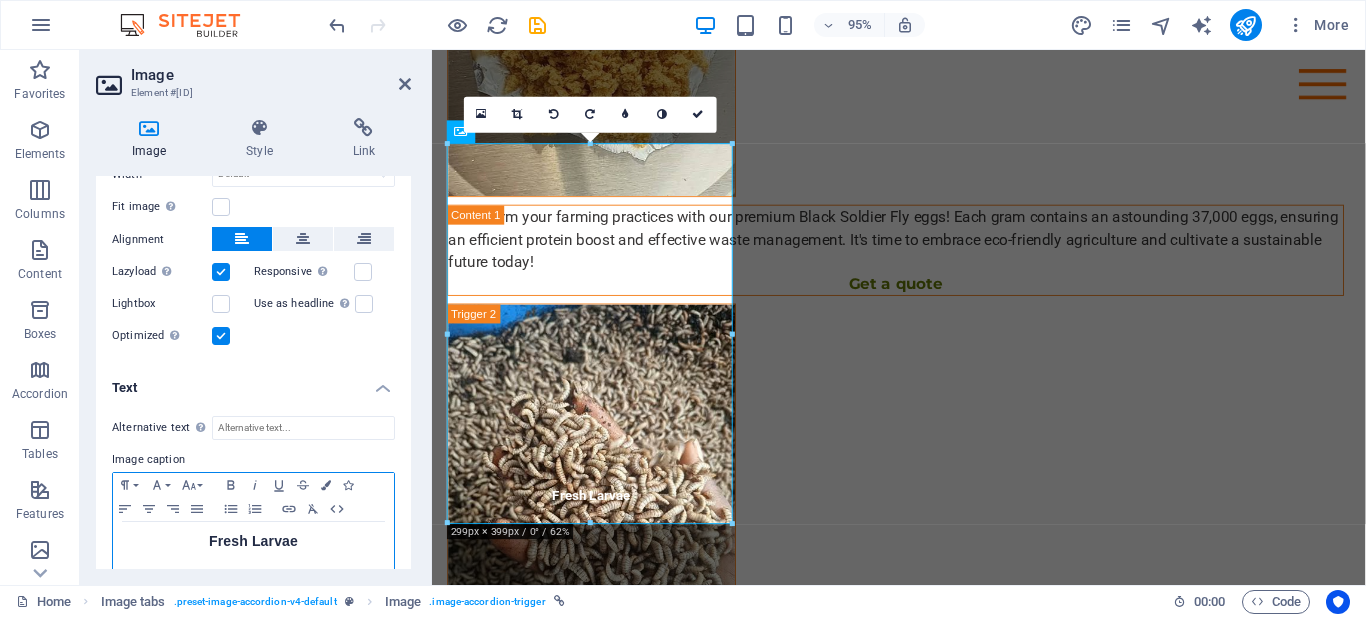 click on "Fresh Larvae" at bounding box center [253, 542] 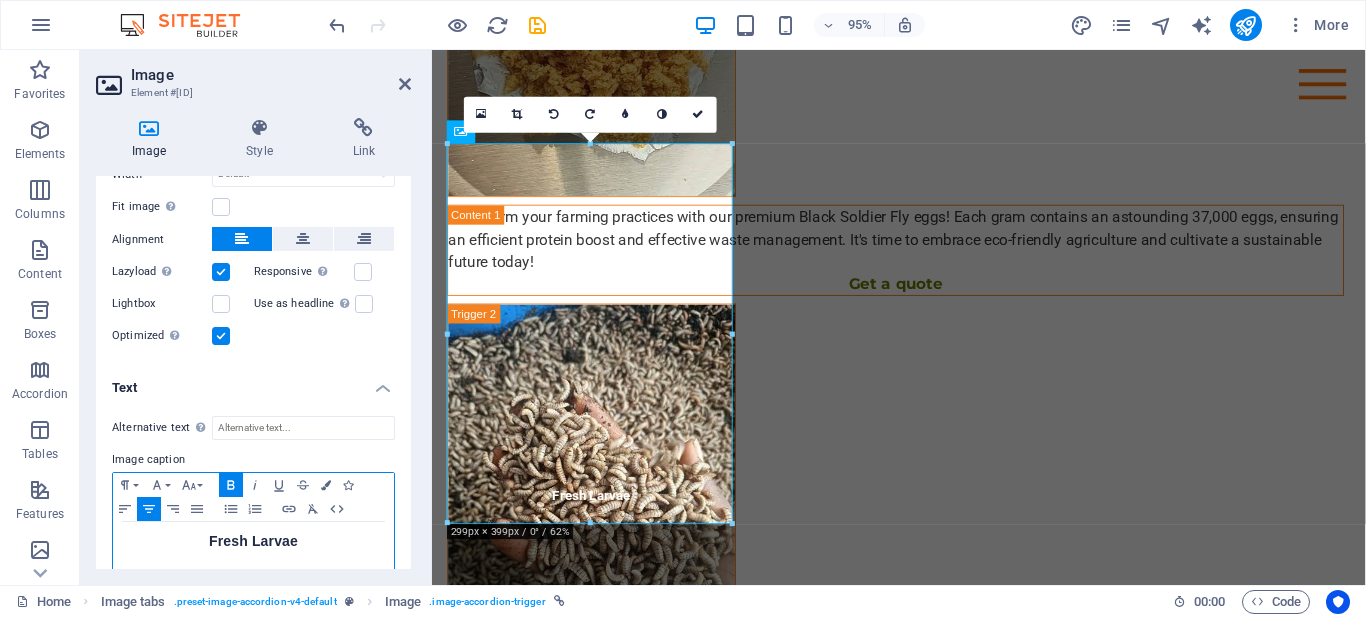 type 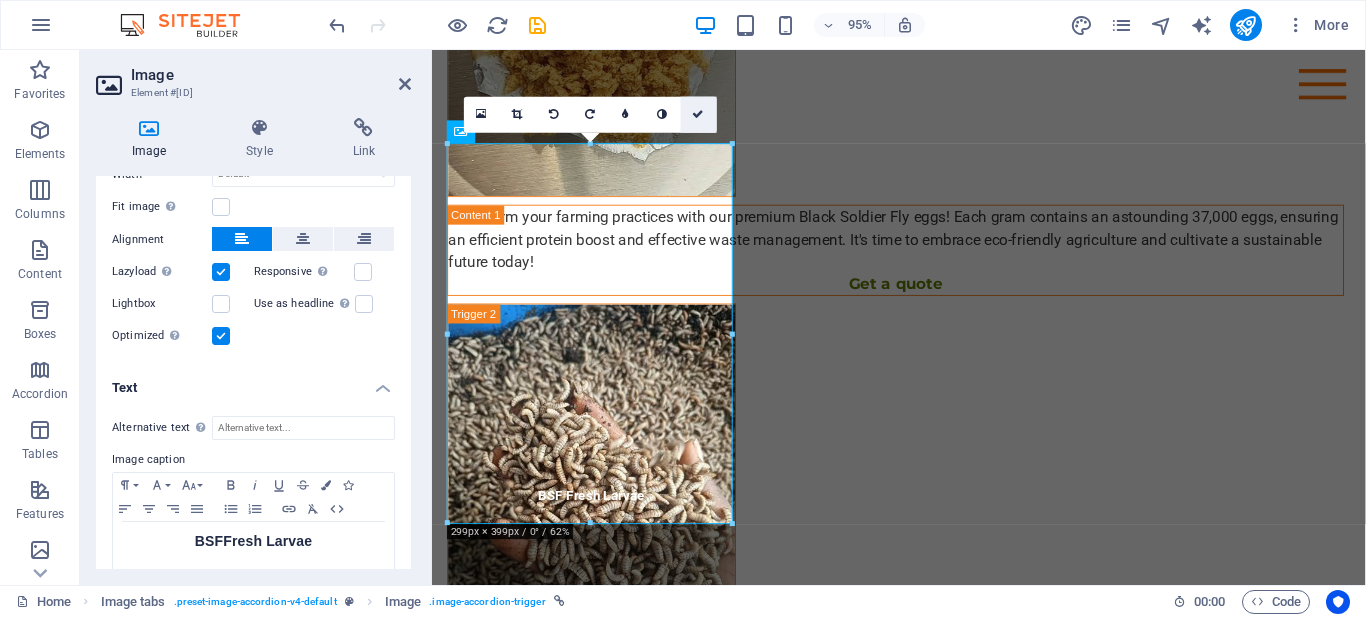 click at bounding box center (699, 114) 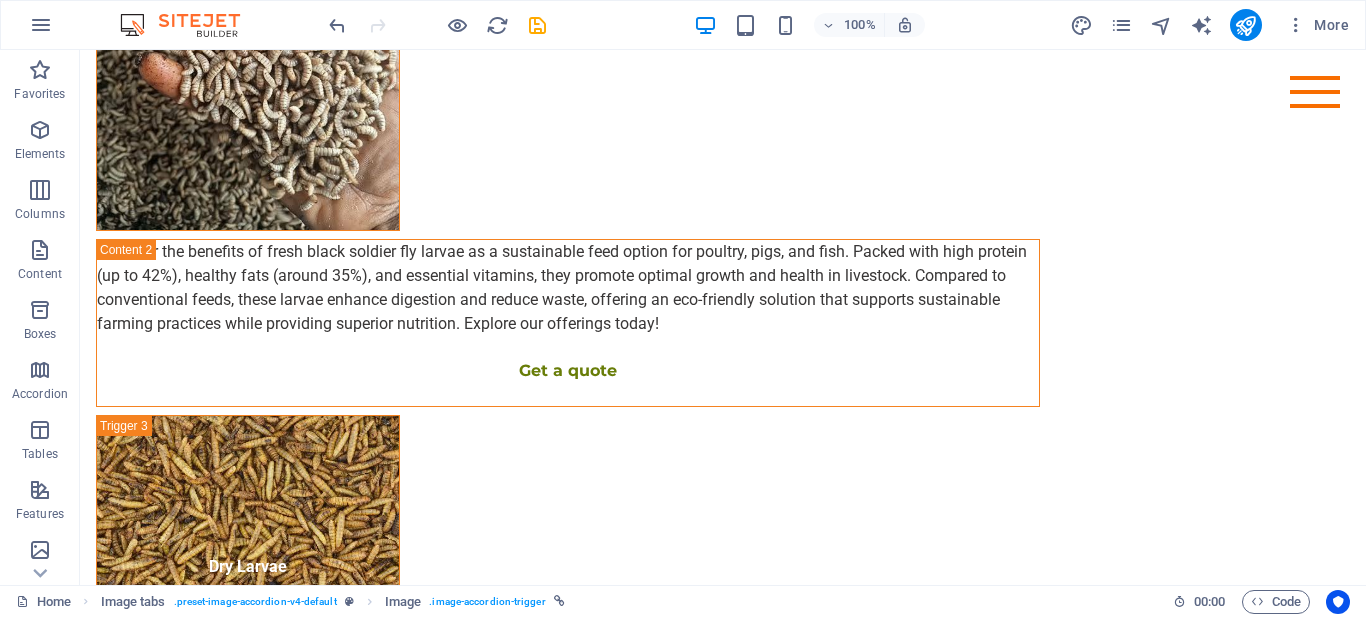 scroll, scrollTop: 2394, scrollLeft: 0, axis: vertical 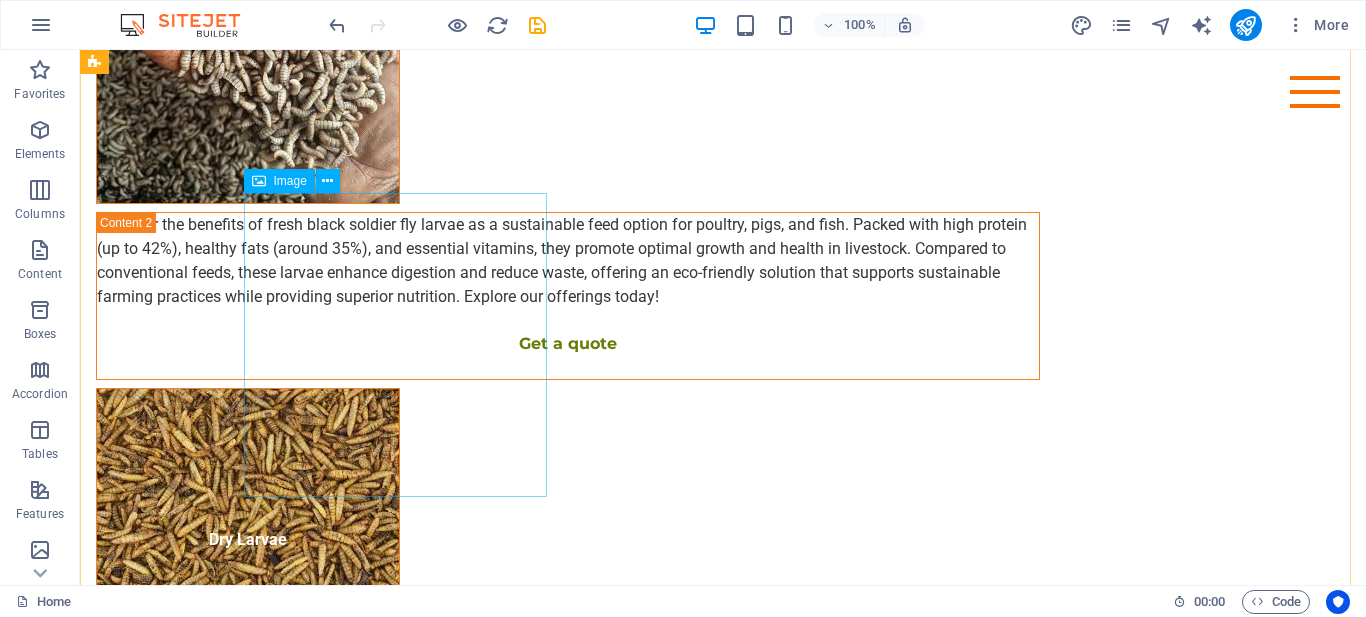 click on "Dry Larvae" at bounding box center (248, 540) 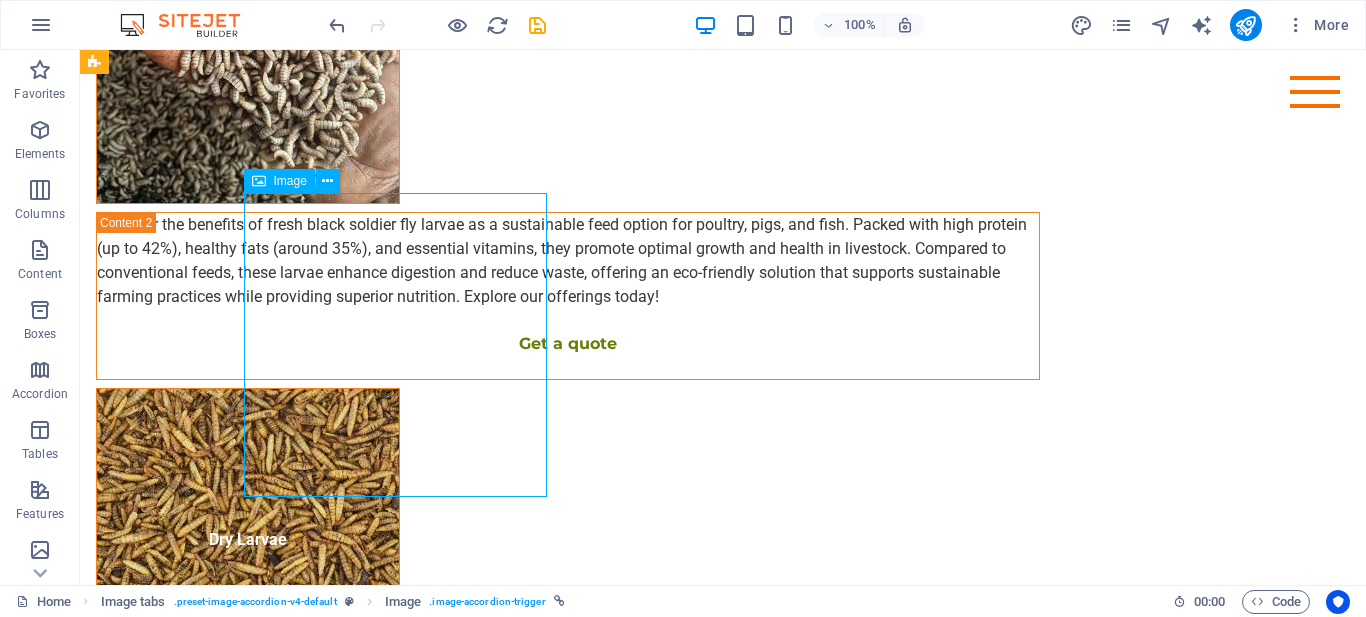 click on "Dry Larvae" at bounding box center [248, 540] 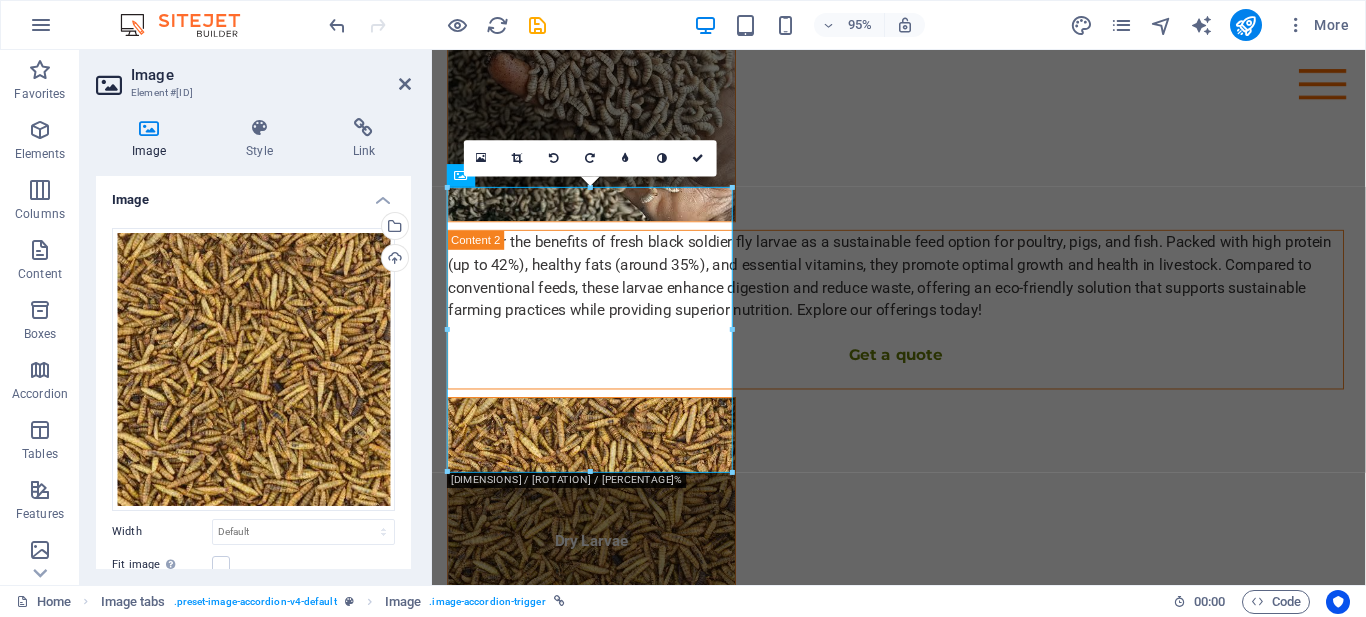 scroll, scrollTop: 2459, scrollLeft: 0, axis: vertical 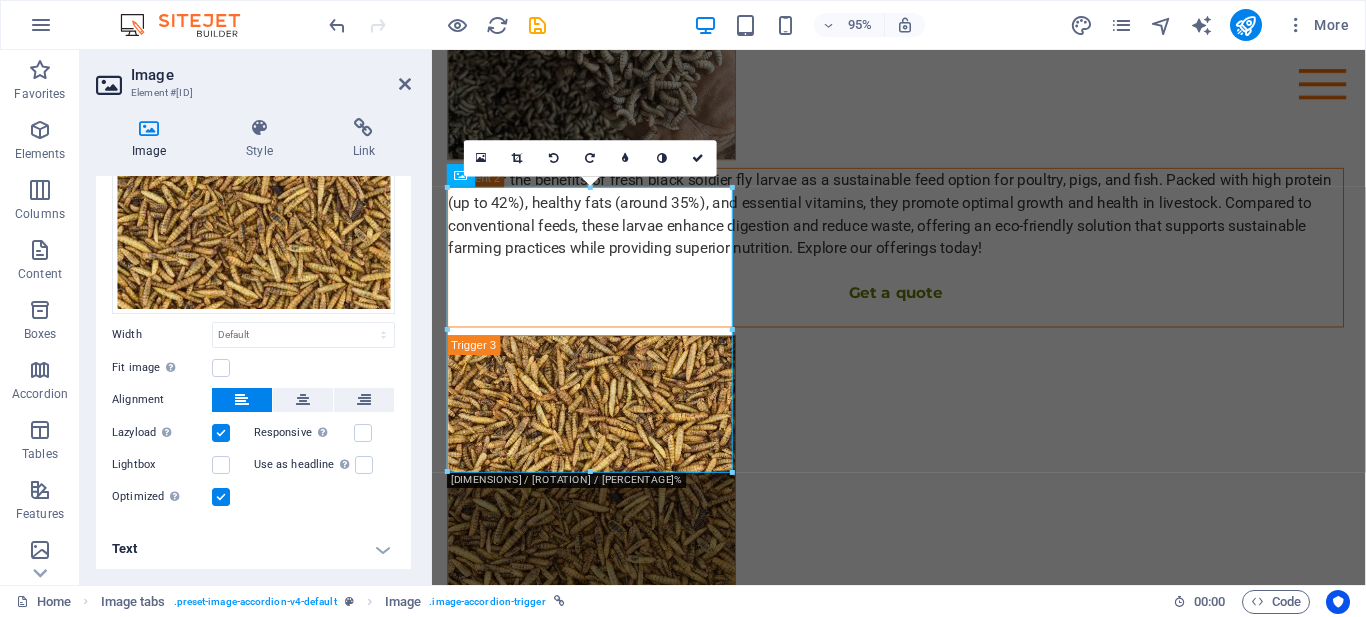 click on "Text" at bounding box center (253, 549) 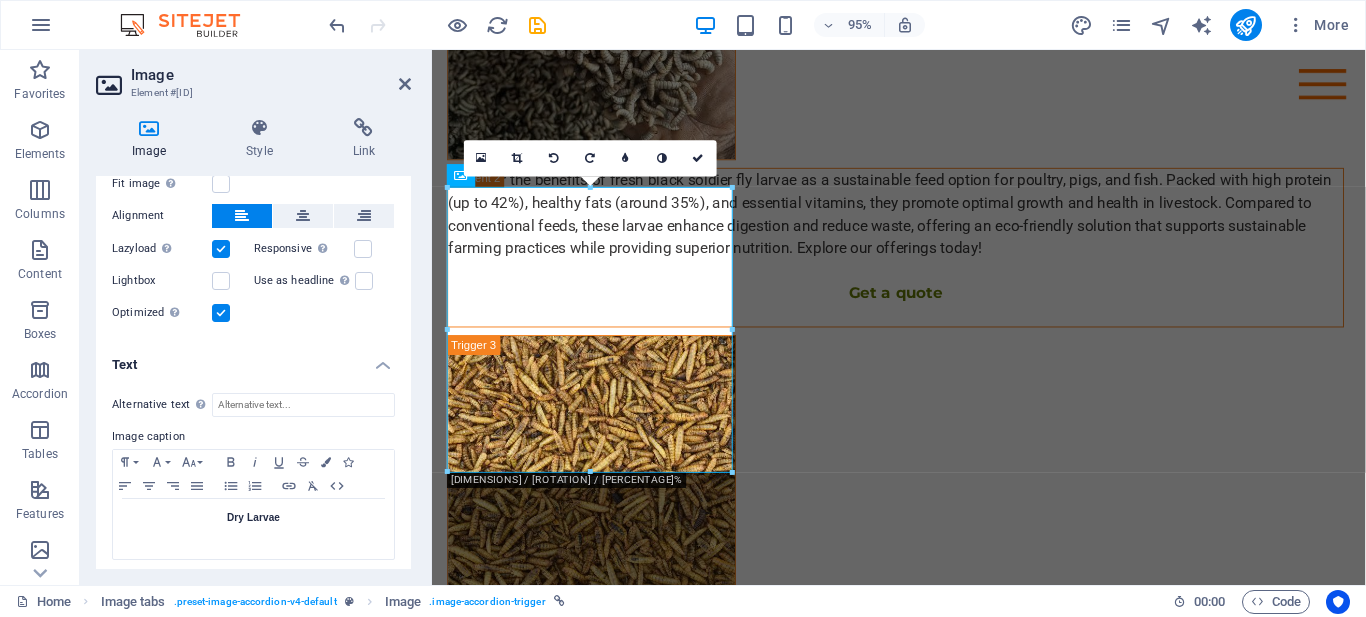 scroll, scrollTop: 383, scrollLeft: 0, axis: vertical 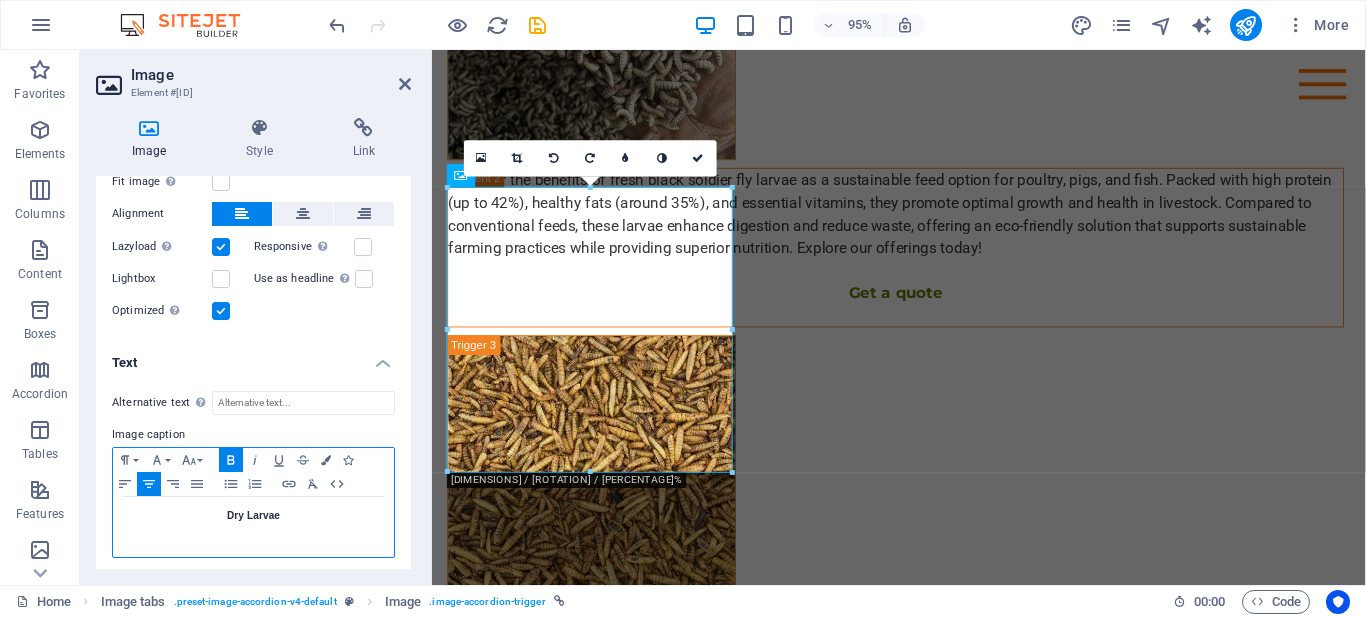 click on "Dry Larvae" at bounding box center [253, 515] 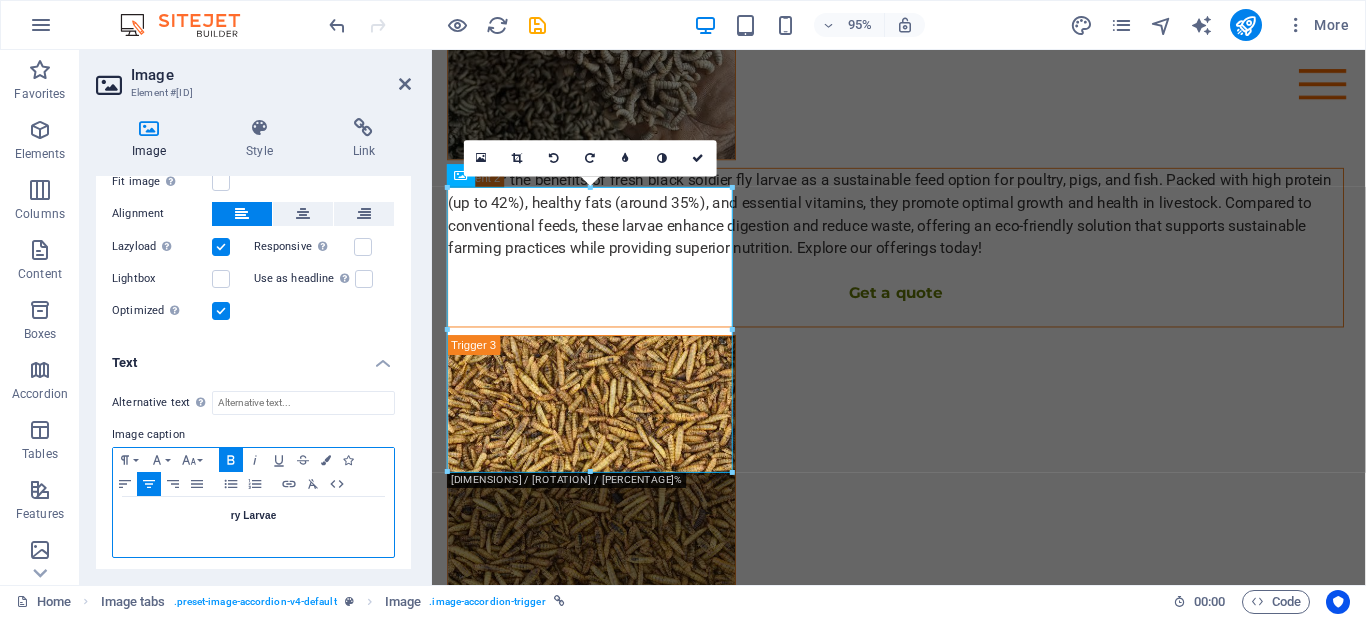type 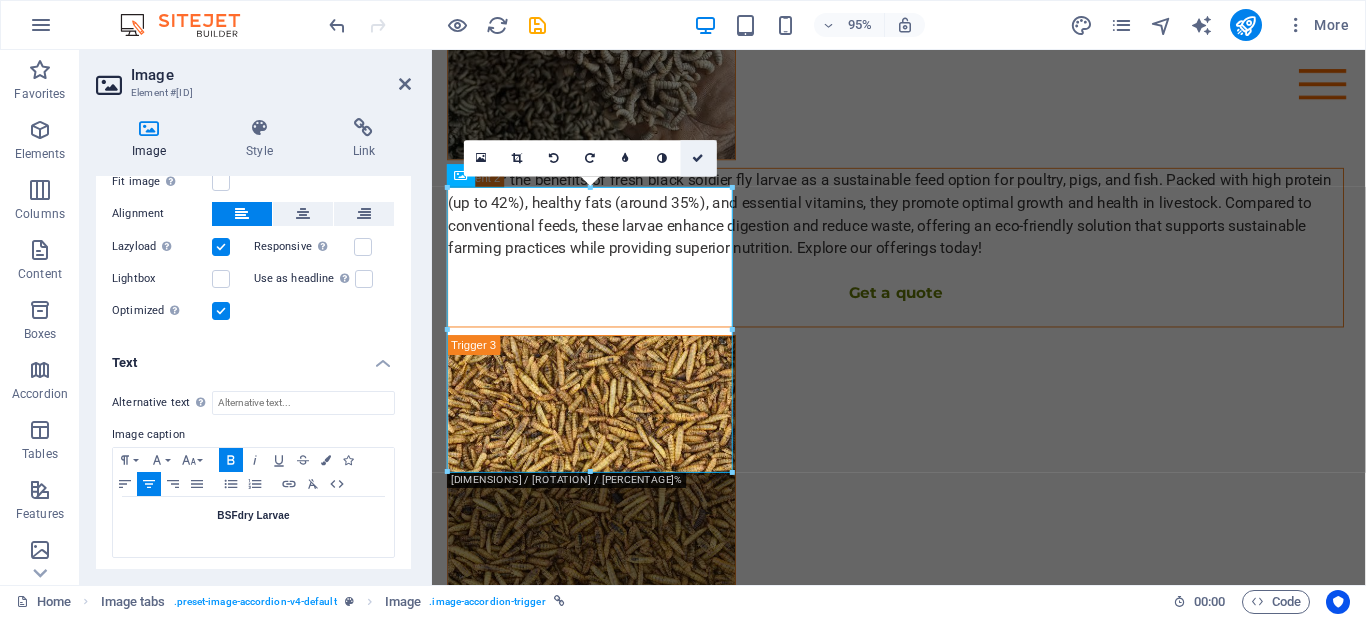 click at bounding box center (699, 157) 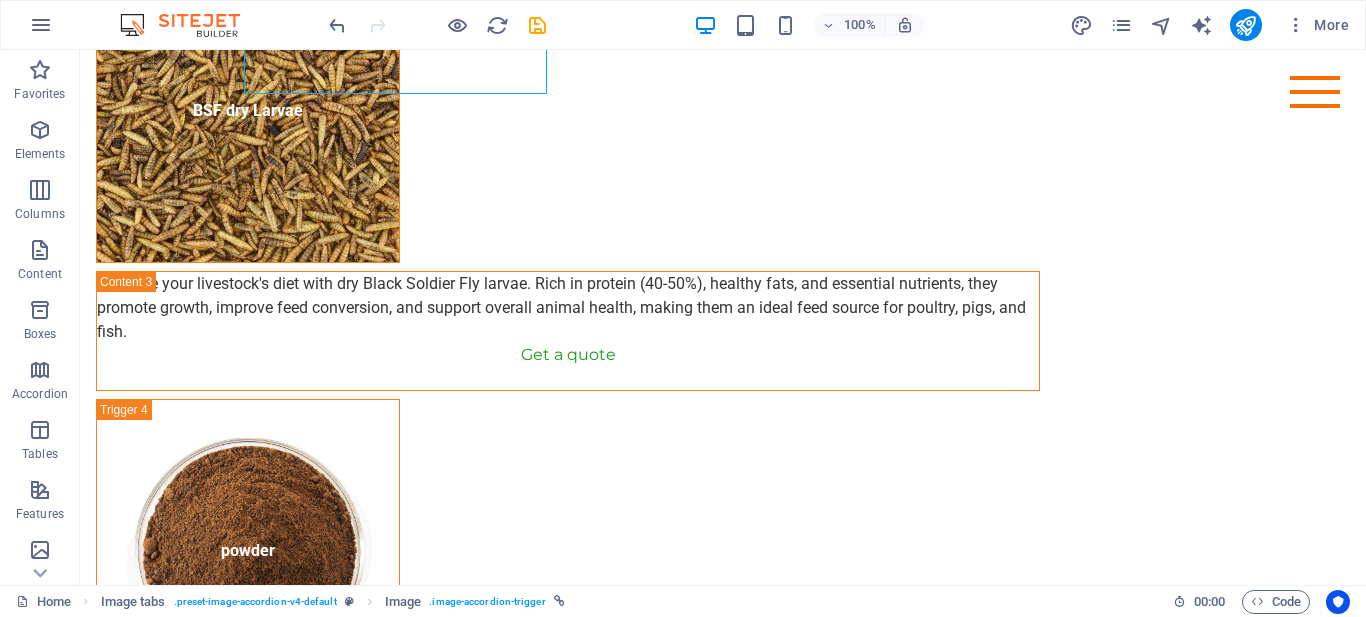 scroll, scrollTop: 2849, scrollLeft: 0, axis: vertical 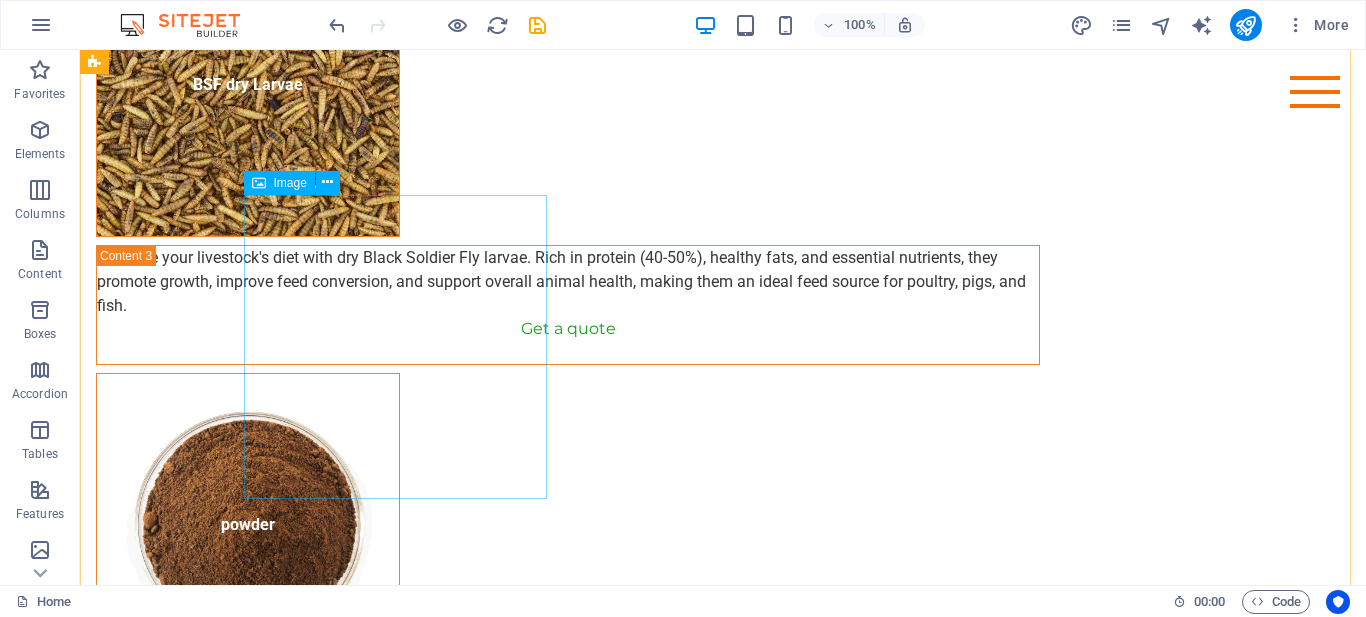 click on "powder" at bounding box center [248, 525] 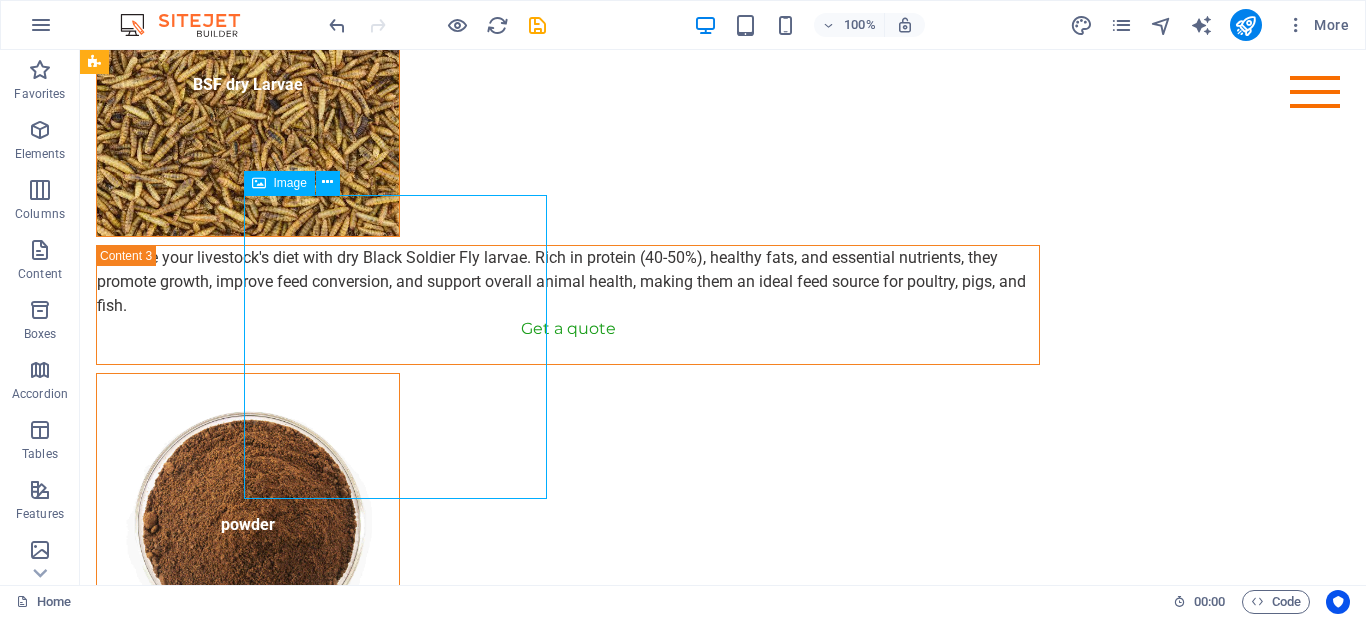 click on "powder" at bounding box center (248, 525) 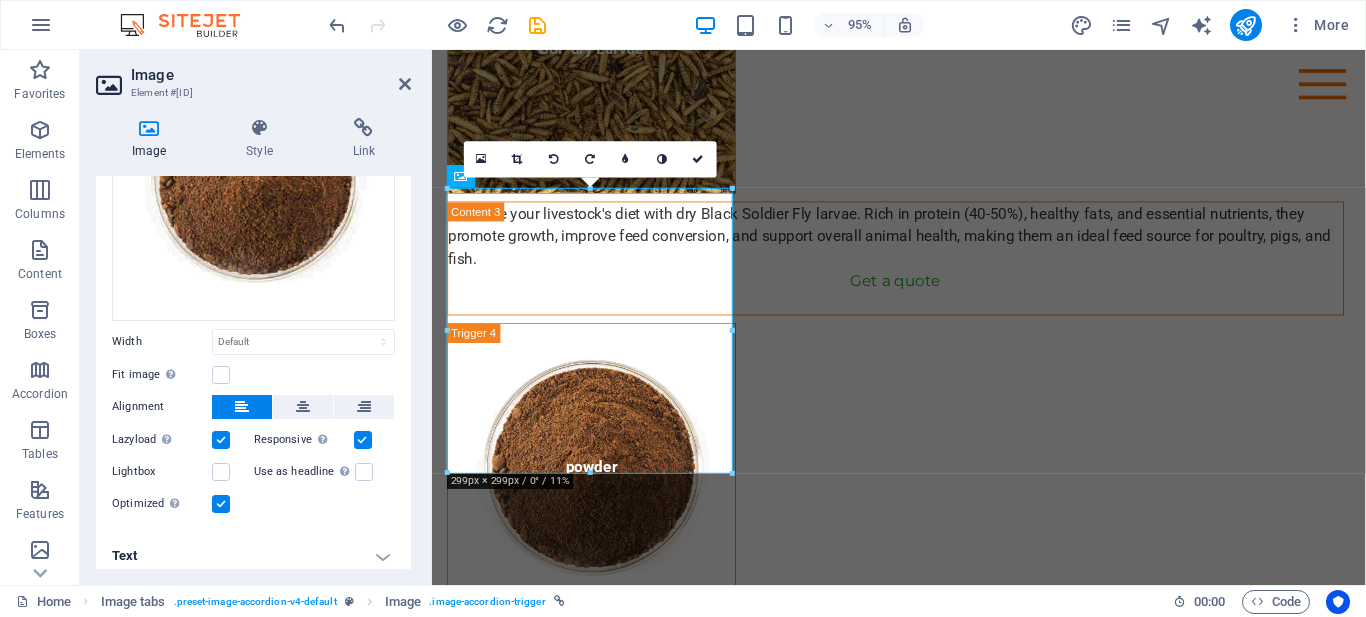 scroll, scrollTop: 197, scrollLeft: 0, axis: vertical 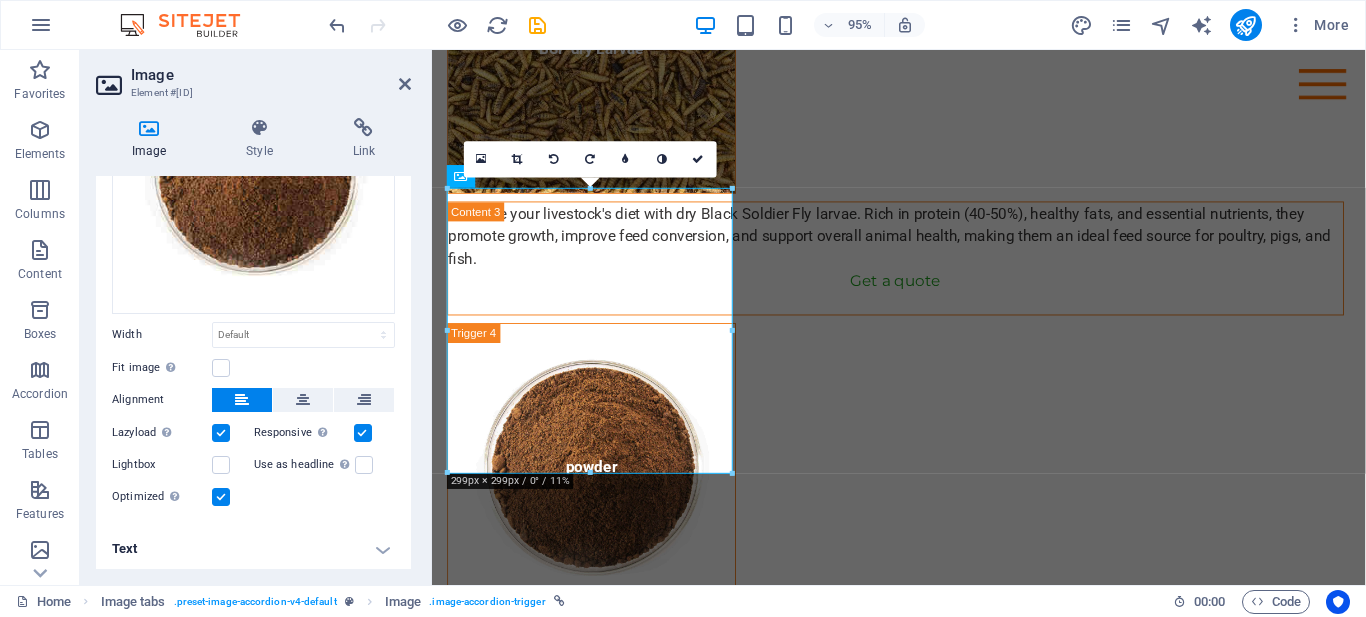 click on "Text" at bounding box center [253, 549] 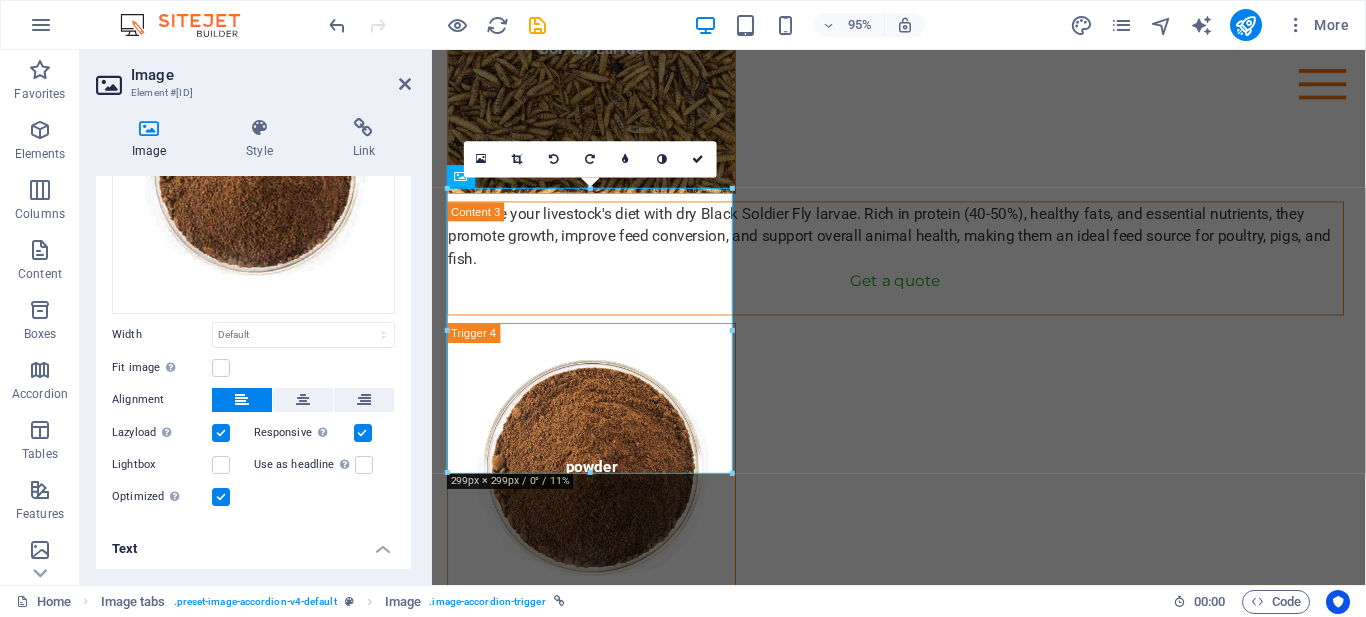 click on "Image Drag files here, click to choose files or select files from Files or our free stock photos & videos Select files from the file manager, stock photos, or upload file(s) Upload Width Default auto px rem % em vh vw Fit image Automatically fit image to a fixed width and height Height Default auto px Alignment Lazyload Loading images after the page loads improves page speed. Responsive Automatically load retina image and smartphone optimized sizes. Lightbox Use as headline The image will be wrapped in an H1 headline tag. Useful for giving alternative text the weight of an H1 headline, e.g. for the logo. Leave unchecked if uncertain. Optimized Images are compressed to improve page speed. Position Direction Custom X offset 50 px rem % vh vw Y offset 50 px rem % vh vw Text Float No float Image left Image right Determine how text should behave around the image. Text Alternative text Image caption Paragraph Format Normal Heading 1 Heading 2 Heading 3 Heading 4 Heading 5 Heading 6 Code Font Family Arial Georgia 8" at bounding box center [253, 372] 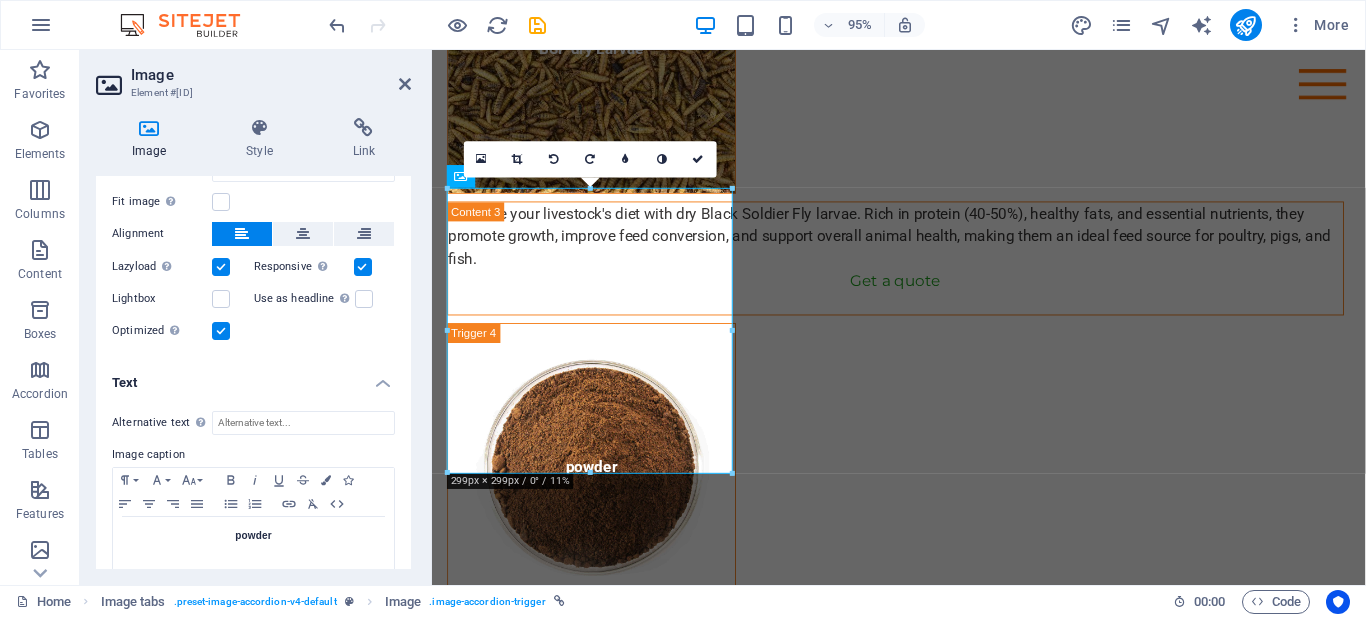 scroll, scrollTop: 377, scrollLeft: 0, axis: vertical 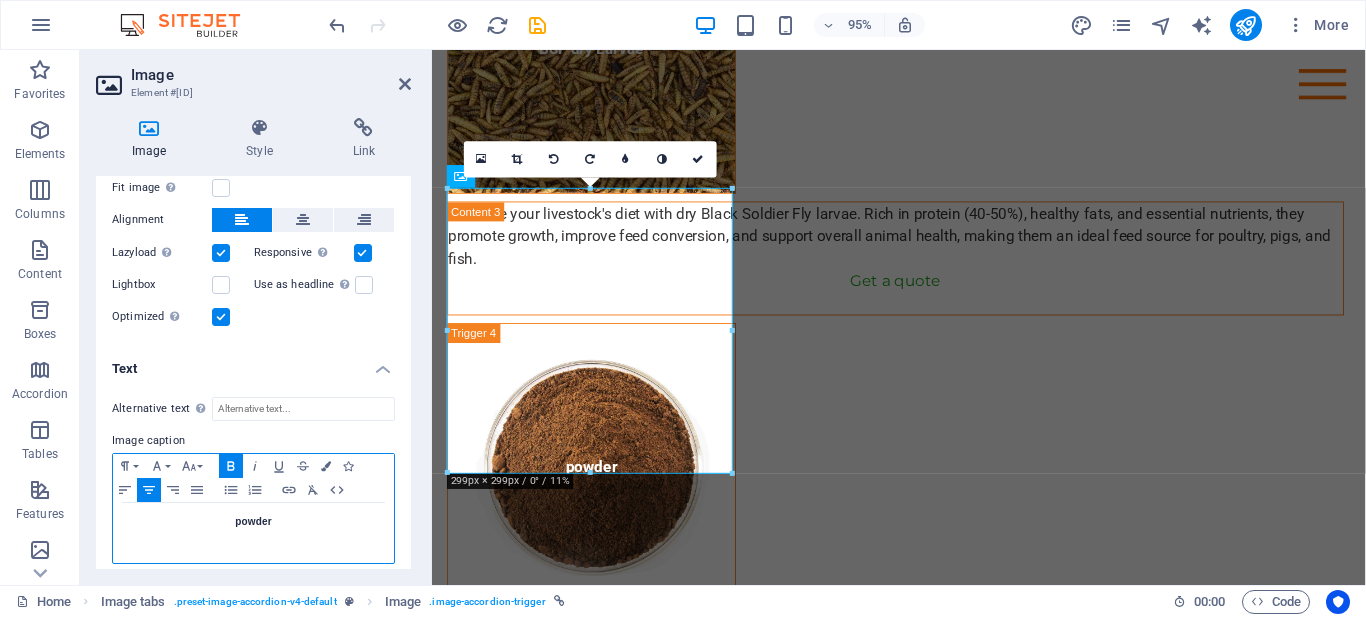 click on "powder" at bounding box center (253, 522) 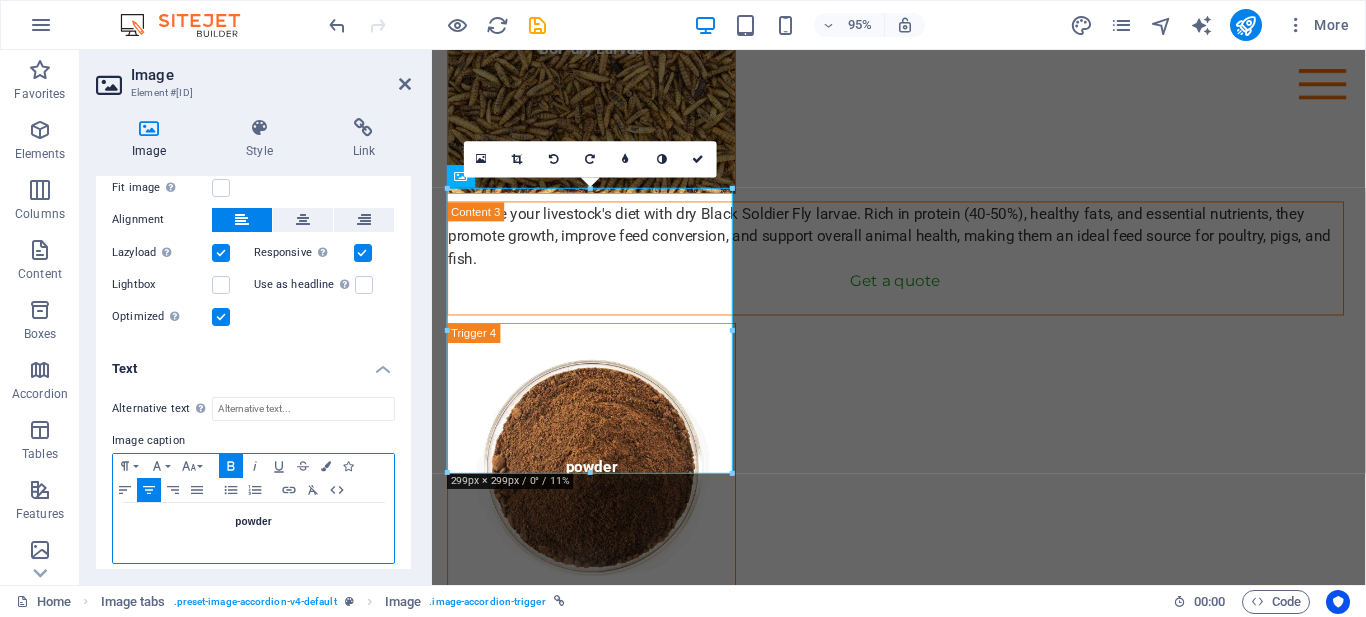 type 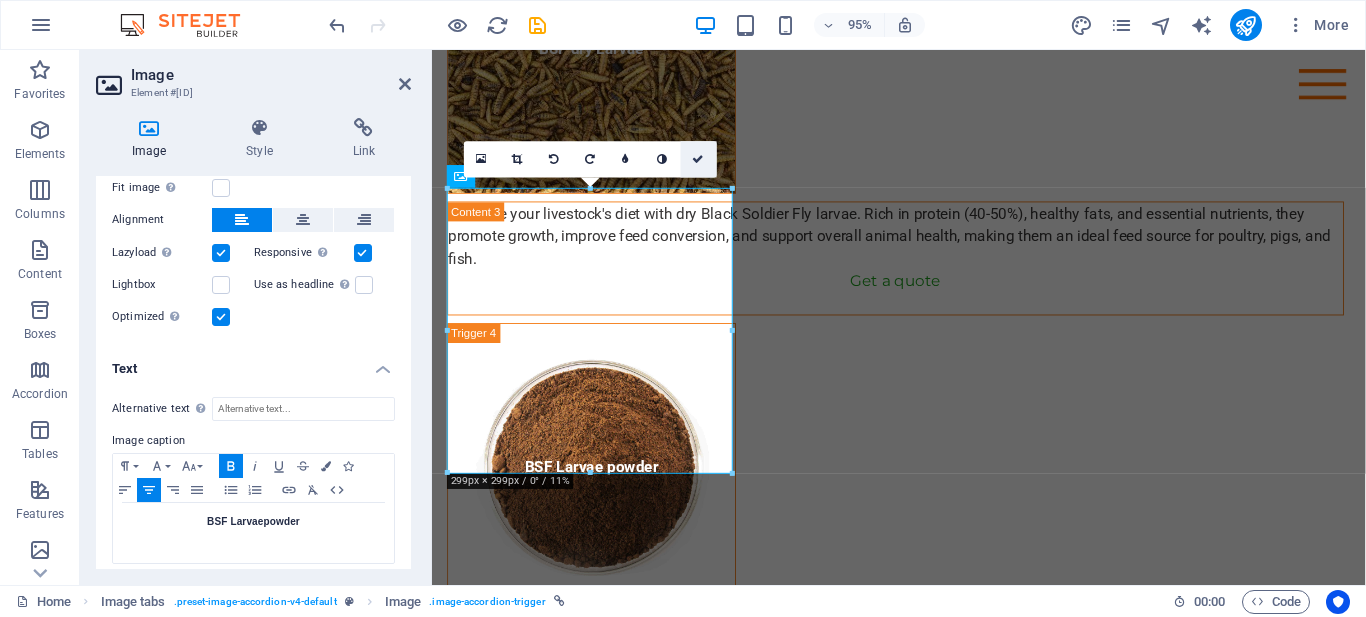click at bounding box center (699, 158) 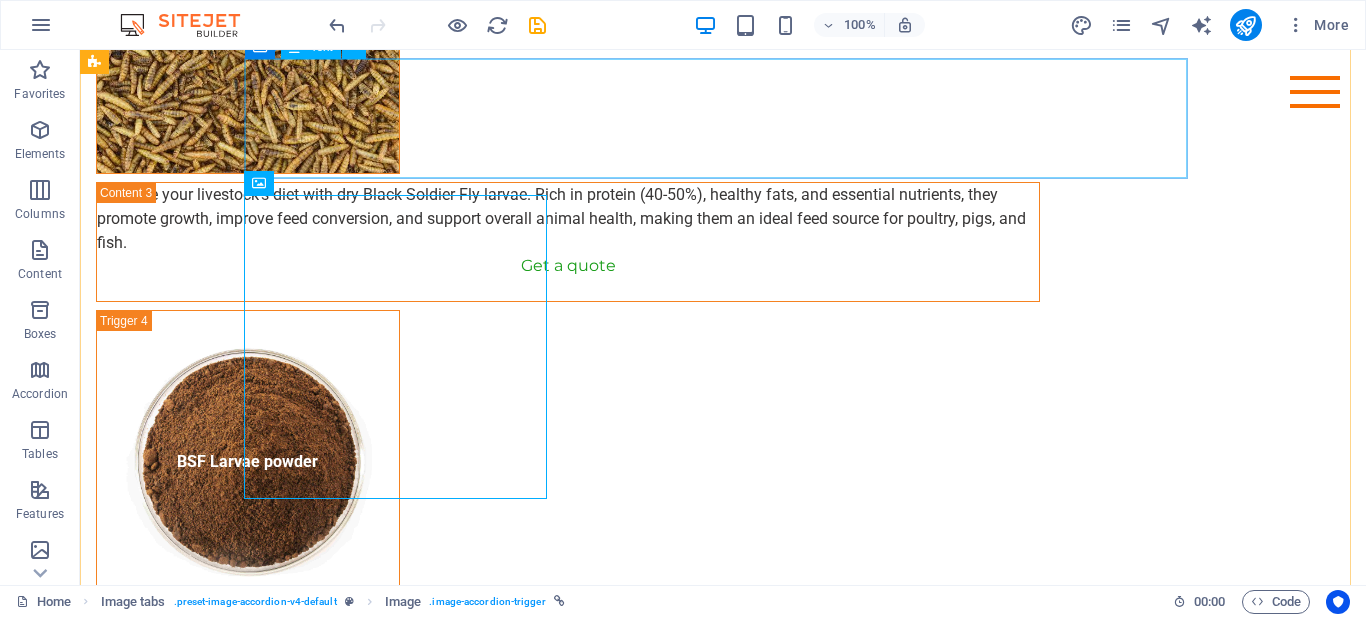scroll, scrollTop: 2849, scrollLeft: 0, axis: vertical 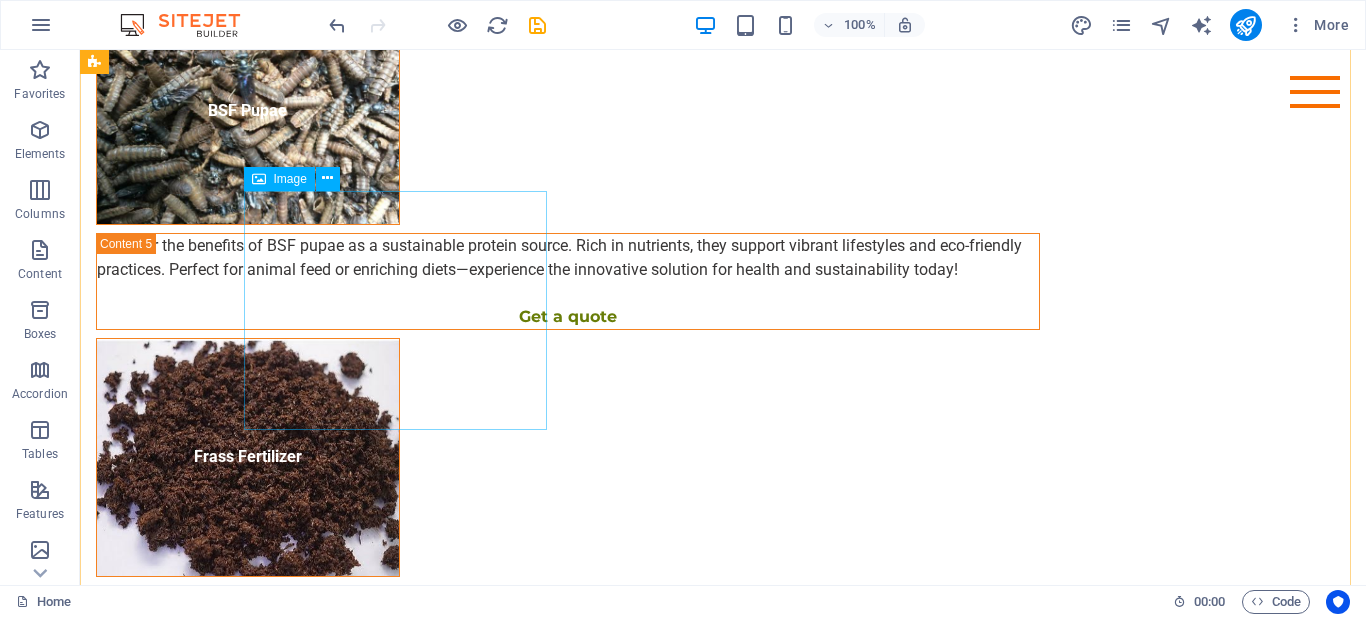 click on "Frass Fertilizer" at bounding box center (248, 457) 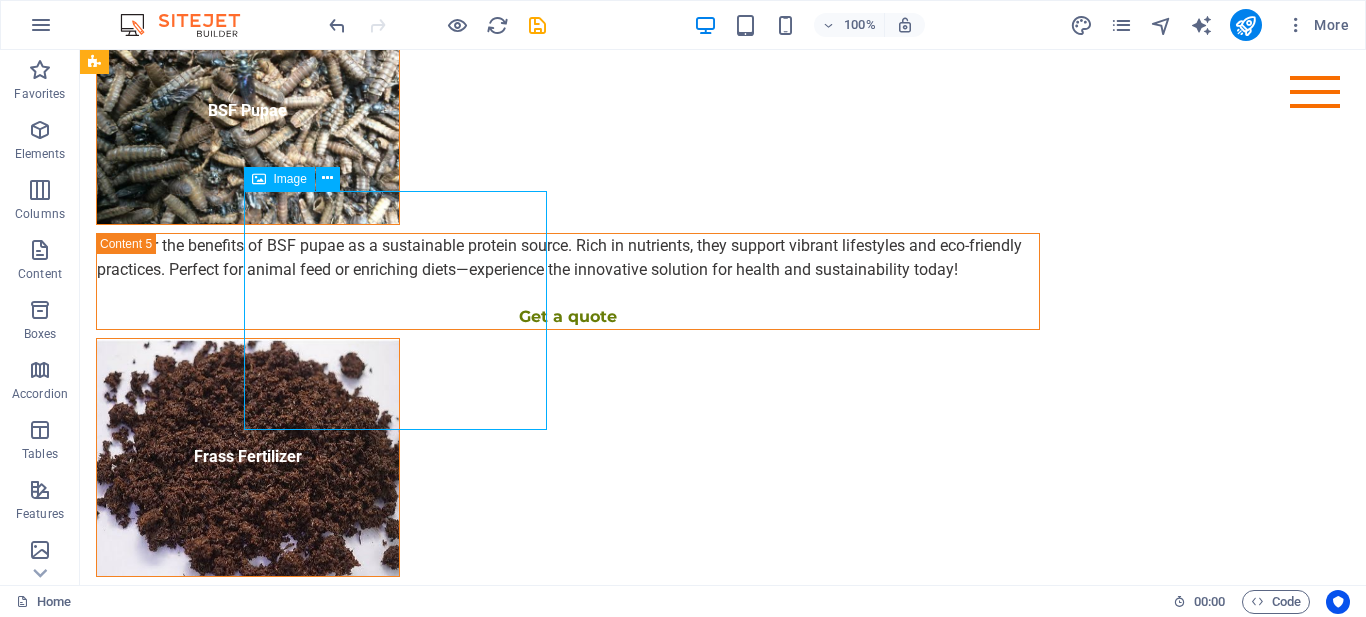 click on "Frass Fertilizer" at bounding box center (248, 457) 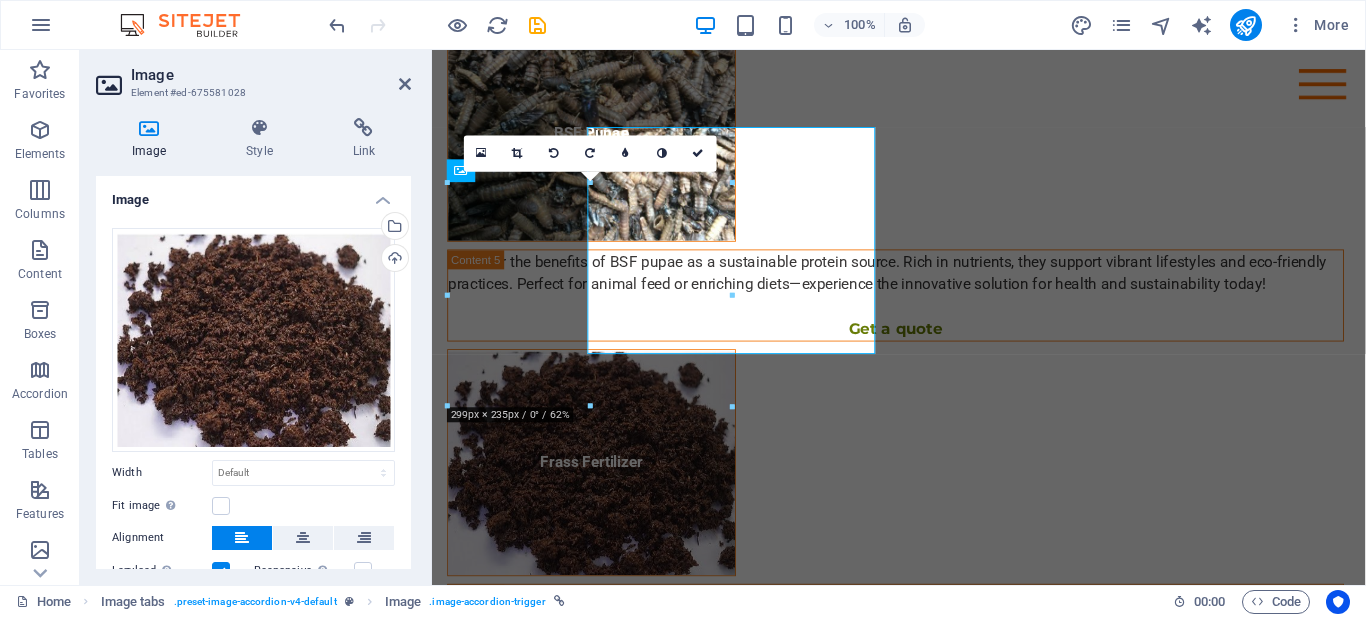 scroll, scrollTop: 3702, scrollLeft: 0, axis: vertical 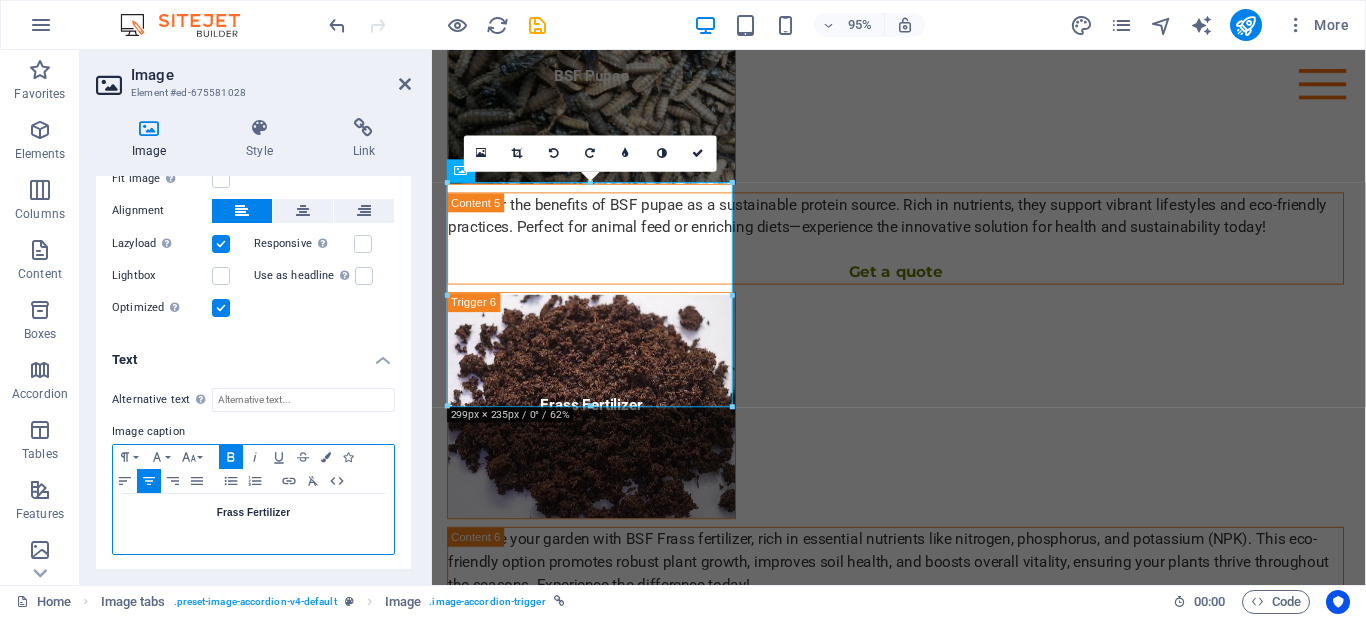 click on "Frass Fertilizer" at bounding box center (253, 513) 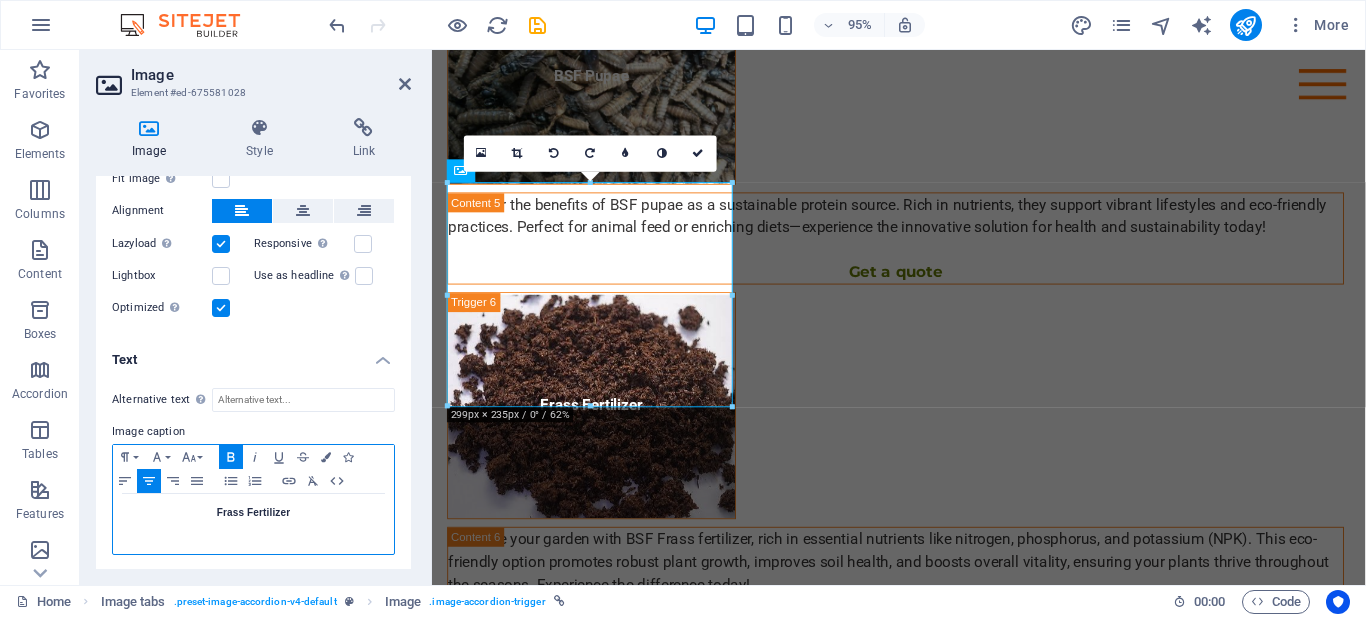 type 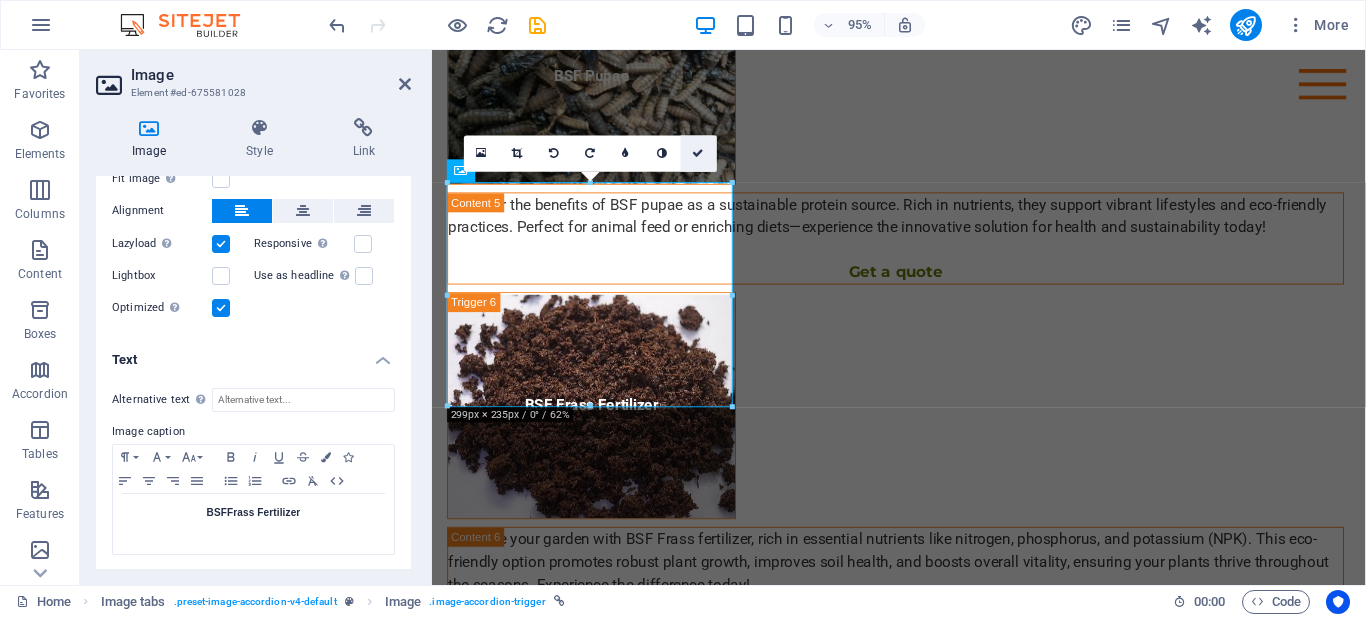 click at bounding box center [699, 153] 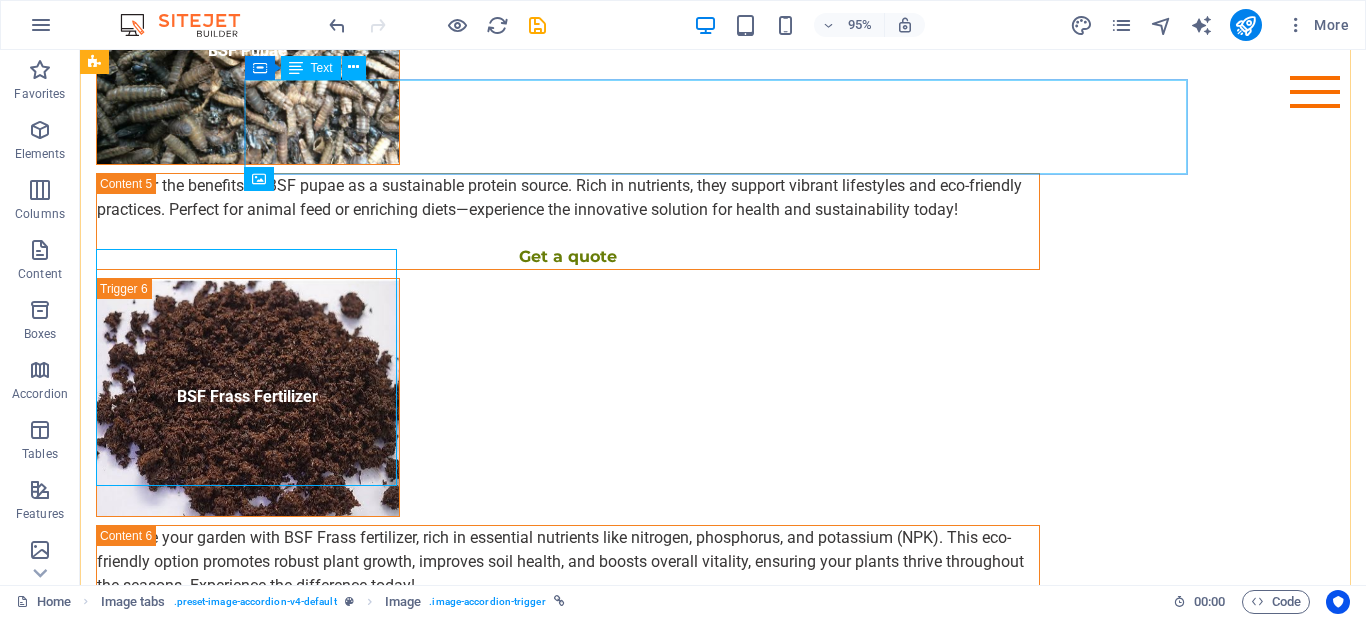 scroll, scrollTop: 3642, scrollLeft: 0, axis: vertical 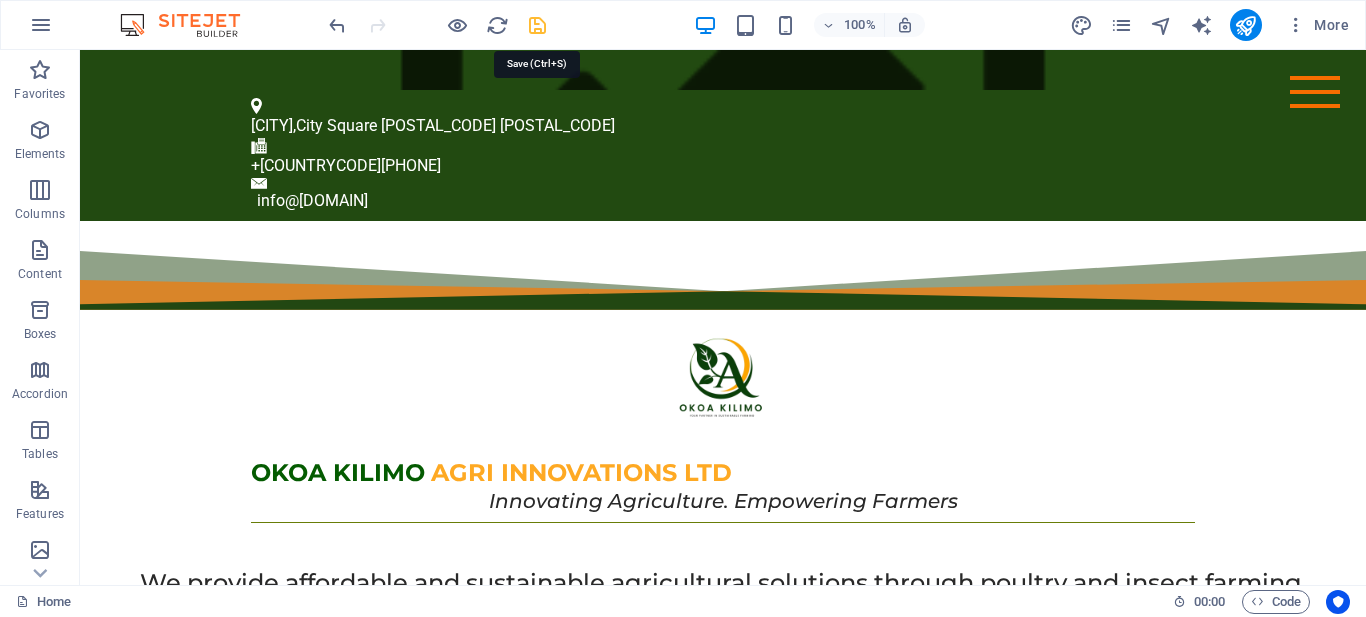 click at bounding box center [537, 25] 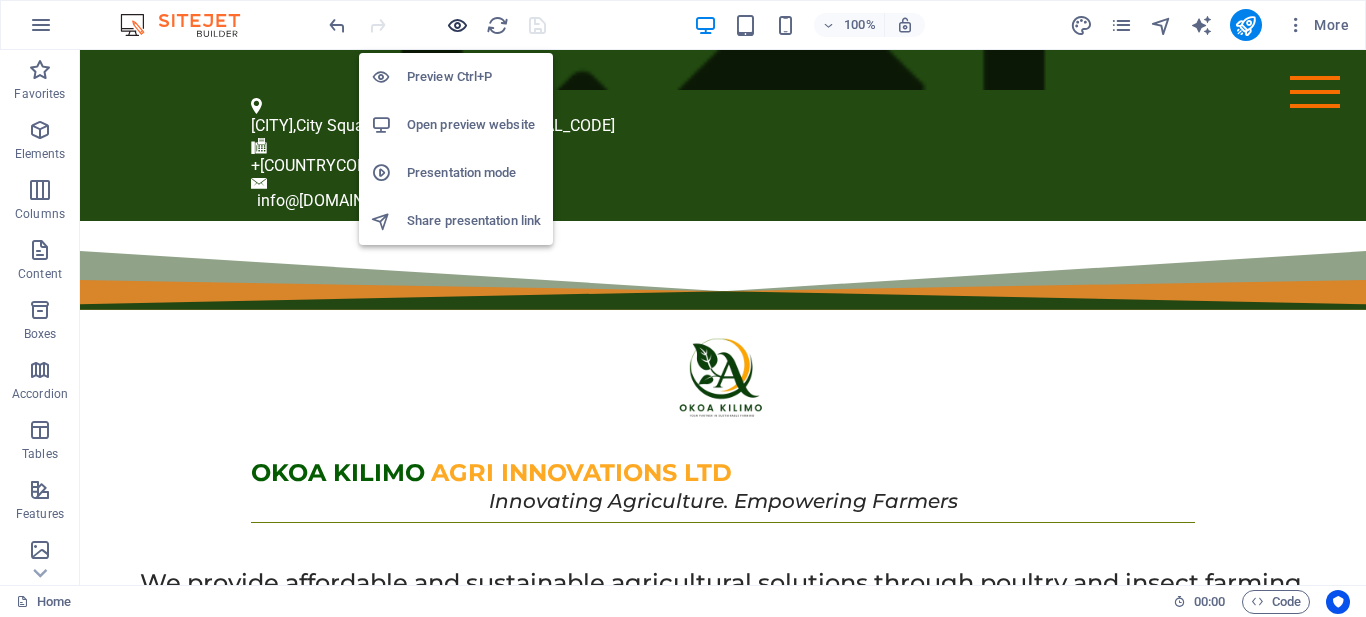 click at bounding box center [457, 25] 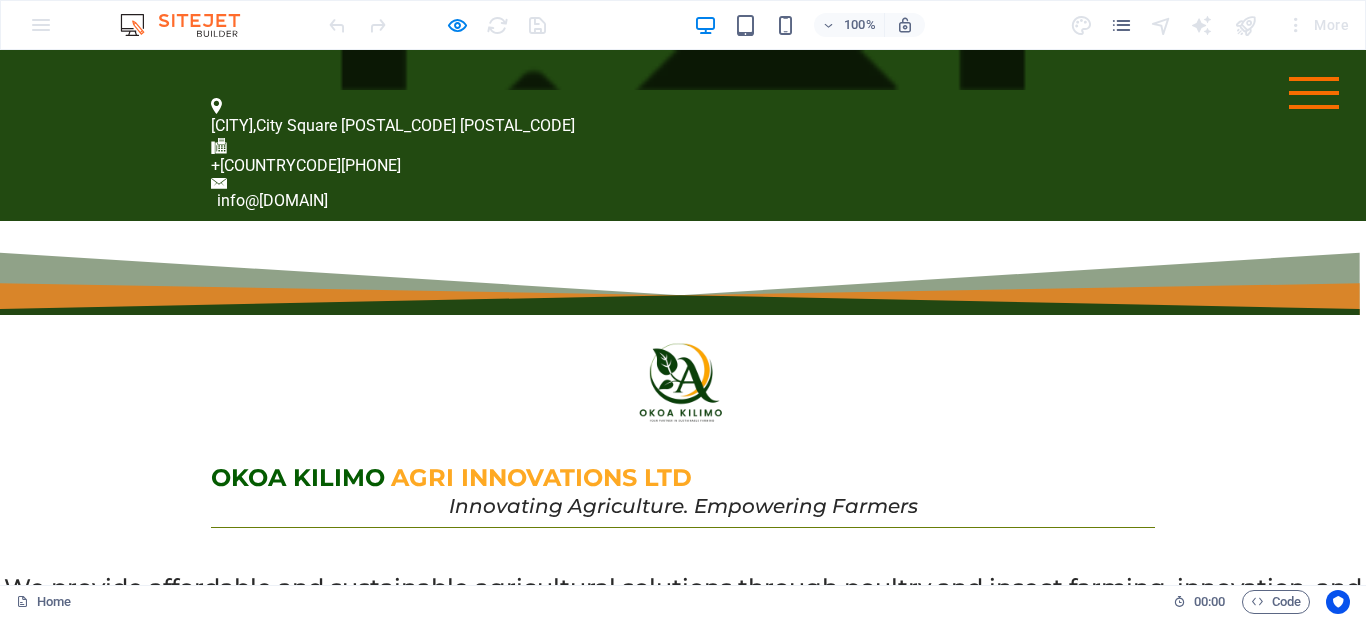 click at bounding box center [1314, 93] 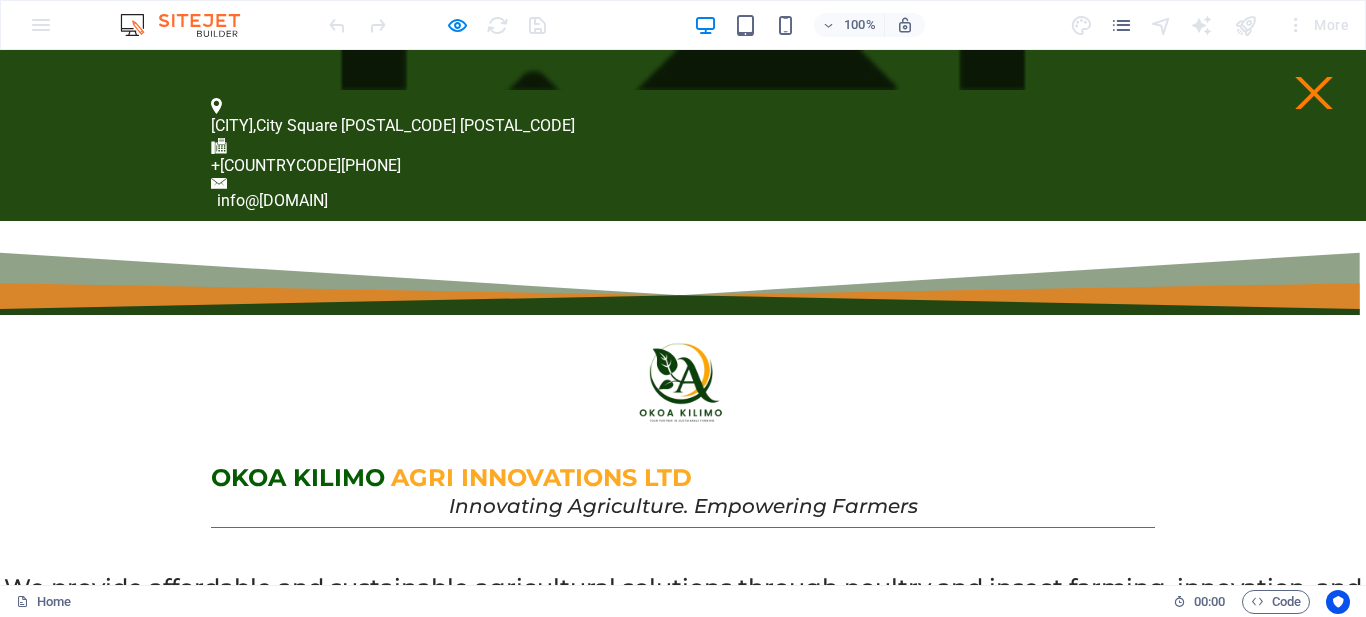 click at bounding box center (1314, 93) 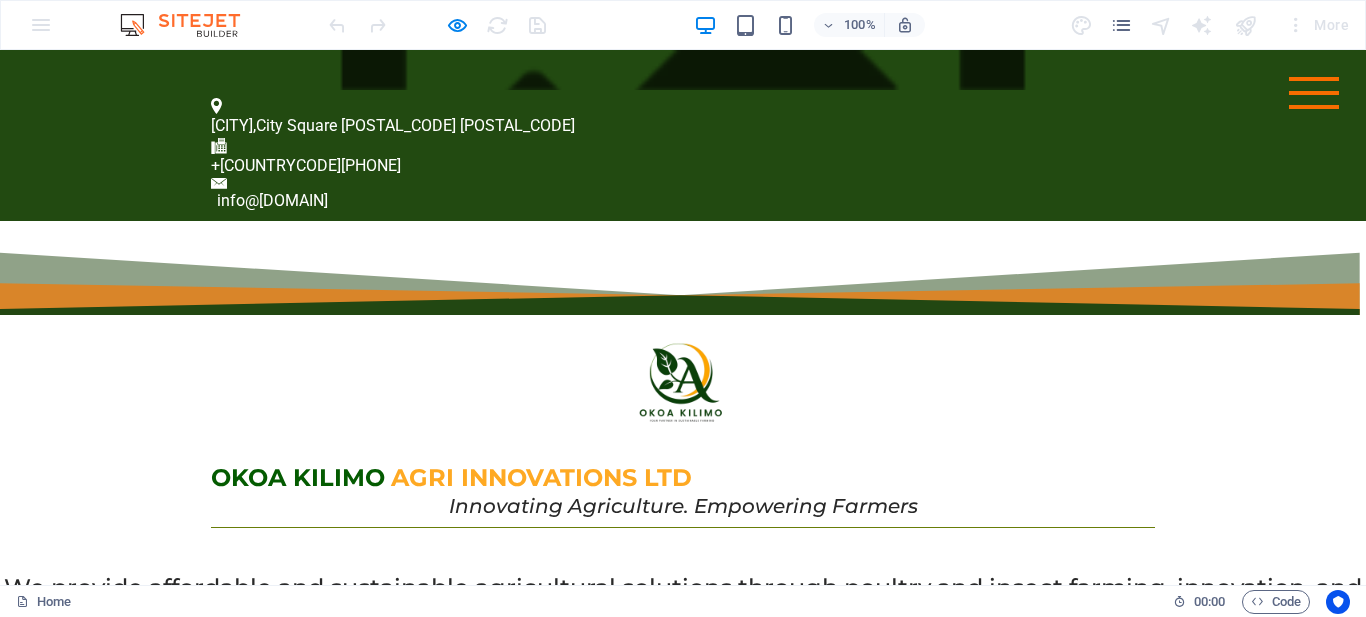 click at bounding box center [1314, 93] 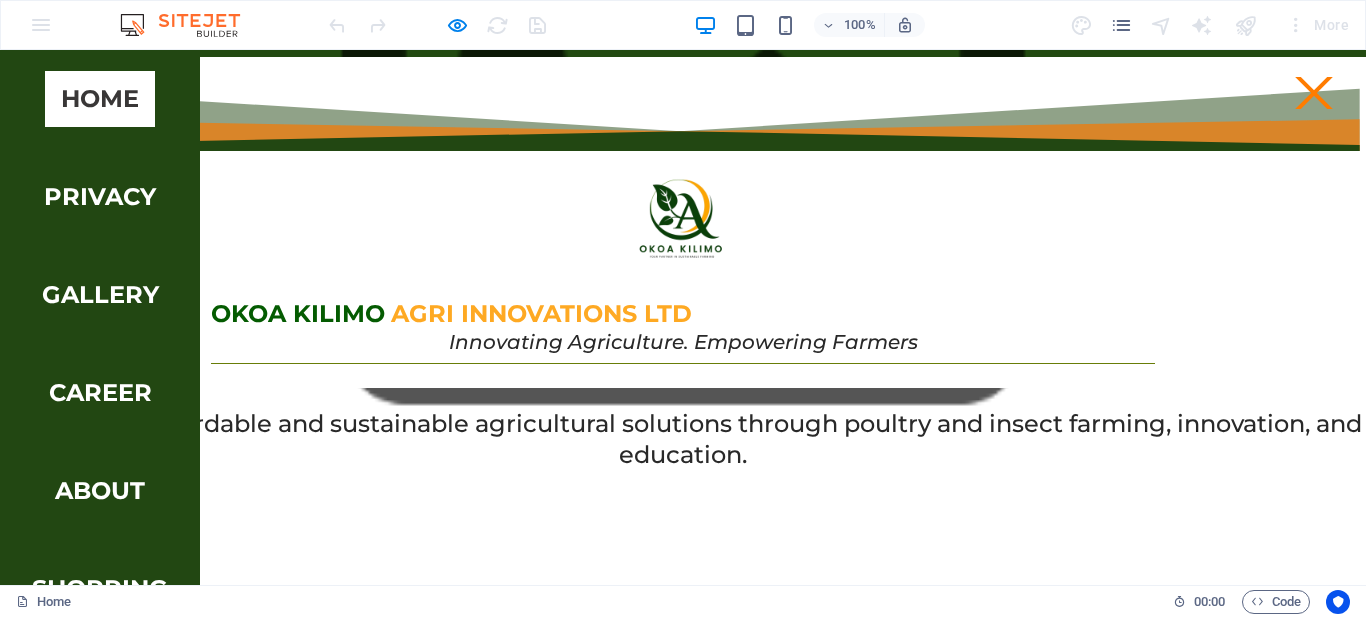 scroll, scrollTop: 0, scrollLeft: 0, axis: both 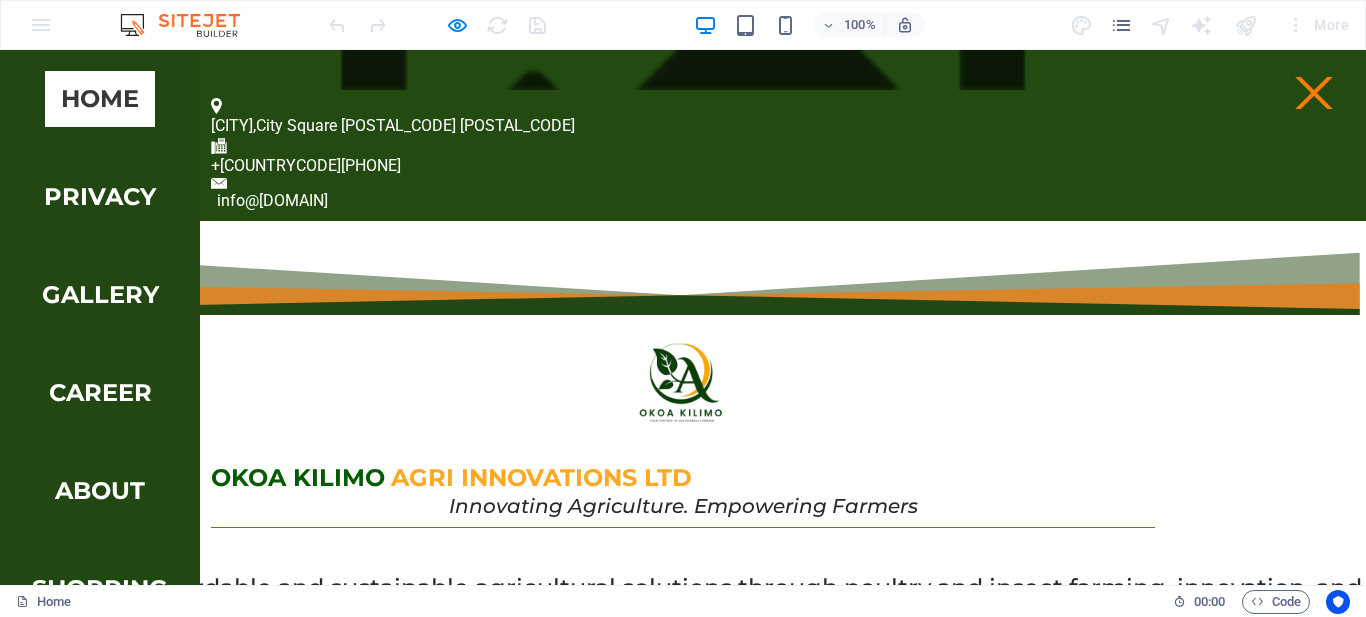drag, startPoint x: 1361, startPoint y: 109, endPoint x: 1346, endPoint y: 52, distance: 58.940647 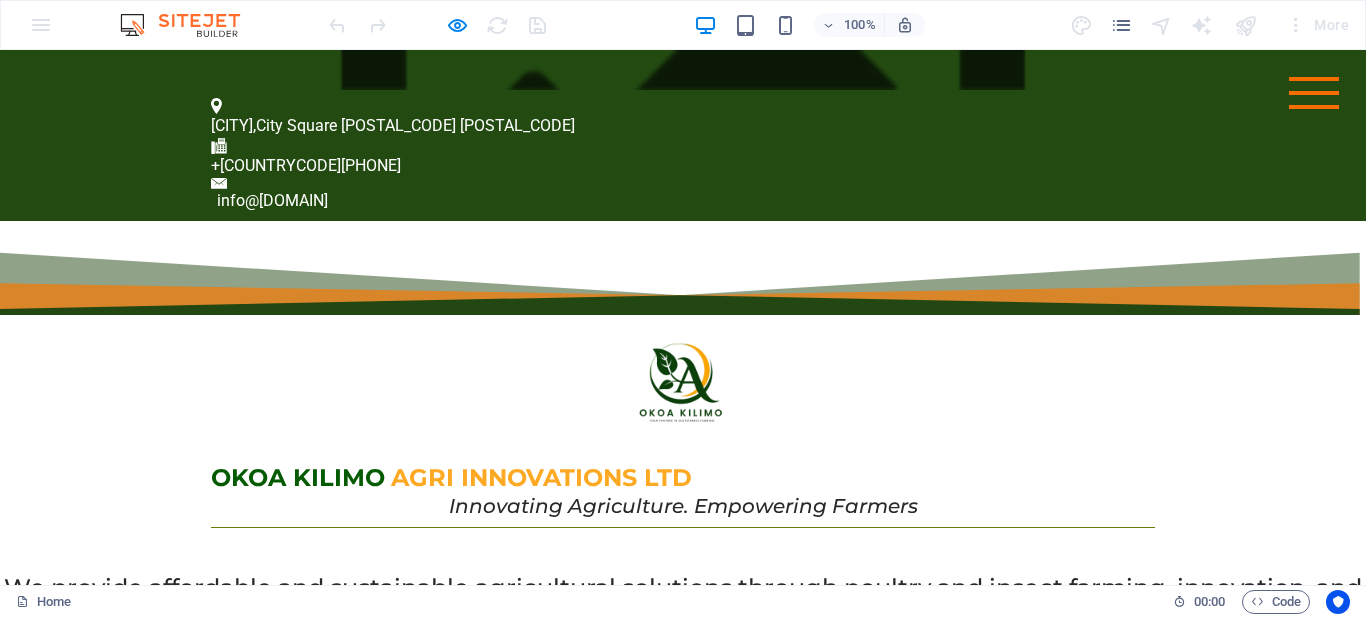 click at bounding box center [1314, 93] 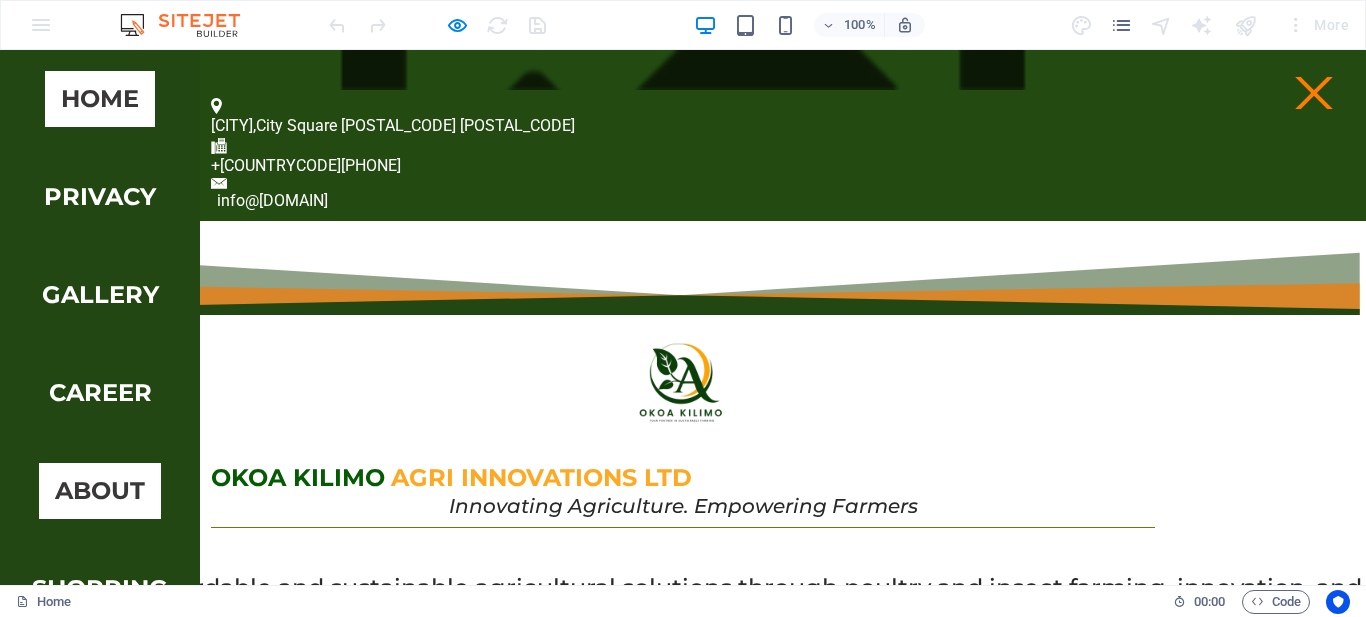 click on "About" at bounding box center [100, 491] 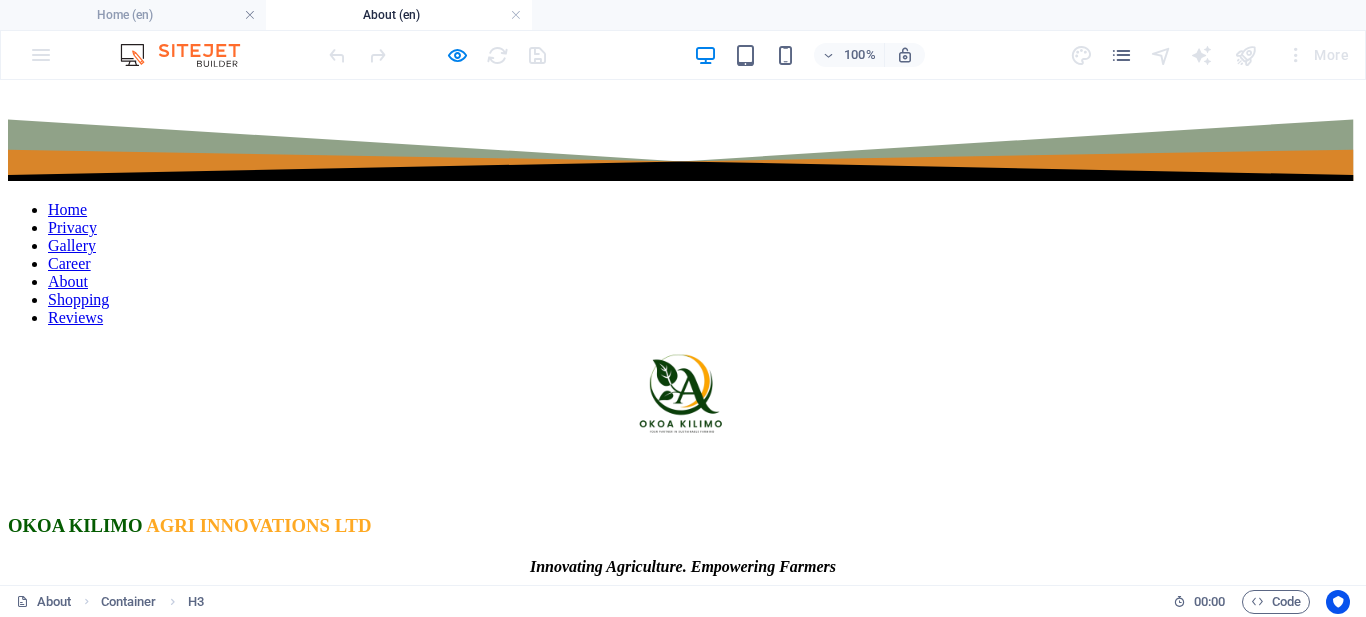 scroll, scrollTop: 0, scrollLeft: 0, axis: both 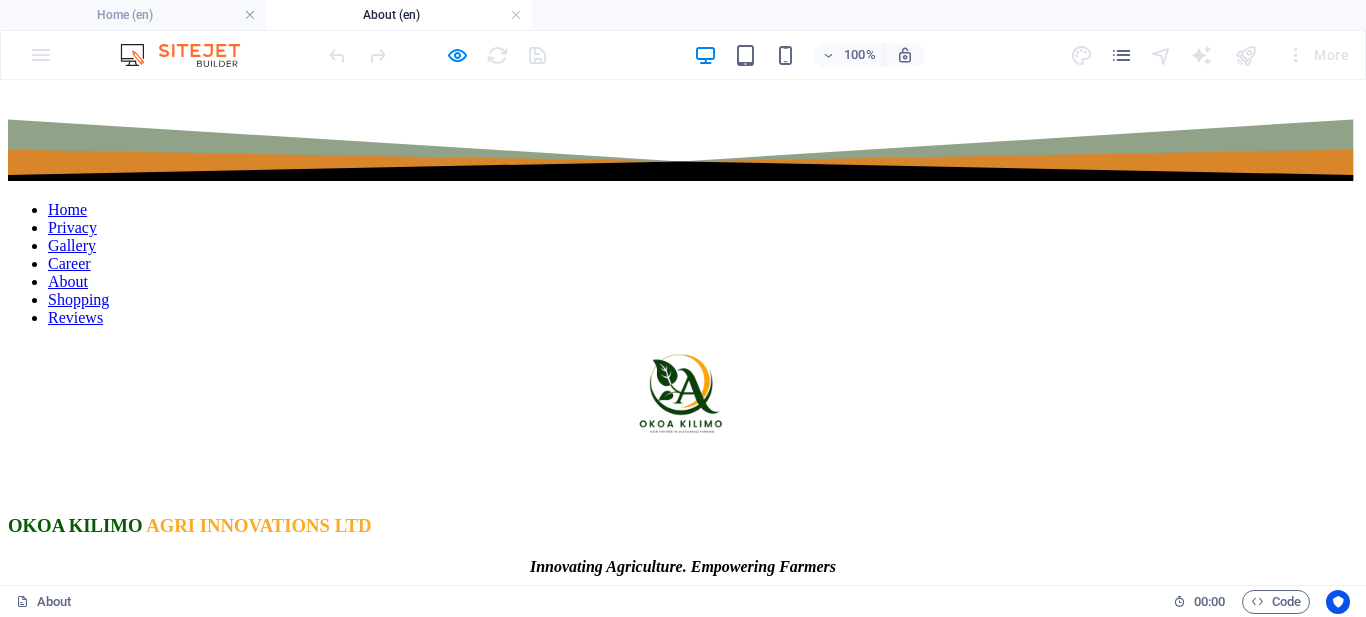 drag, startPoint x: 1361, startPoint y: 401, endPoint x: 1365, endPoint y: 140, distance: 261.03064 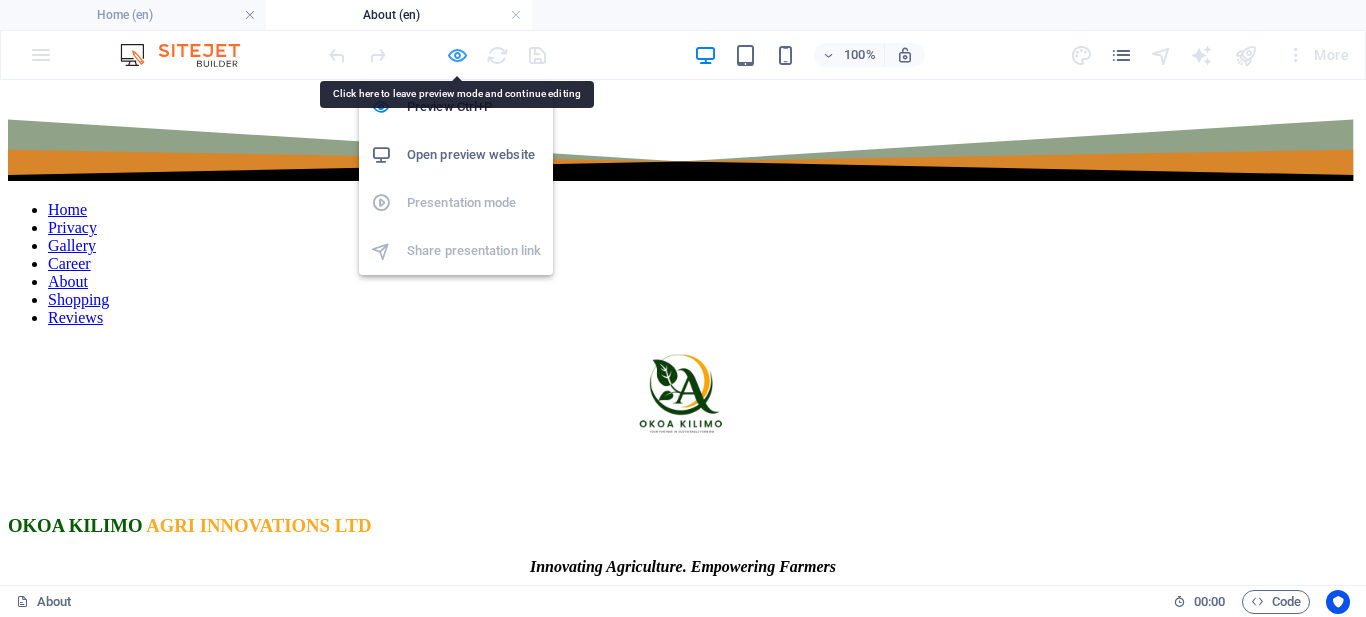 click at bounding box center (457, 55) 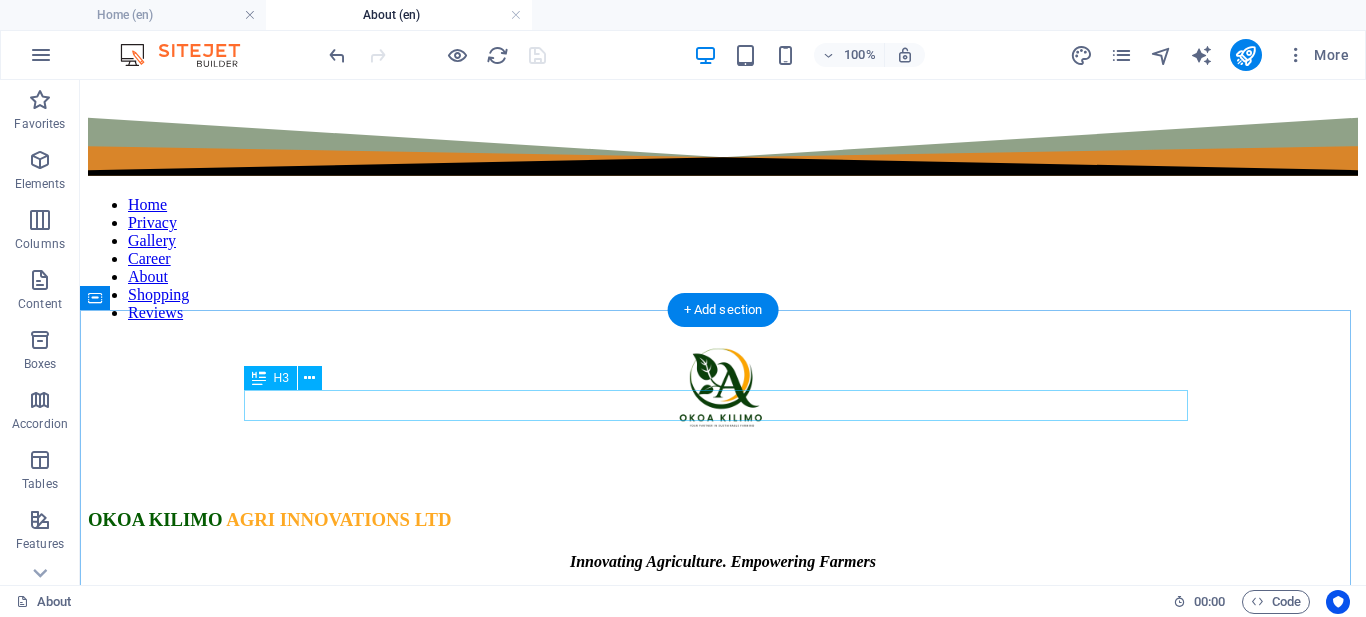 click on "Who we are." at bounding box center (723, 2302) 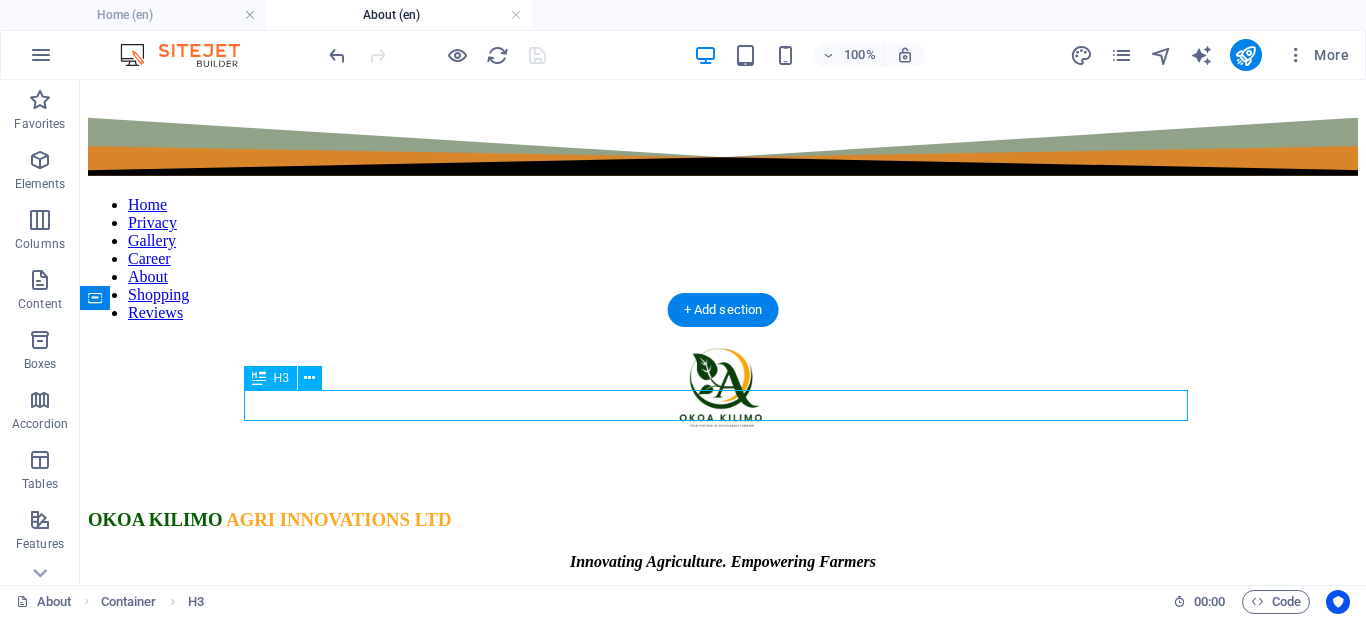 click on "Who we are." at bounding box center (723, 2302) 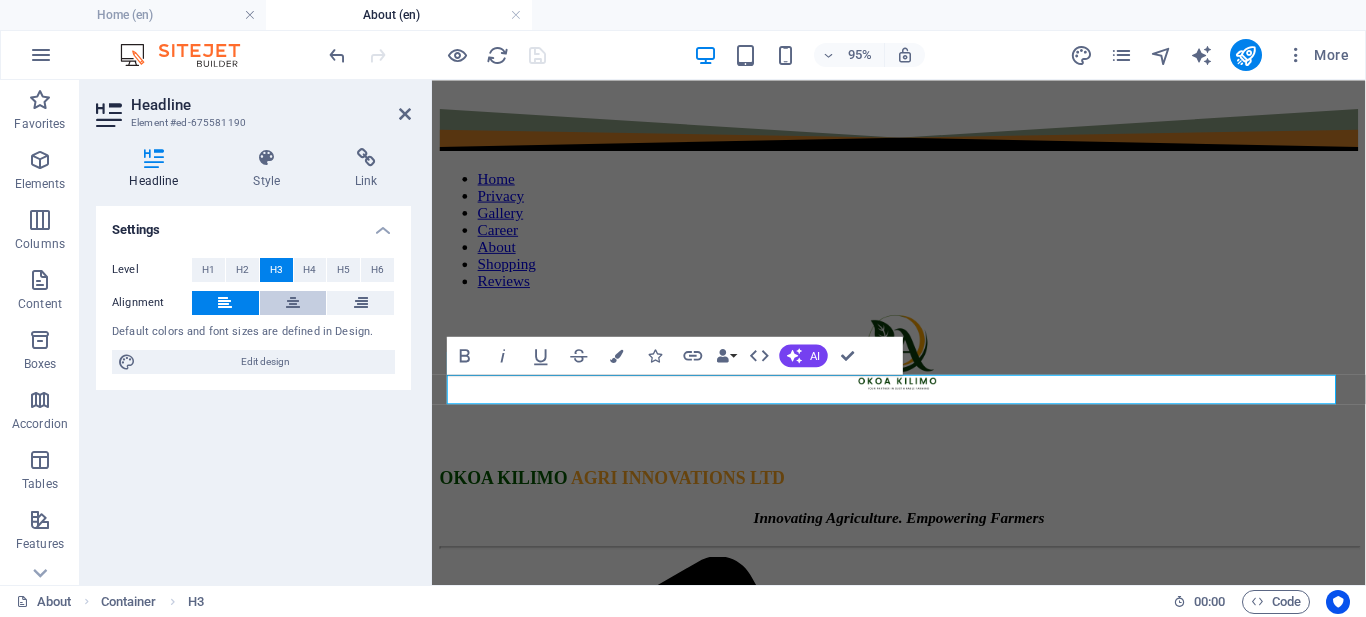 click at bounding box center [293, 303] 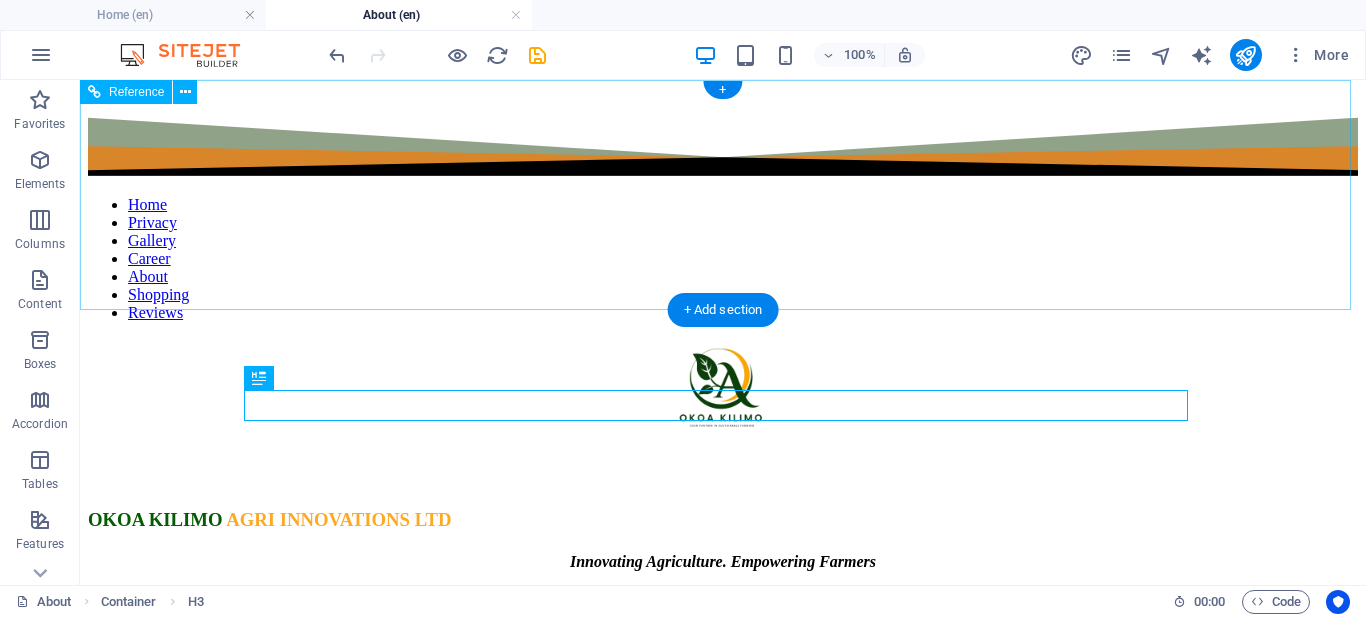 click at bounding box center (723, 2272) 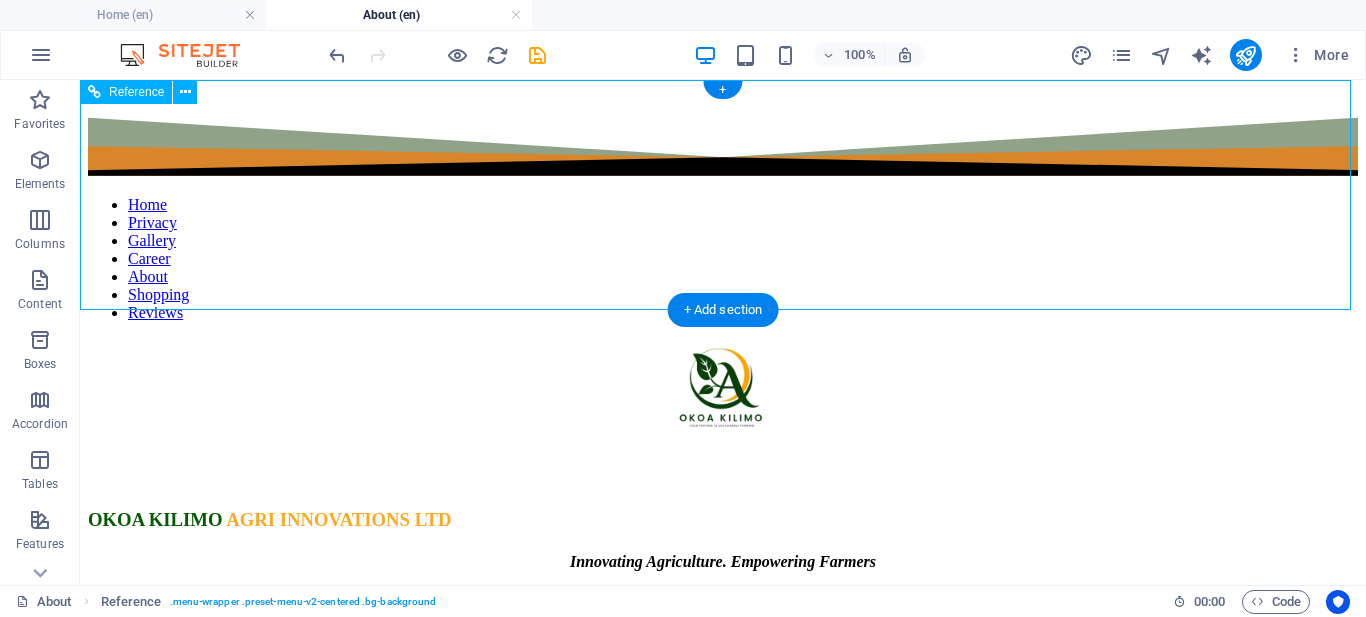 scroll, scrollTop: 153, scrollLeft: 0, axis: vertical 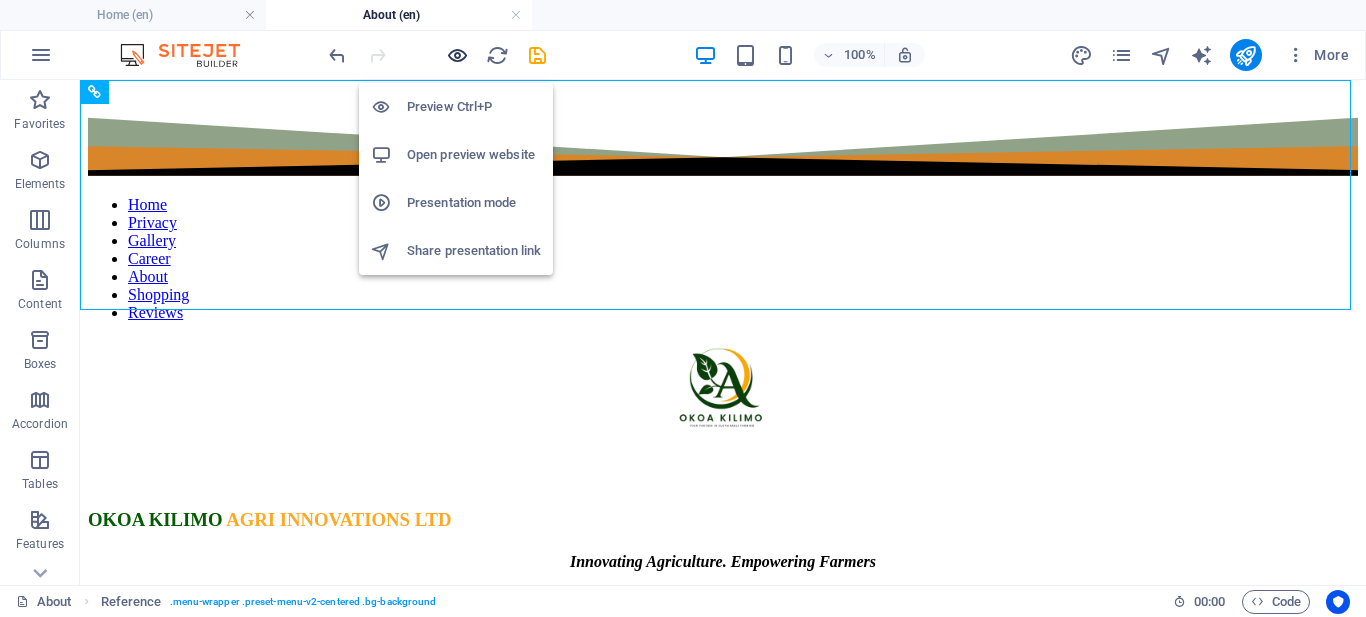 click at bounding box center [457, 55] 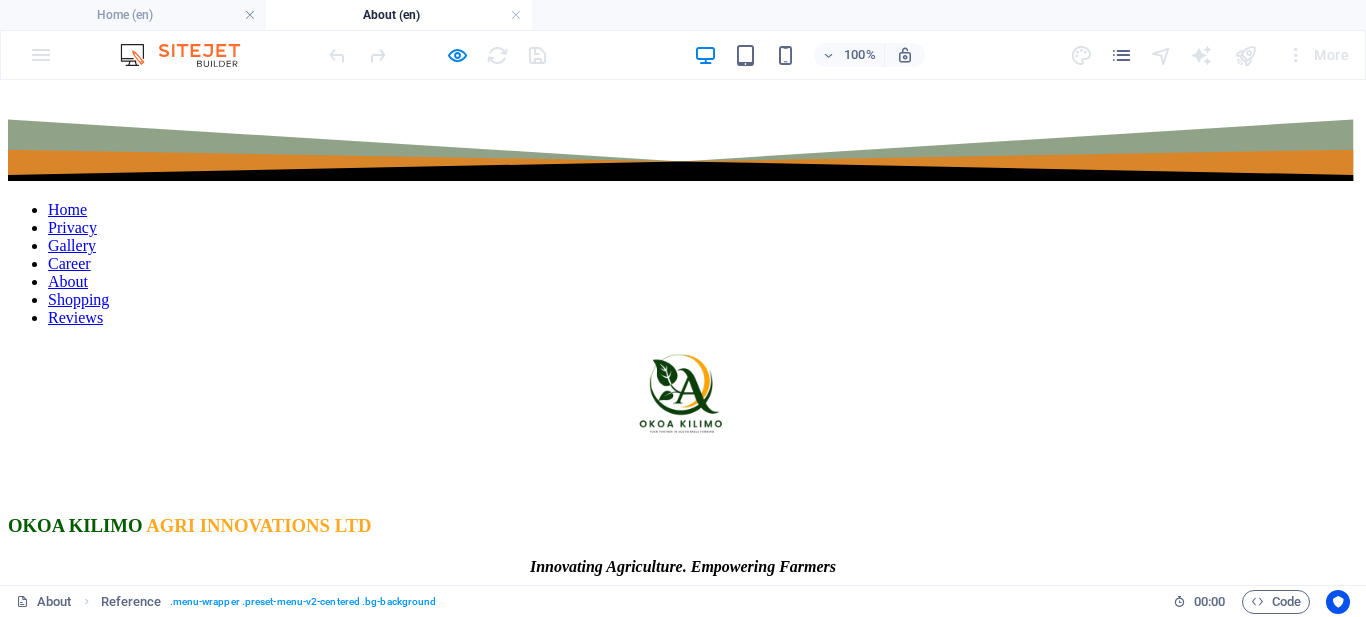 click on "Shopping" at bounding box center [78, 299] 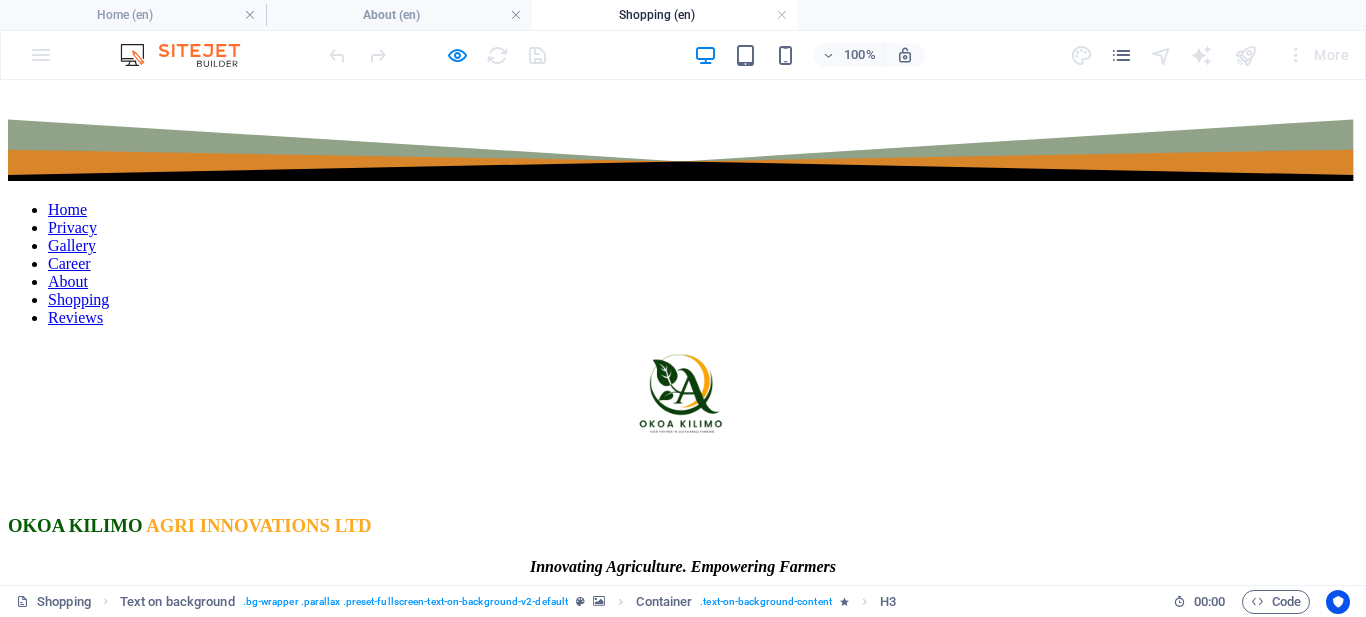 scroll, scrollTop: 0, scrollLeft: 0, axis: both 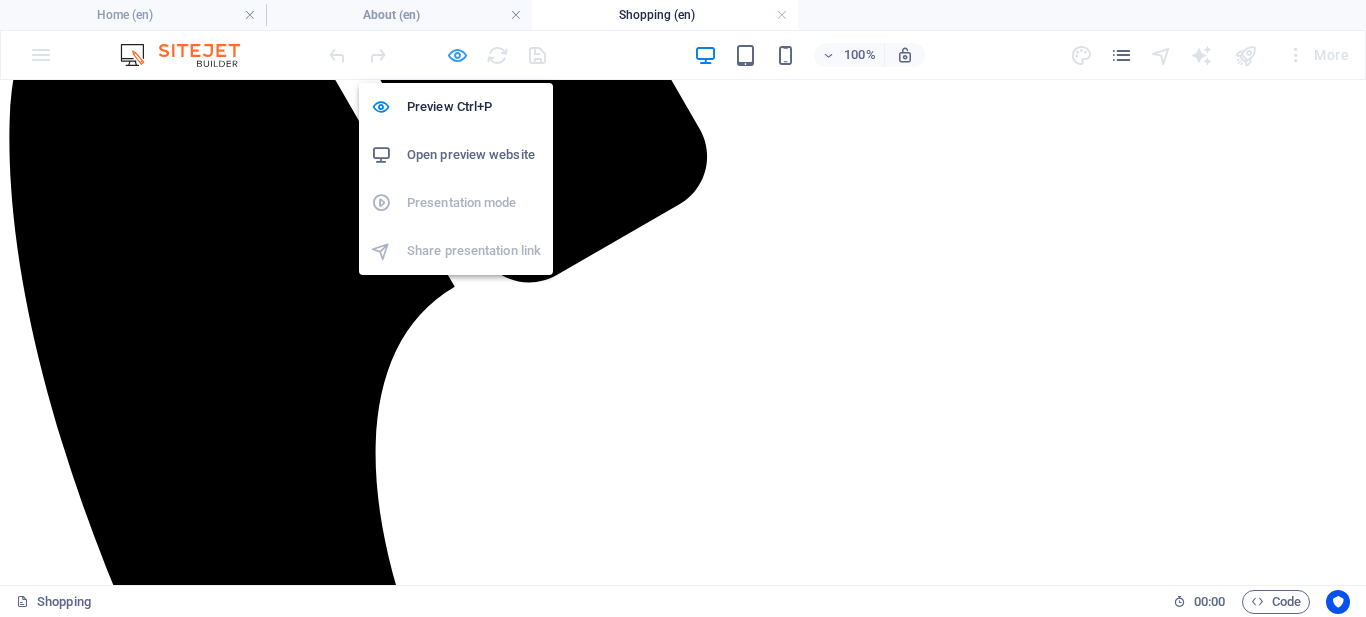 click at bounding box center [457, 55] 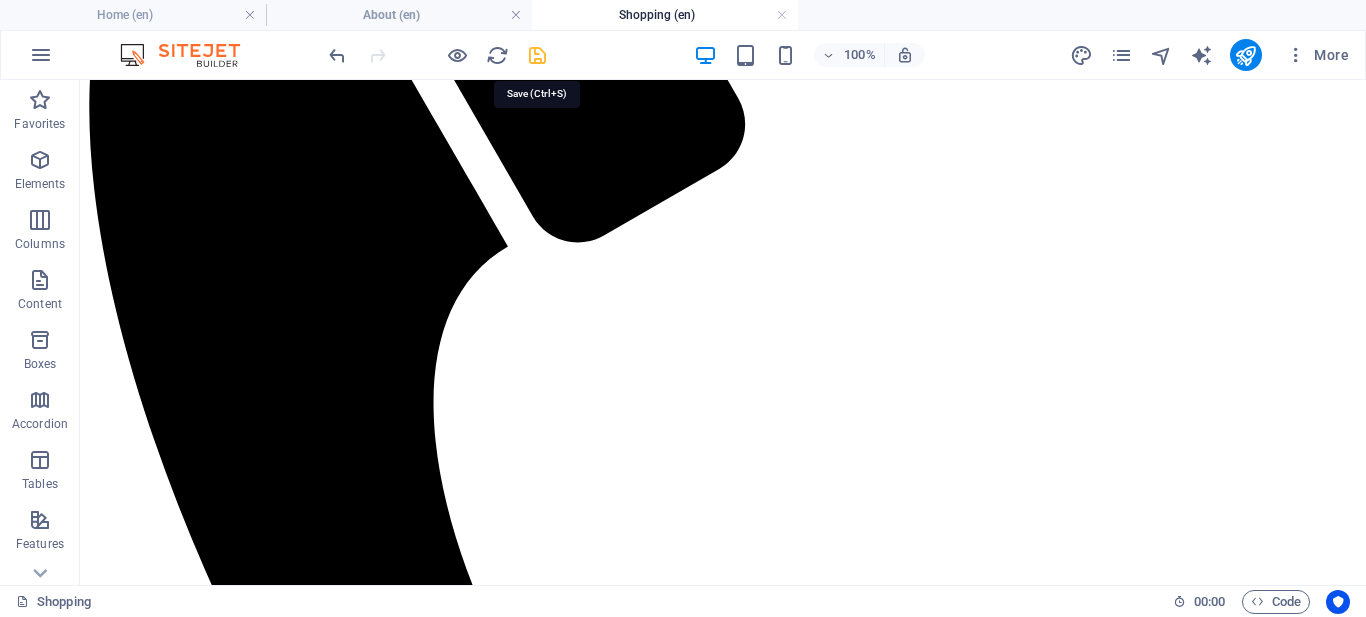 click at bounding box center (537, 55) 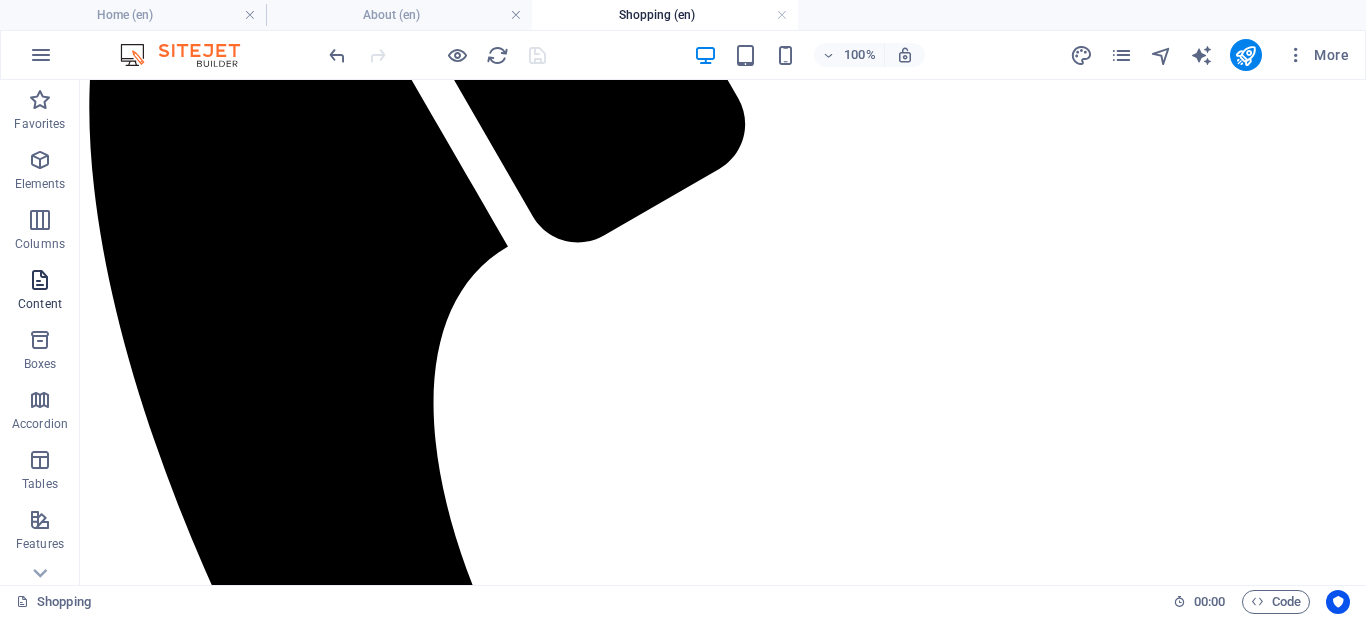 click at bounding box center [40, 280] 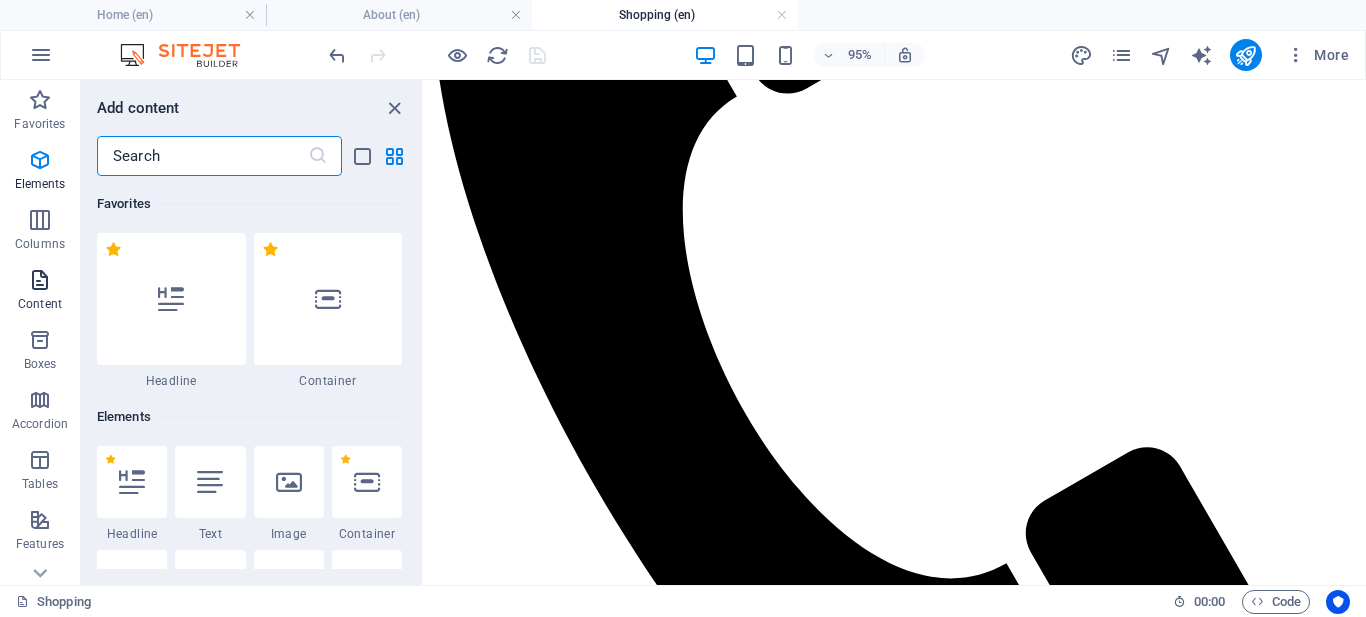 scroll, scrollTop: 3499, scrollLeft: 0, axis: vertical 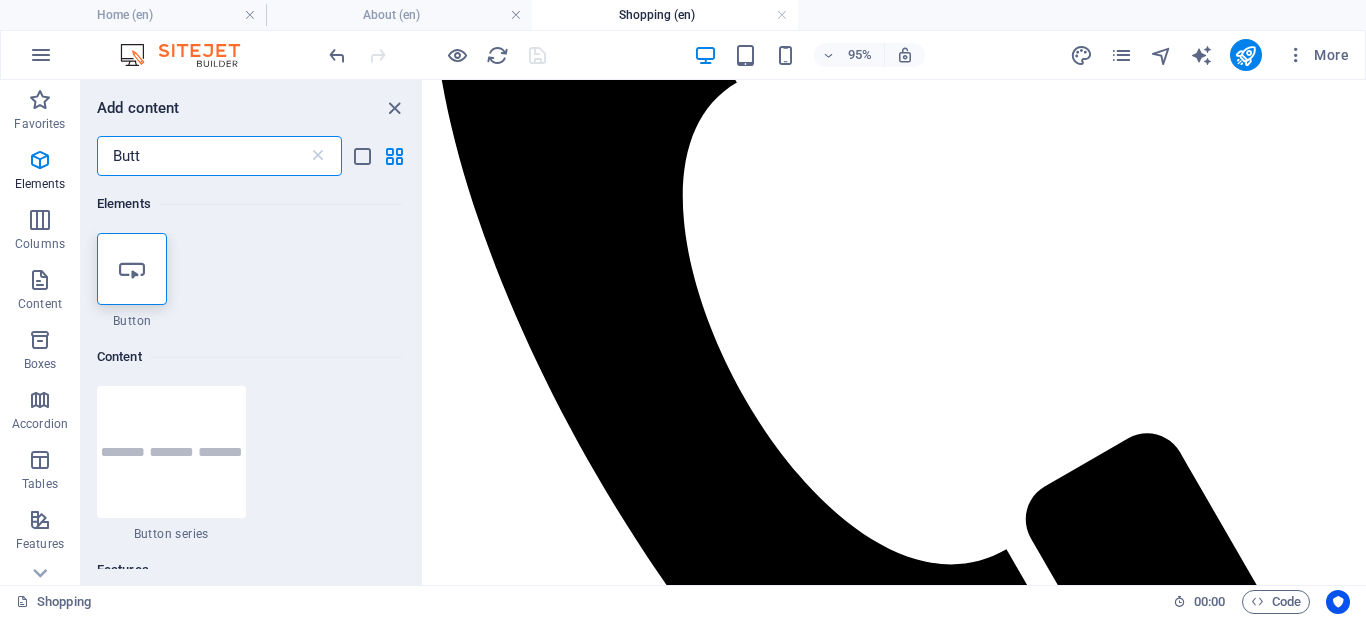 type on "Butt" 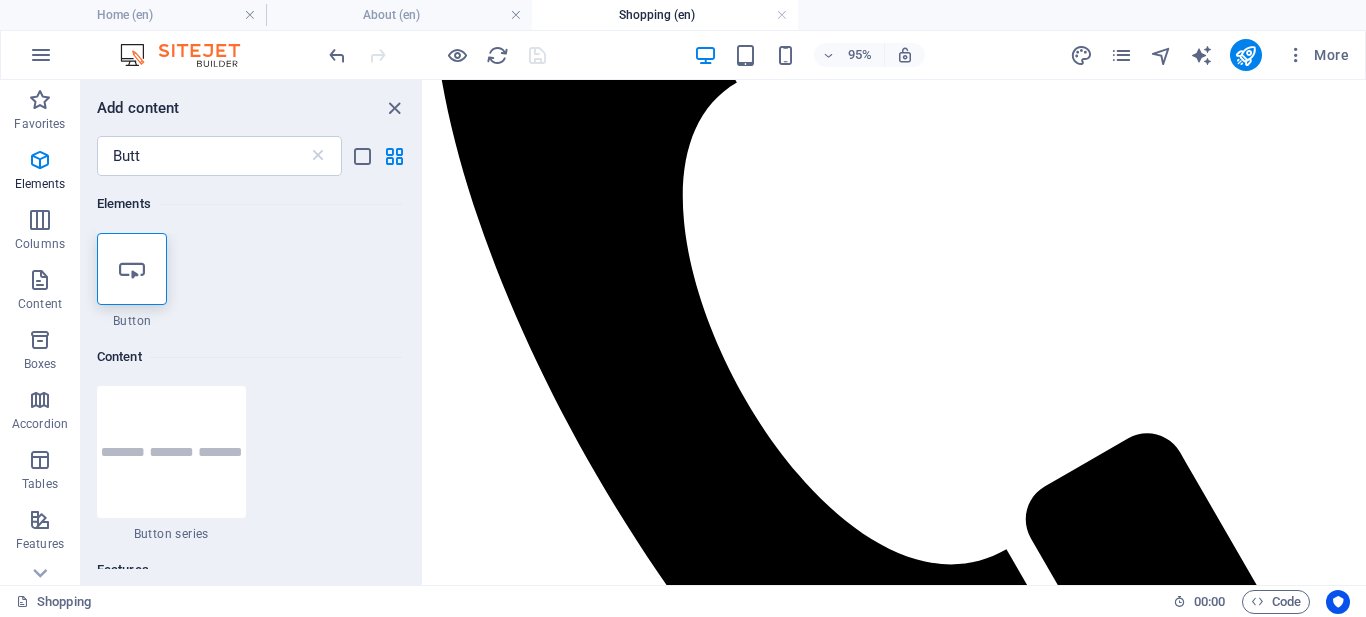 drag, startPoint x: 417, startPoint y: 243, endPoint x: 418, endPoint y: 257, distance: 14.035668 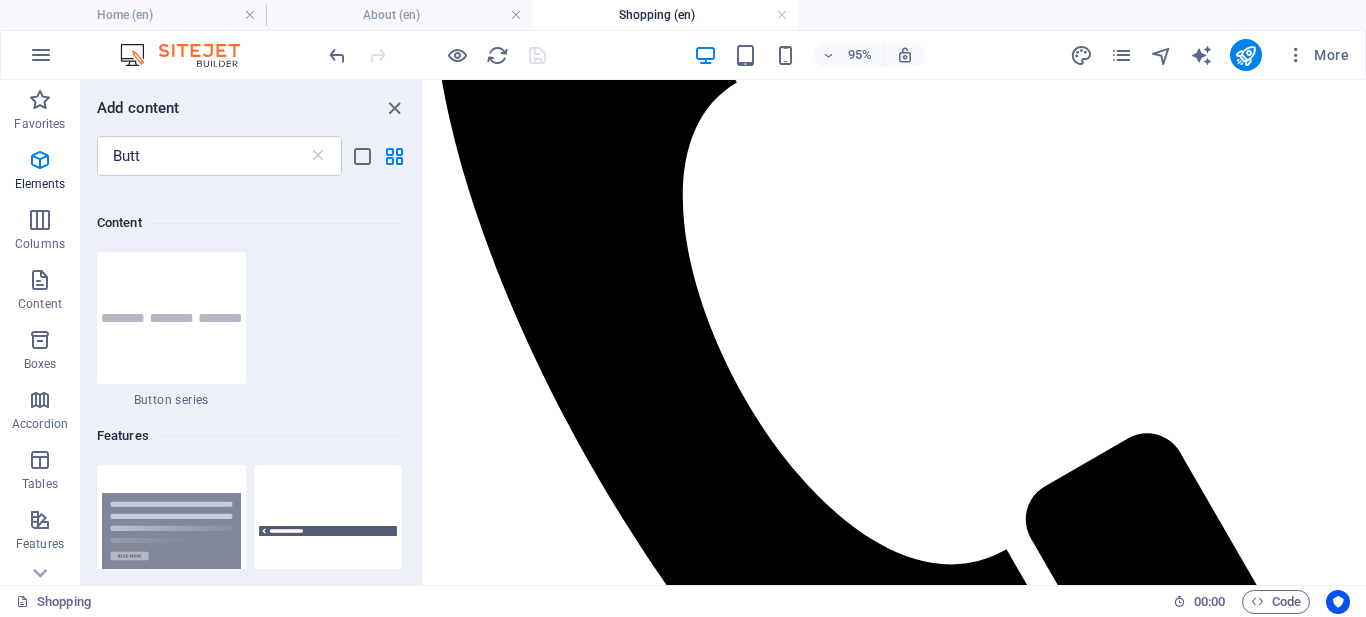 scroll, scrollTop: 110, scrollLeft: 0, axis: vertical 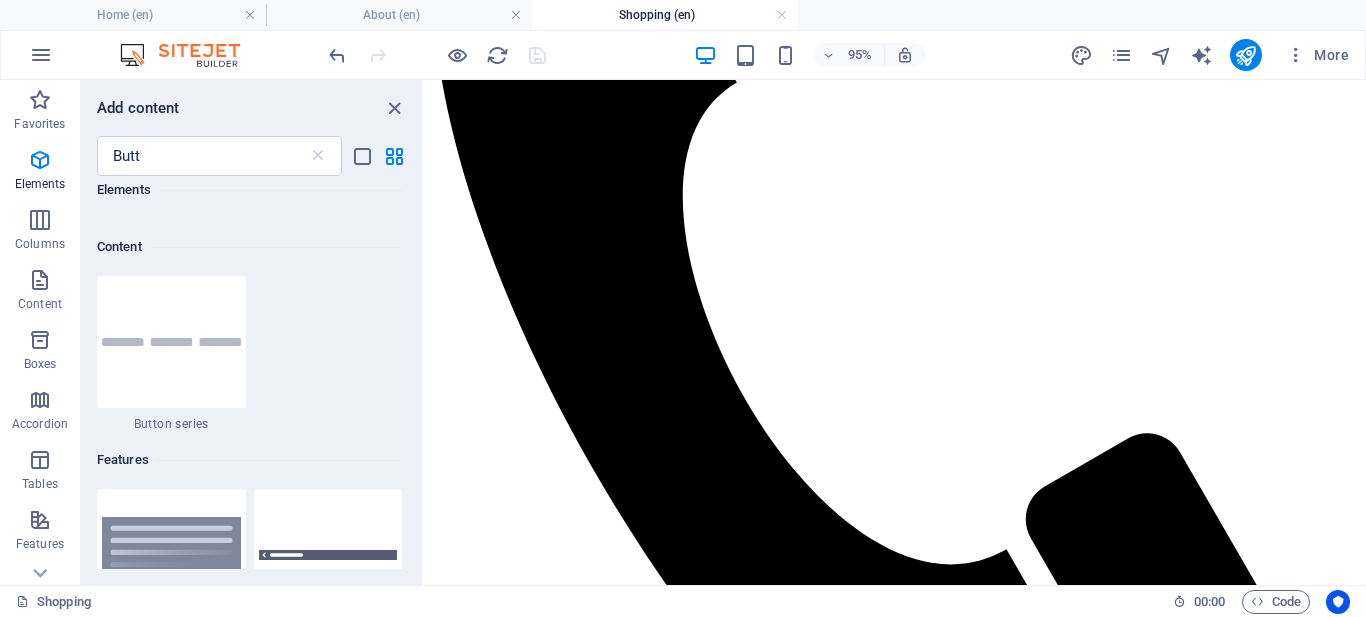 drag, startPoint x: 418, startPoint y: 257, endPoint x: 1, endPoint y: 211, distance: 419.5295 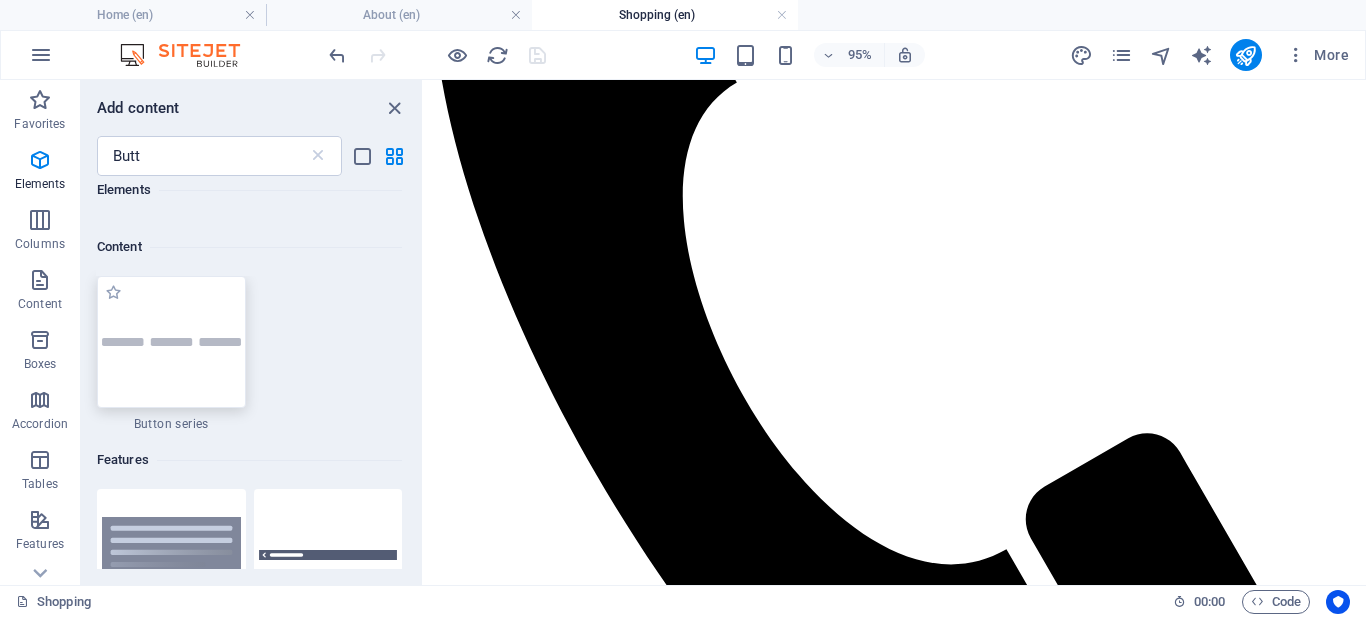 click at bounding box center (171, 342) 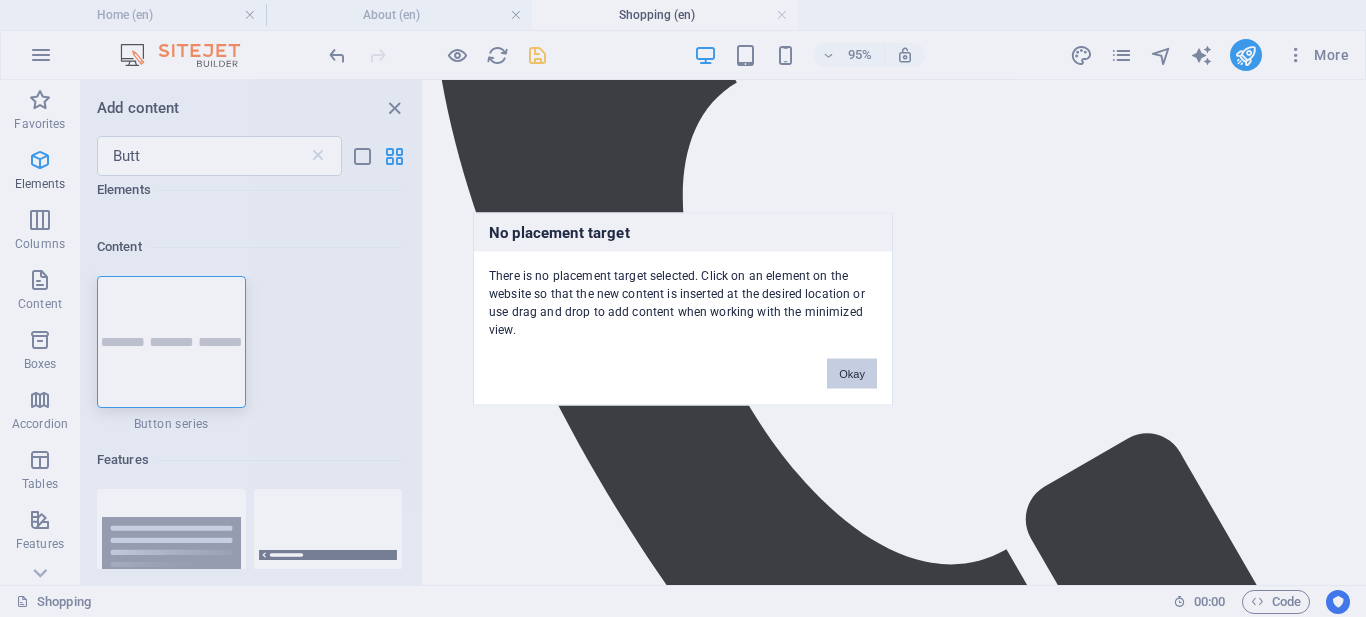 click on "Okay" at bounding box center (852, 373) 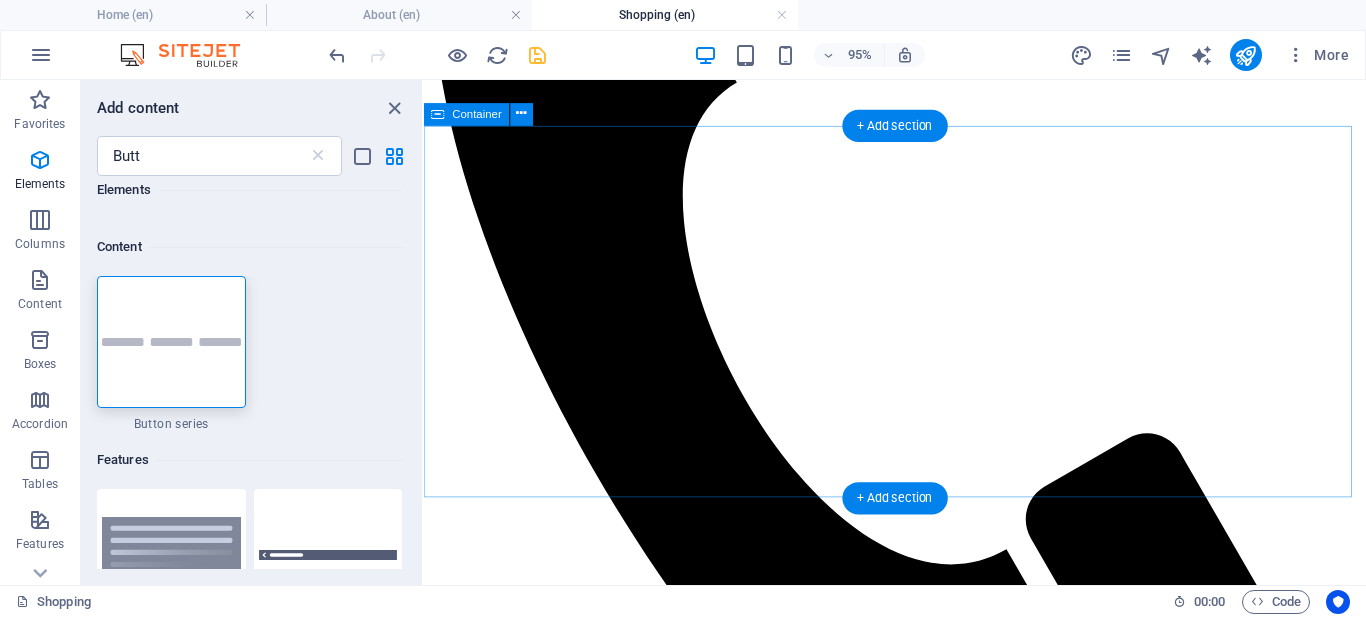 click on "Shop now WHATSAPP  Call us" at bounding box center (920, 2493) 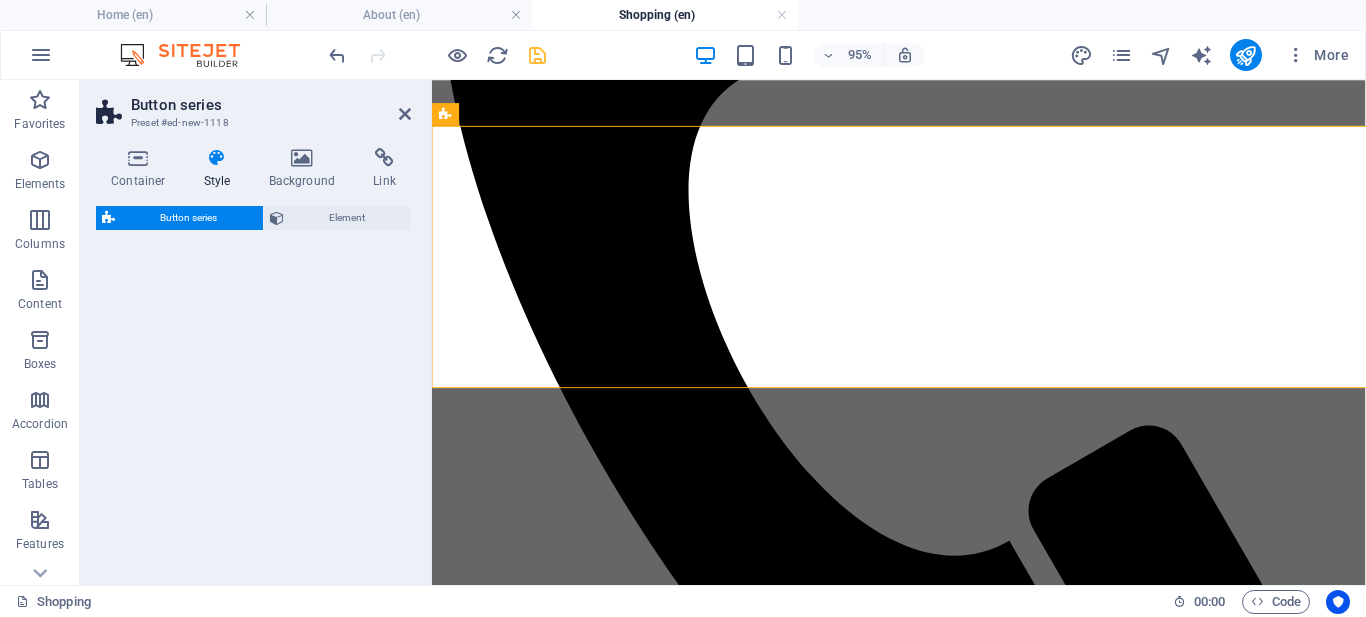 select on "rem" 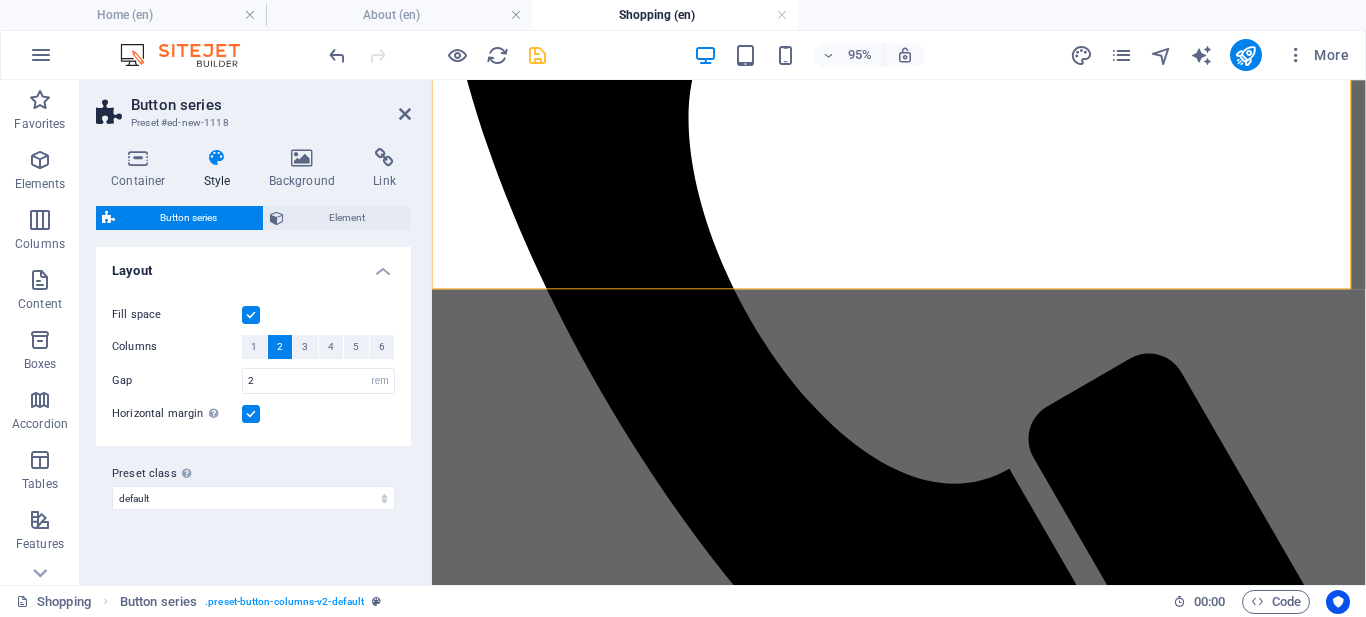 scroll, scrollTop: 1027, scrollLeft: 0, axis: vertical 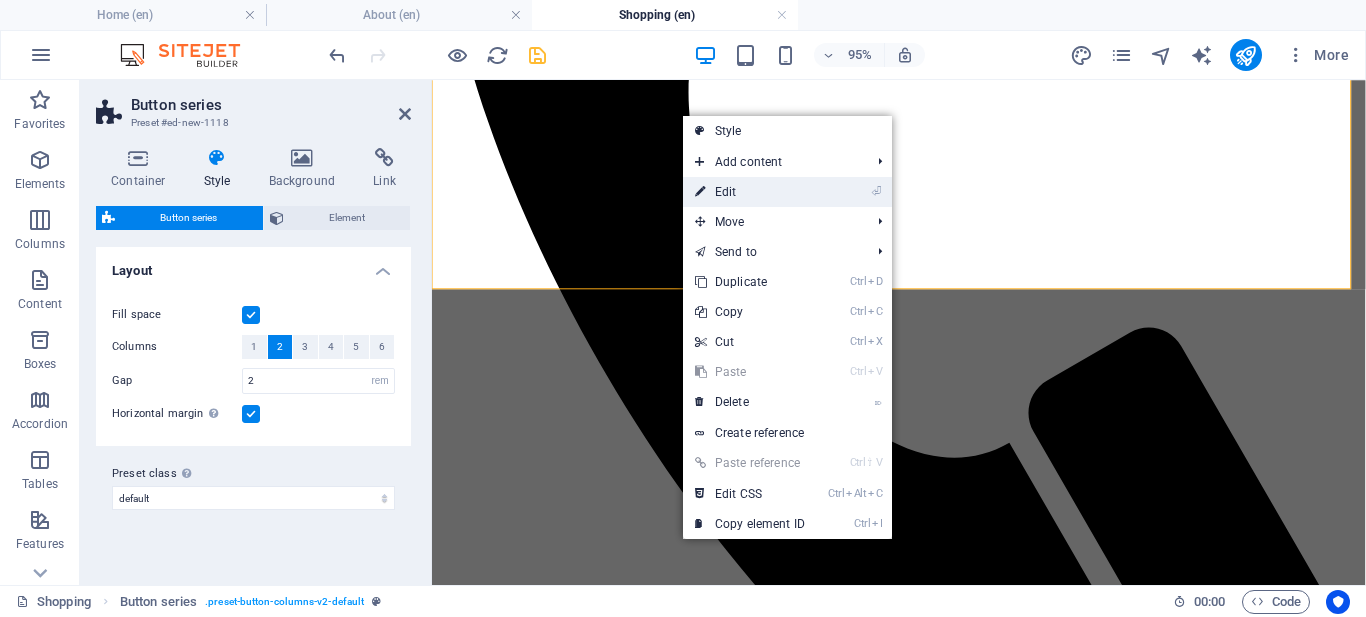 click on "⏎  Edit" at bounding box center (750, 192) 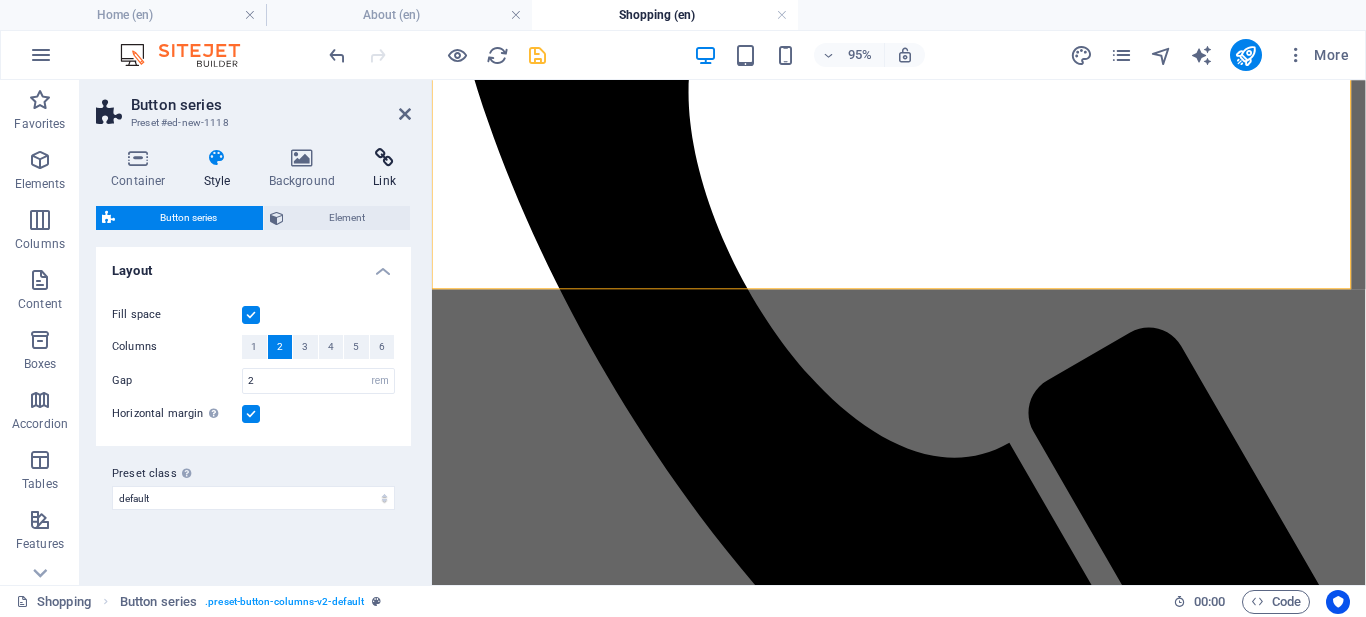 click at bounding box center (384, 158) 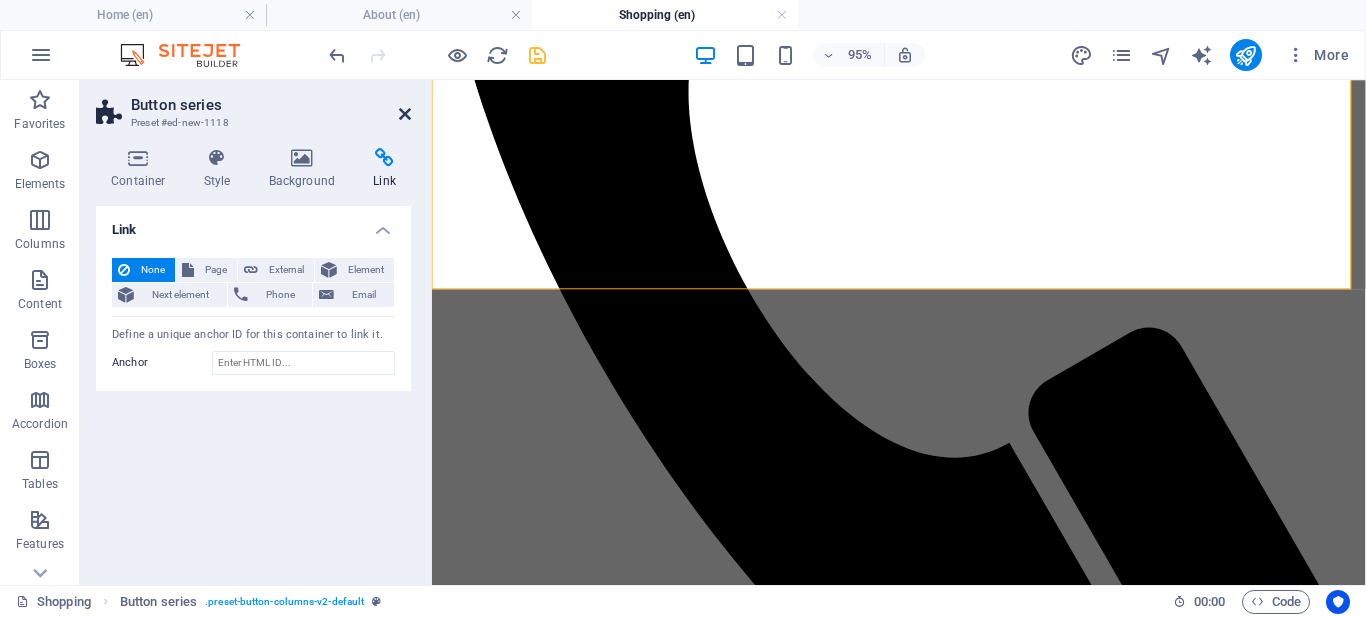 click at bounding box center [405, 114] 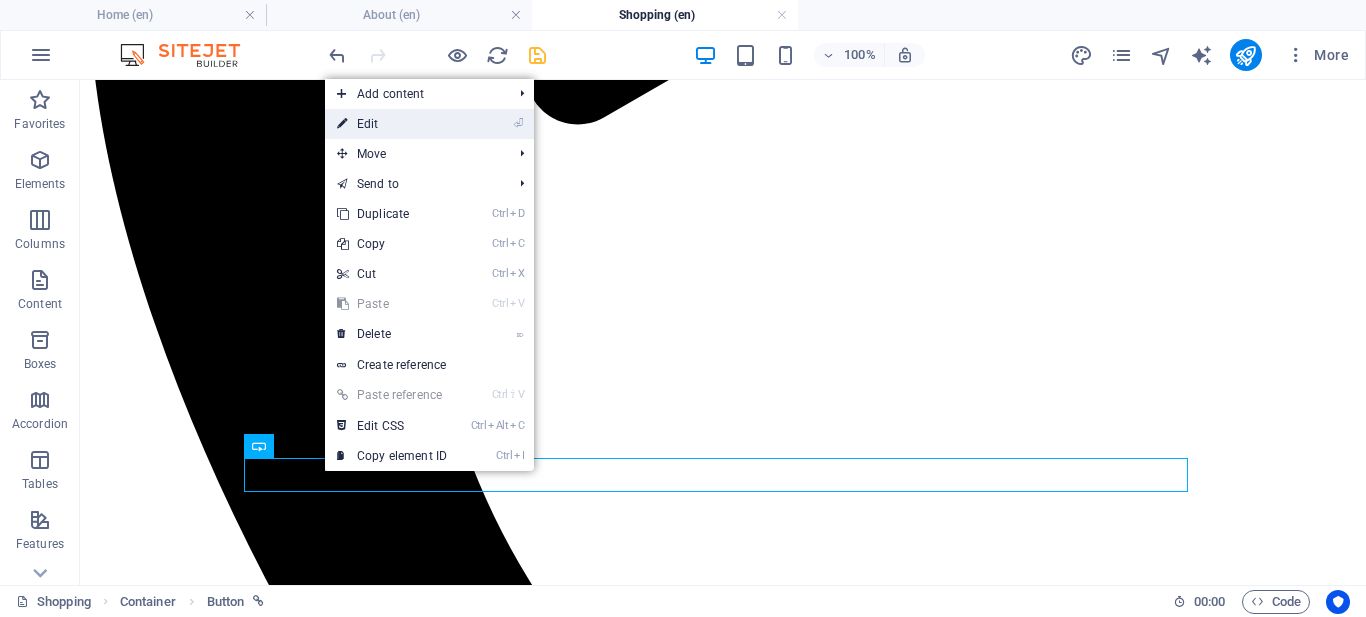 click on "⏎  Edit" at bounding box center [392, 124] 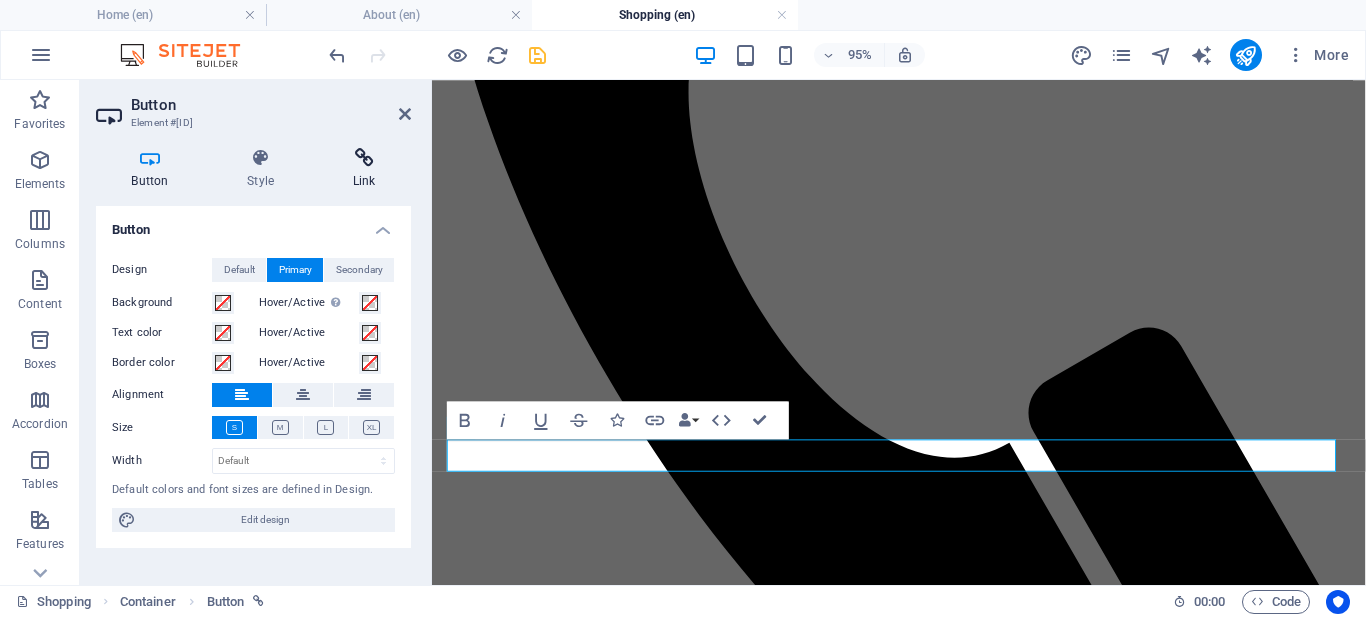 click on "Link" at bounding box center (364, 169) 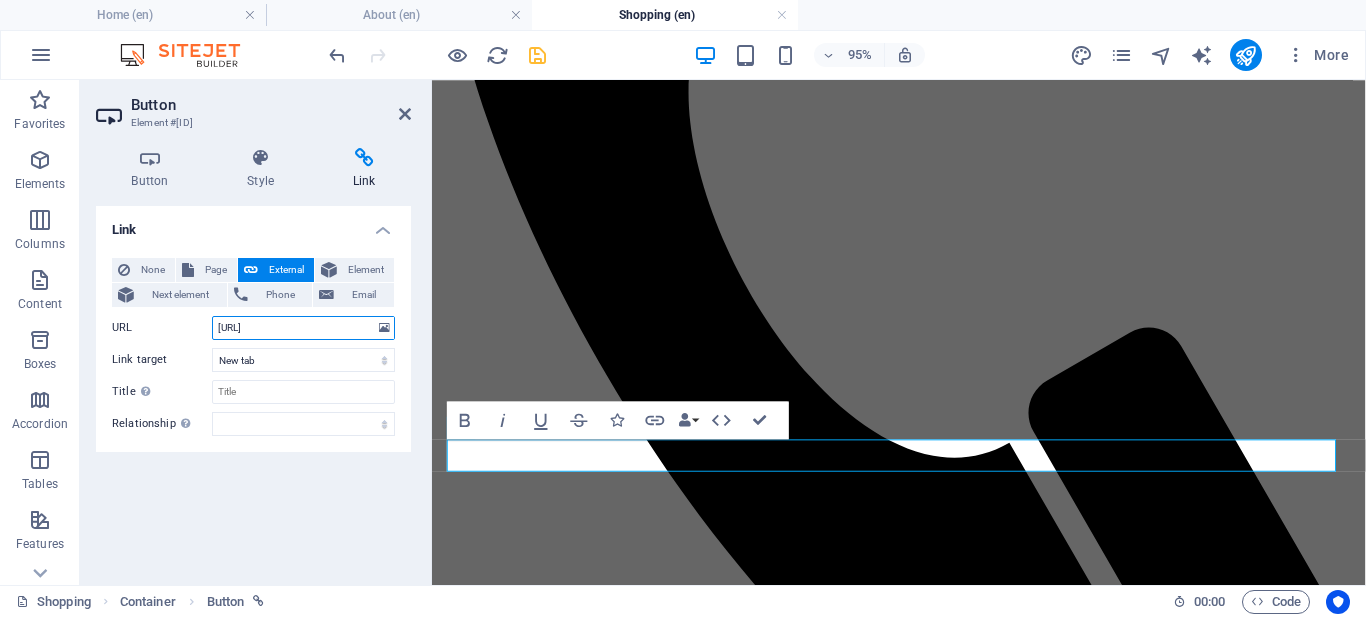 scroll, scrollTop: 0, scrollLeft: 27, axis: horizontal 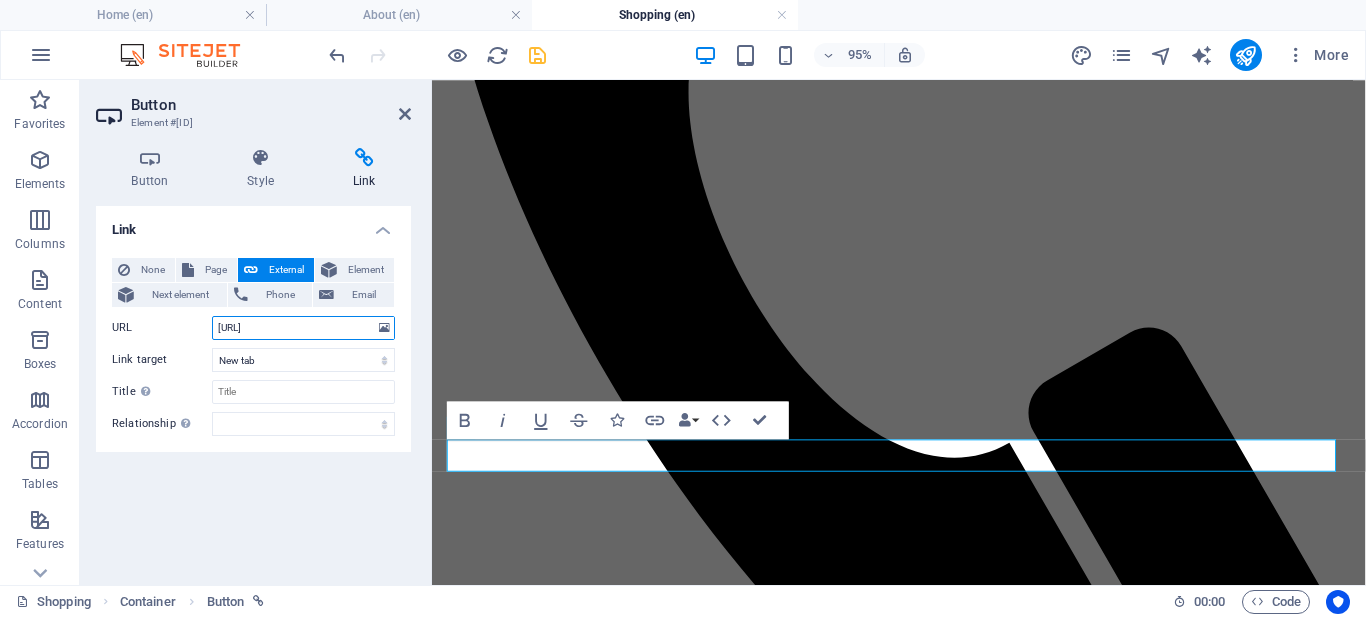 click on "[URL]" at bounding box center [303, 328] 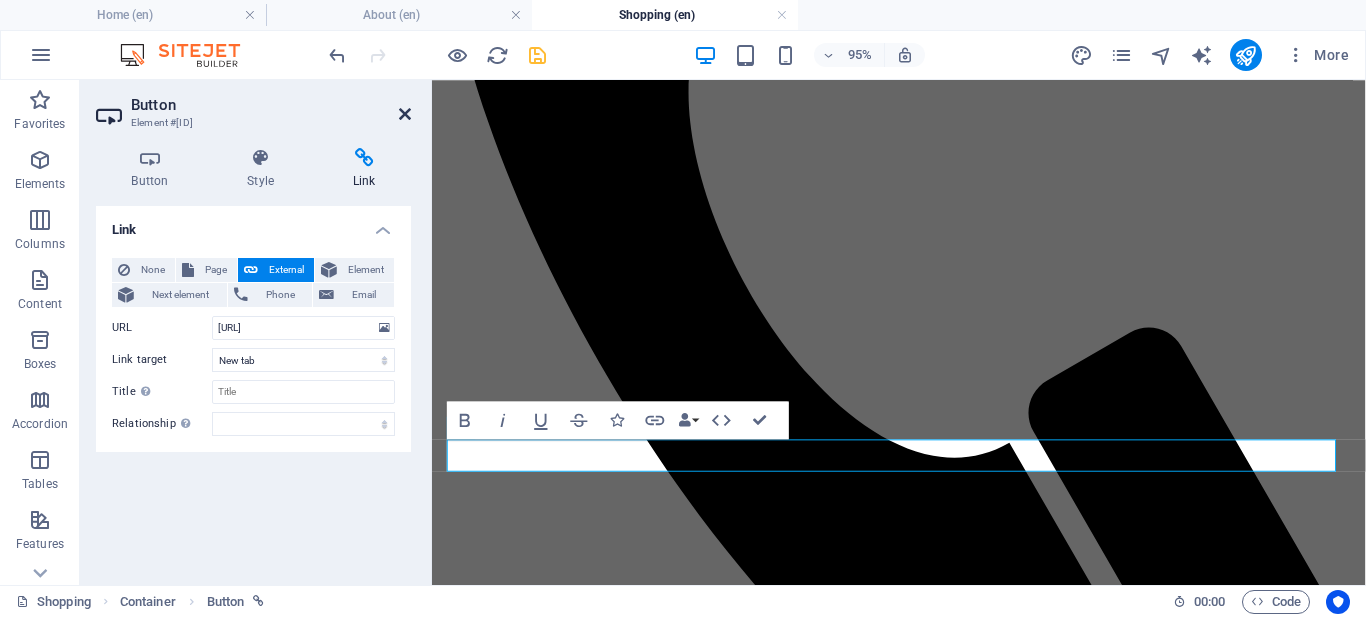 scroll, scrollTop: 0, scrollLeft: 0, axis: both 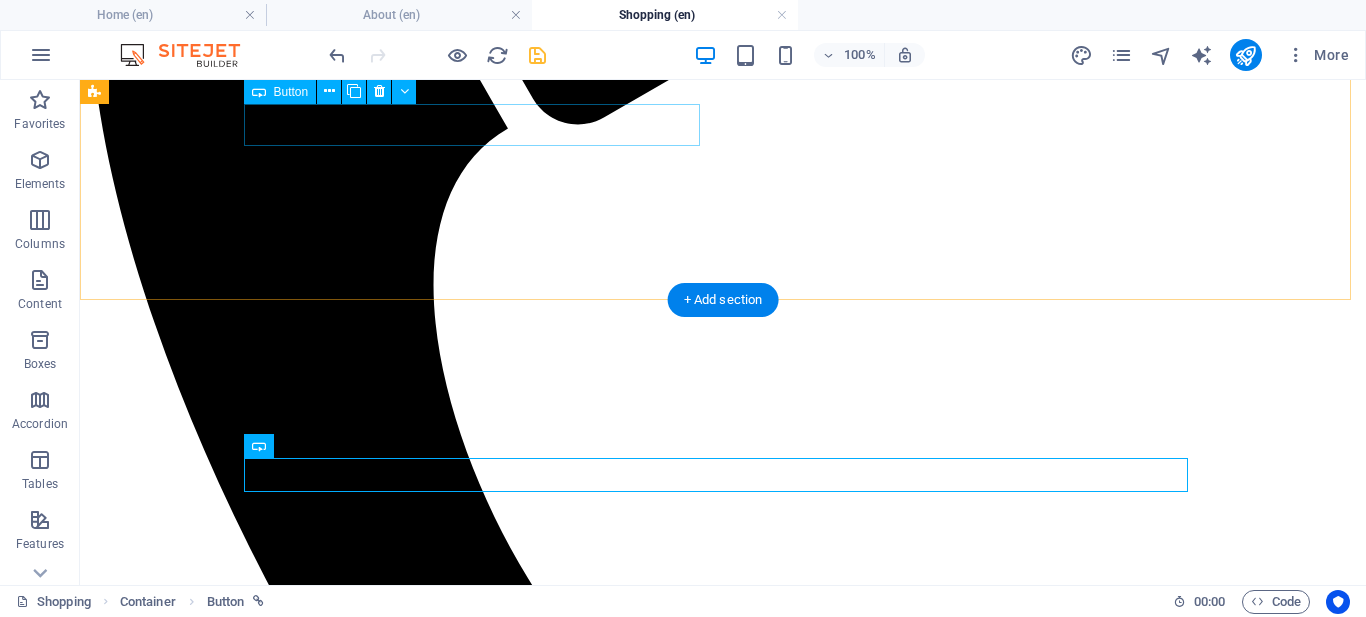 click on "Button" at bounding box center [723, 2715] 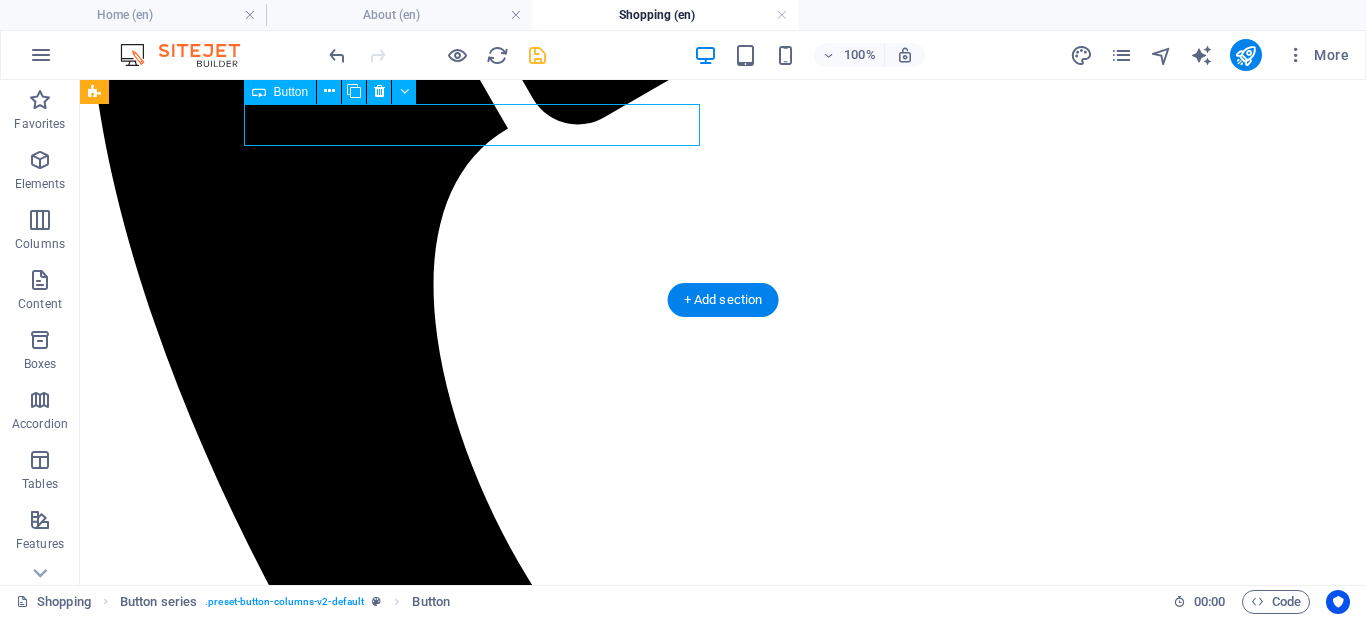 click on "Button" at bounding box center (723, 2715) 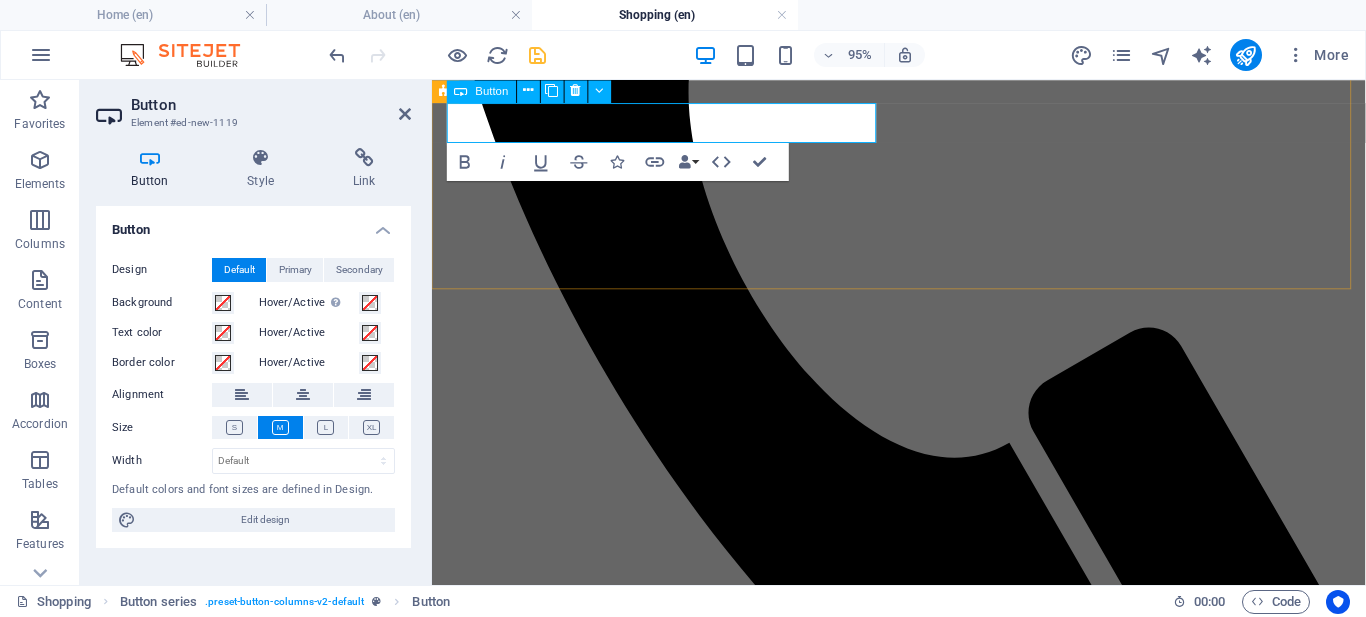 type 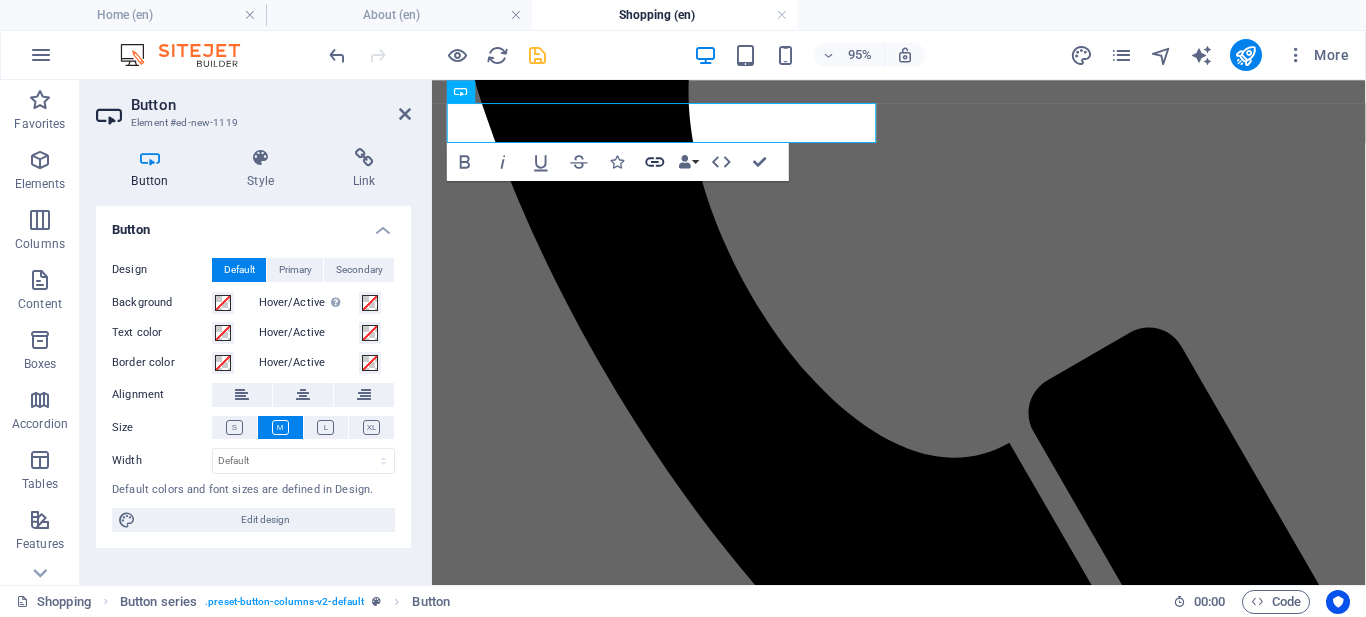 click 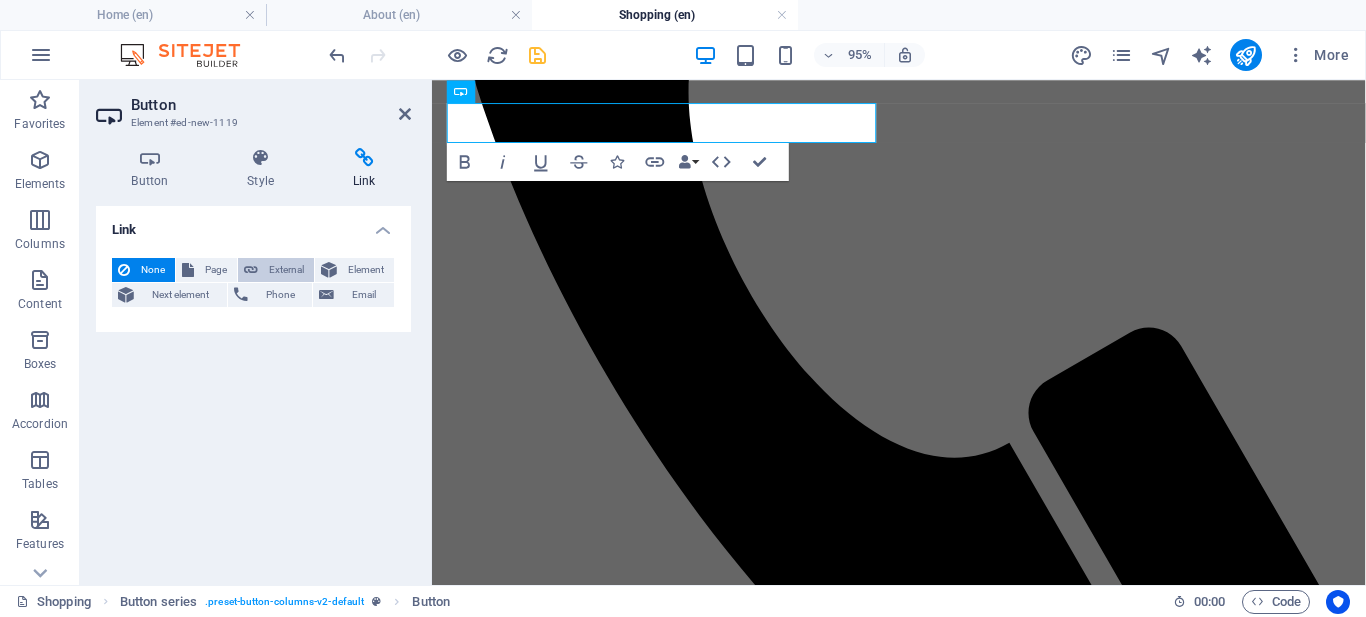 click on "External" at bounding box center [286, 270] 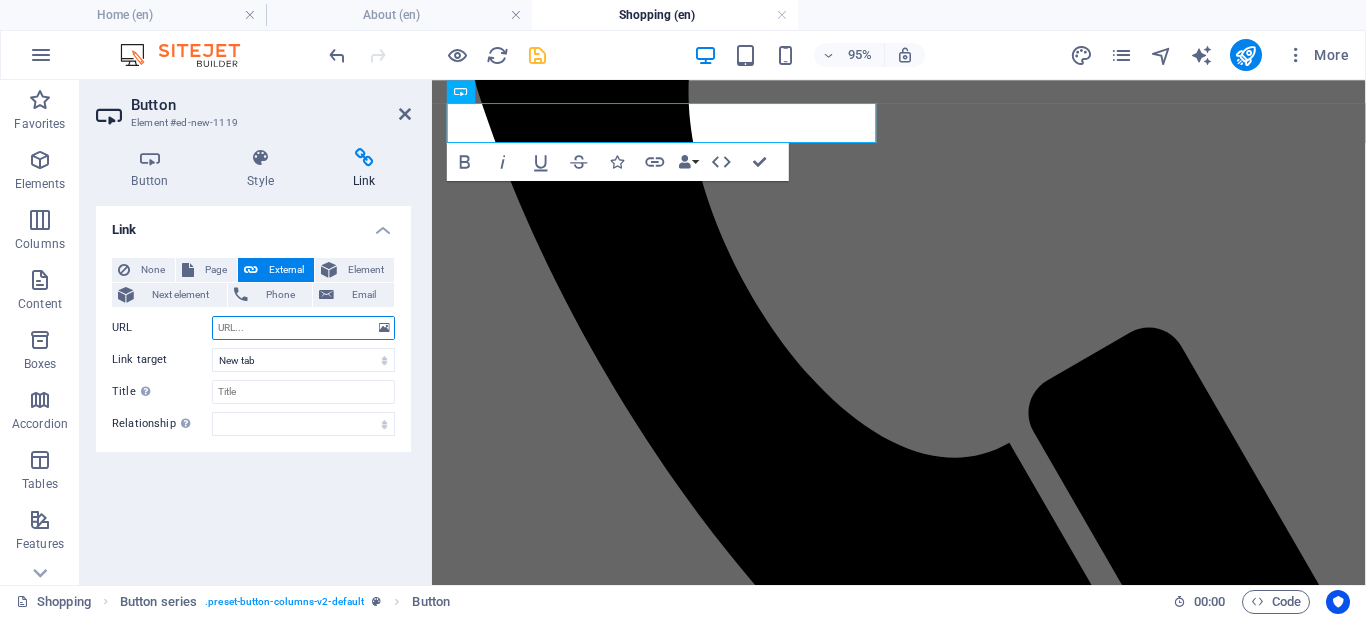 click on "URL" at bounding box center [303, 328] 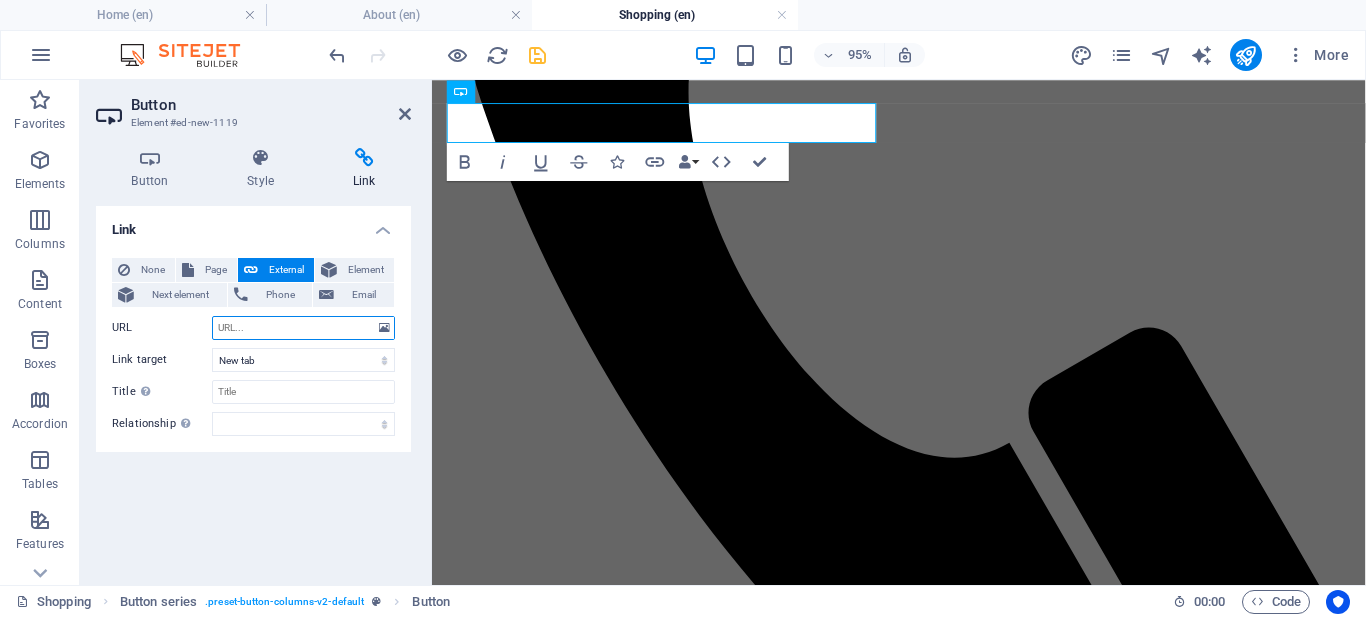 paste on "[URL]" 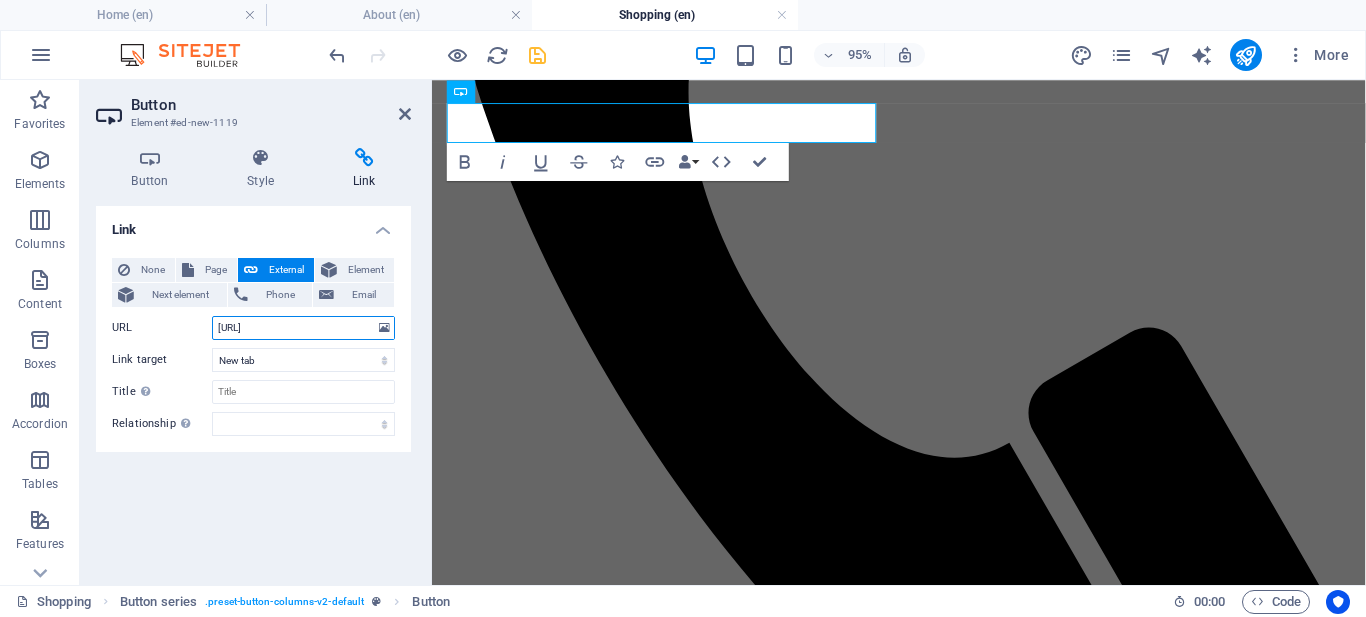 scroll, scrollTop: 0, scrollLeft: 26, axis: horizontal 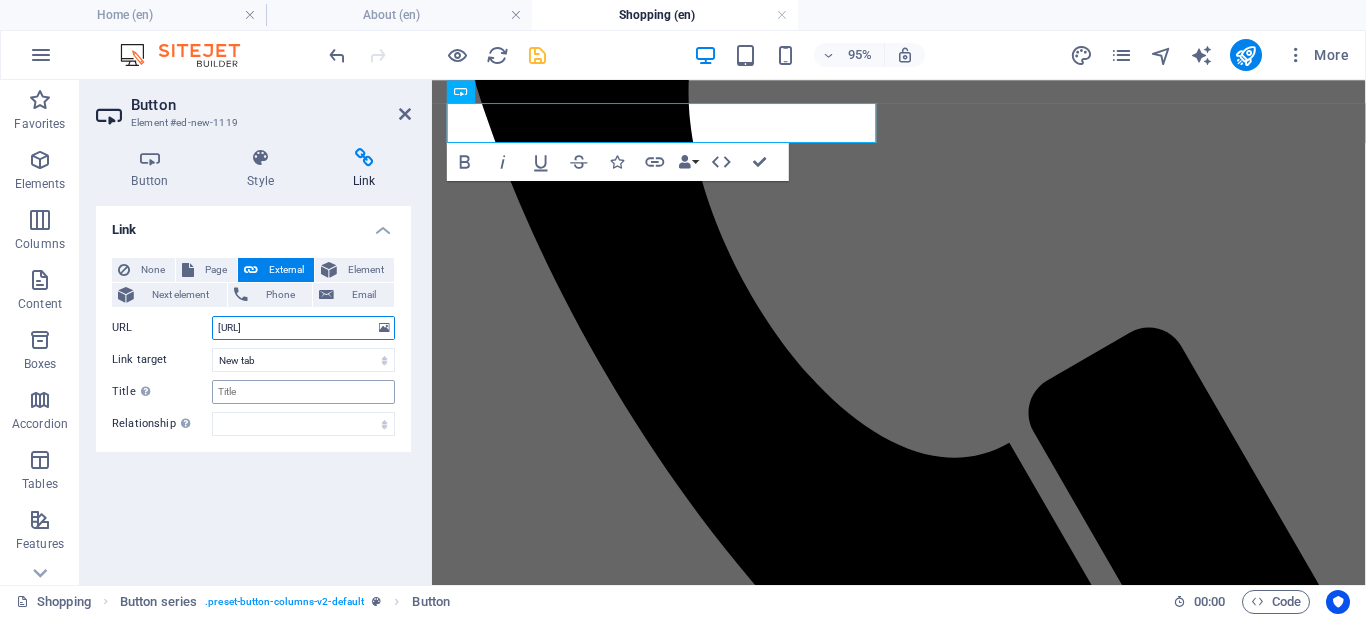 type on "[URL]" 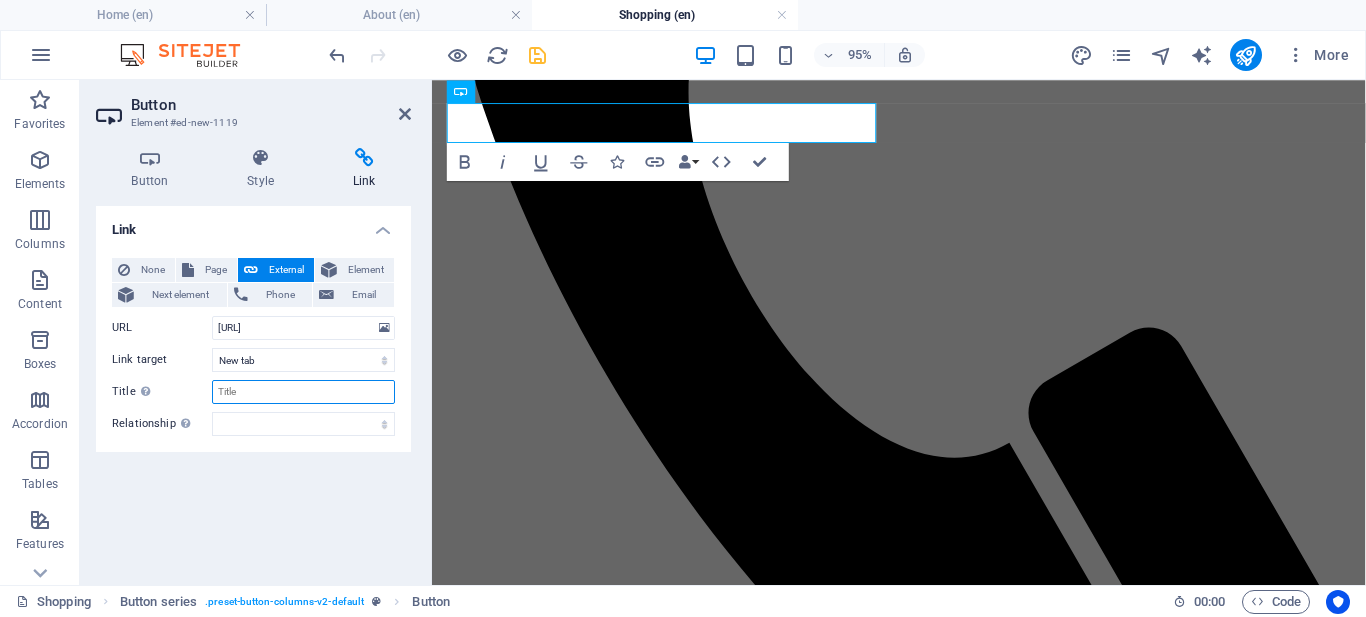 scroll, scrollTop: 0, scrollLeft: 0, axis: both 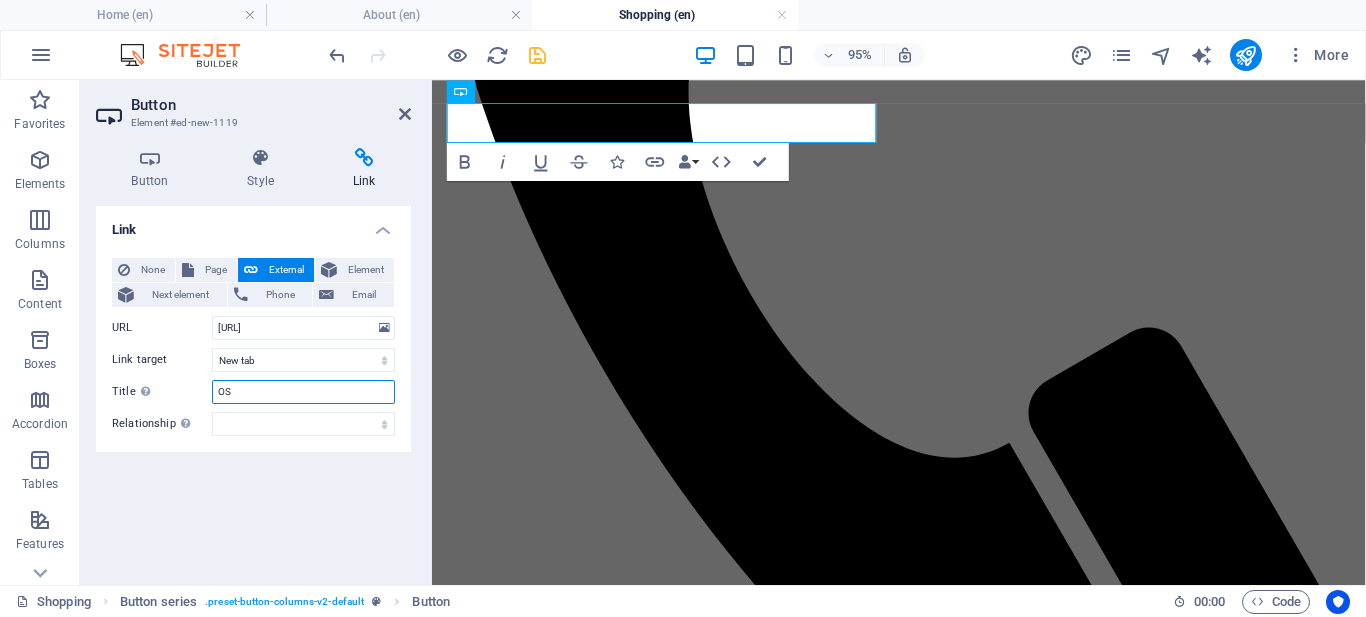 type on "O" 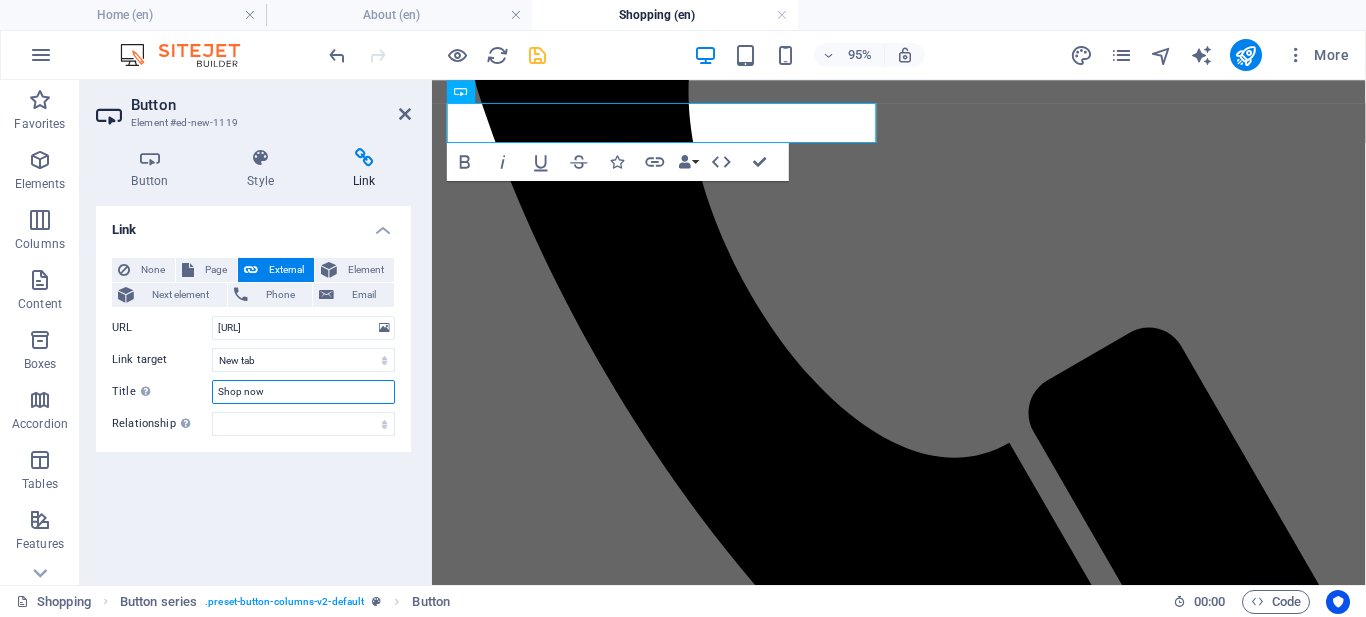 type on "Shop now" 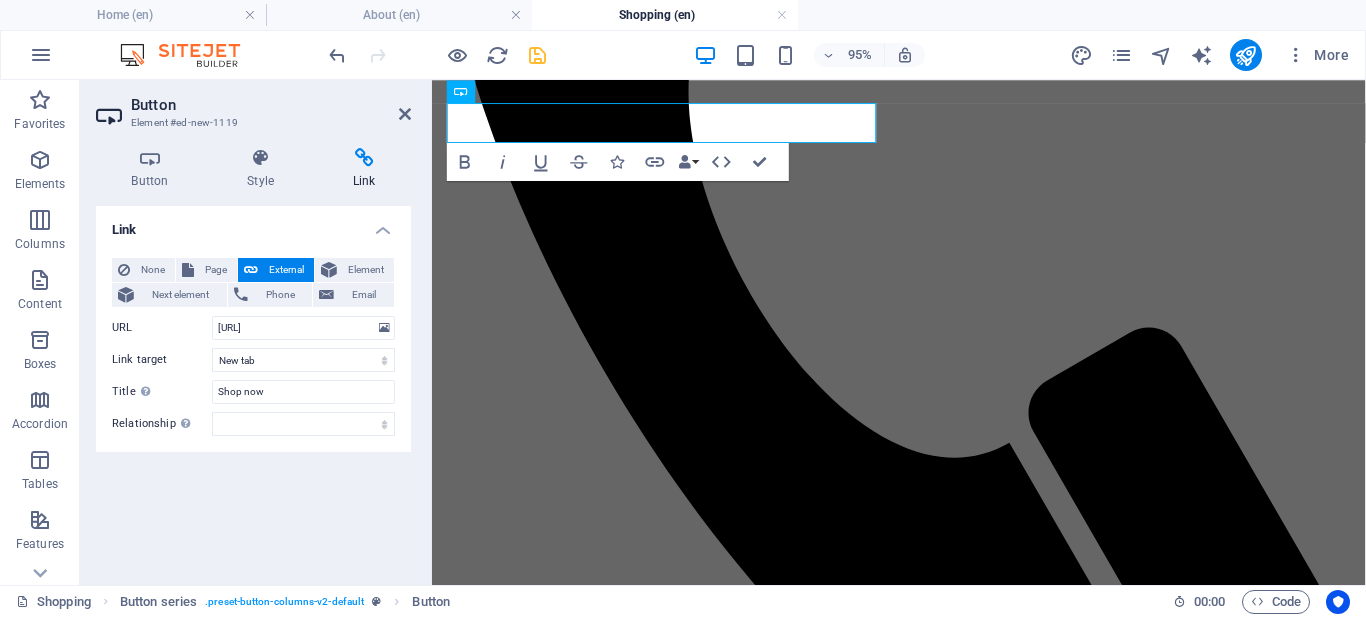 click on "URL [URL] Phone Email [EMAIL] Page Home Privacy Gallery Career About Shopping  Reviews Element
URL [URL] Phone Email [EMAIL] Invalid email address. Link target New tab Same tab Overlay Title Additional link description, should not be the same as the link text. The title is most often shown as a tooltip text when the mouse moves over the element. Leave empty if uncertain. Shop now Relationship Sets the  relationship of this link to the link target . For example, the value "nofollow" instructs search engines not to follow the link. Can be left empty. alternate author bookmark external help license next nofollow noreferrer noopener prev search tag" at bounding box center [253, 387] 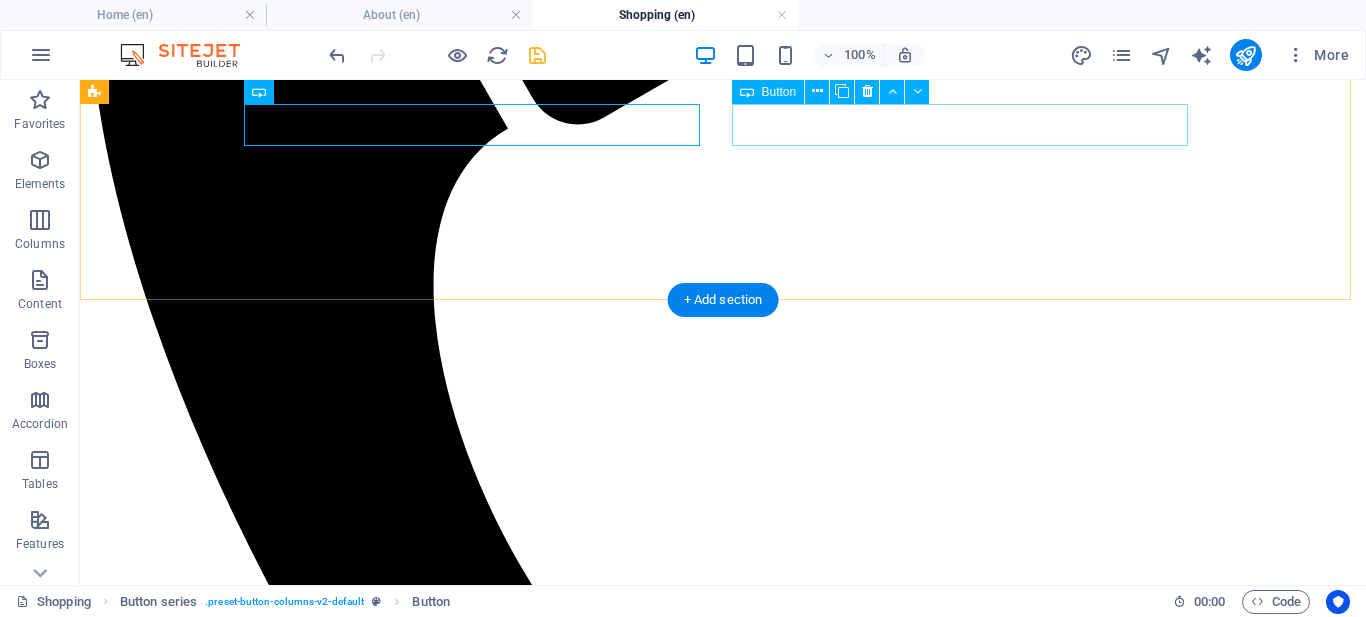 click on "Button" at bounding box center [723, 2733] 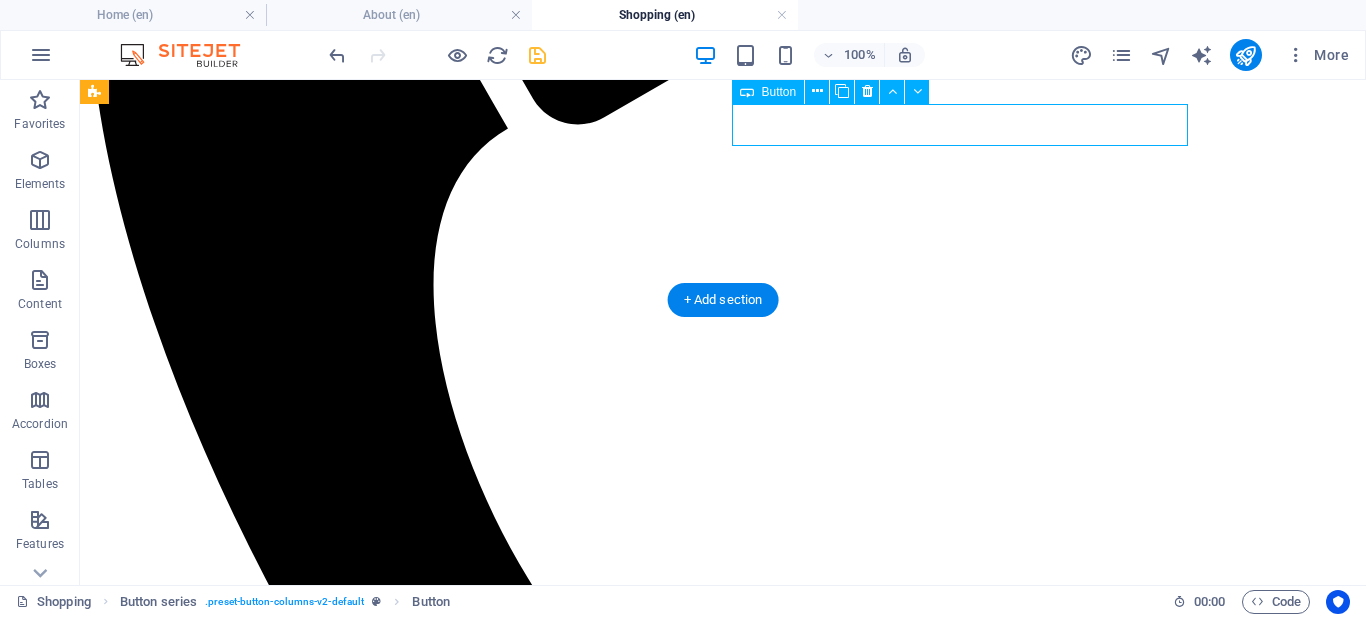 click on "Button" at bounding box center (723, 2733) 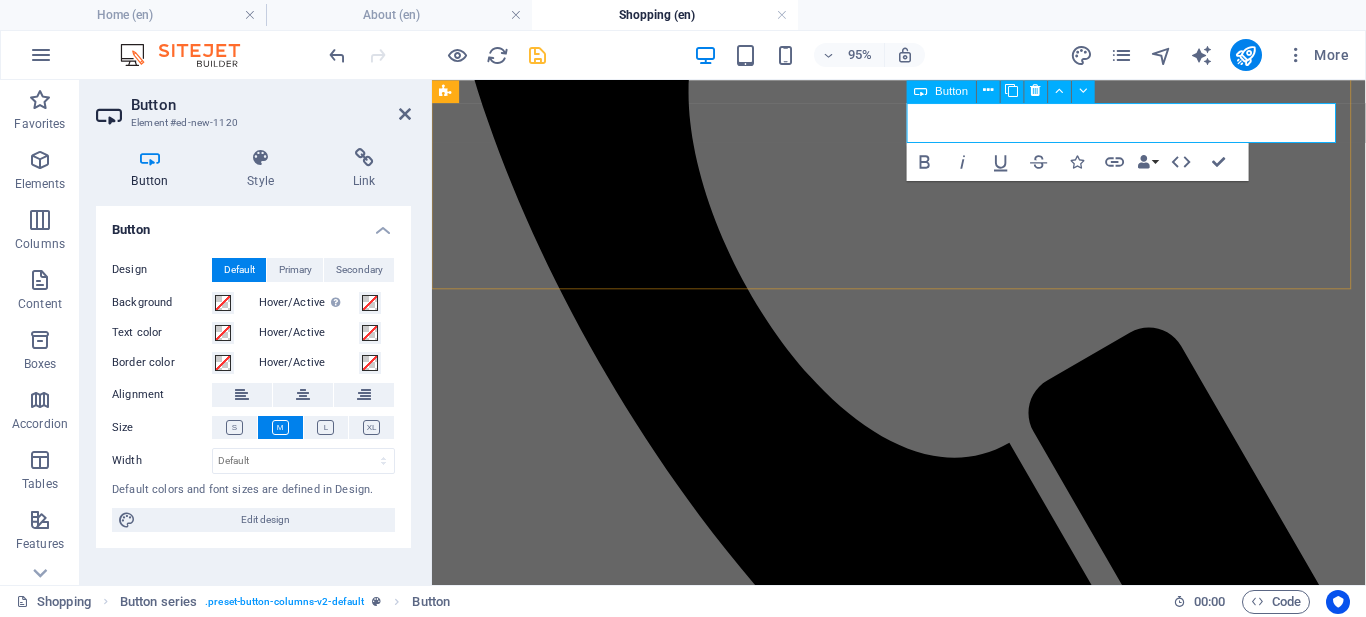 type 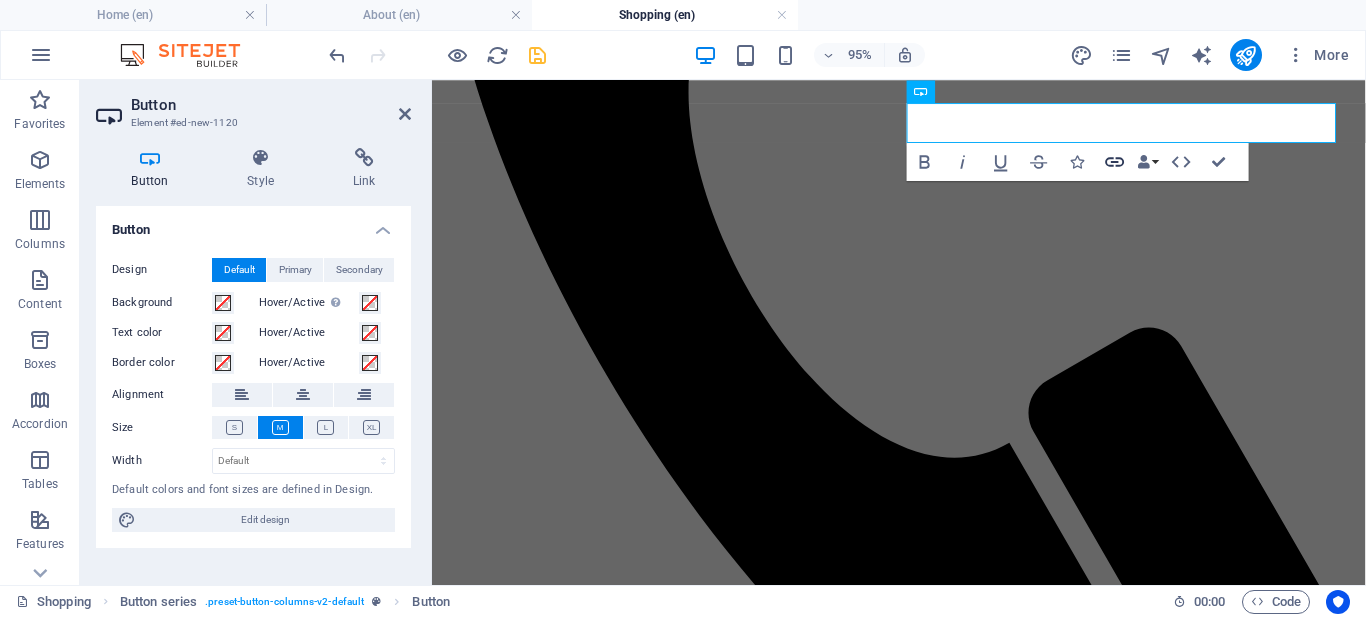 click 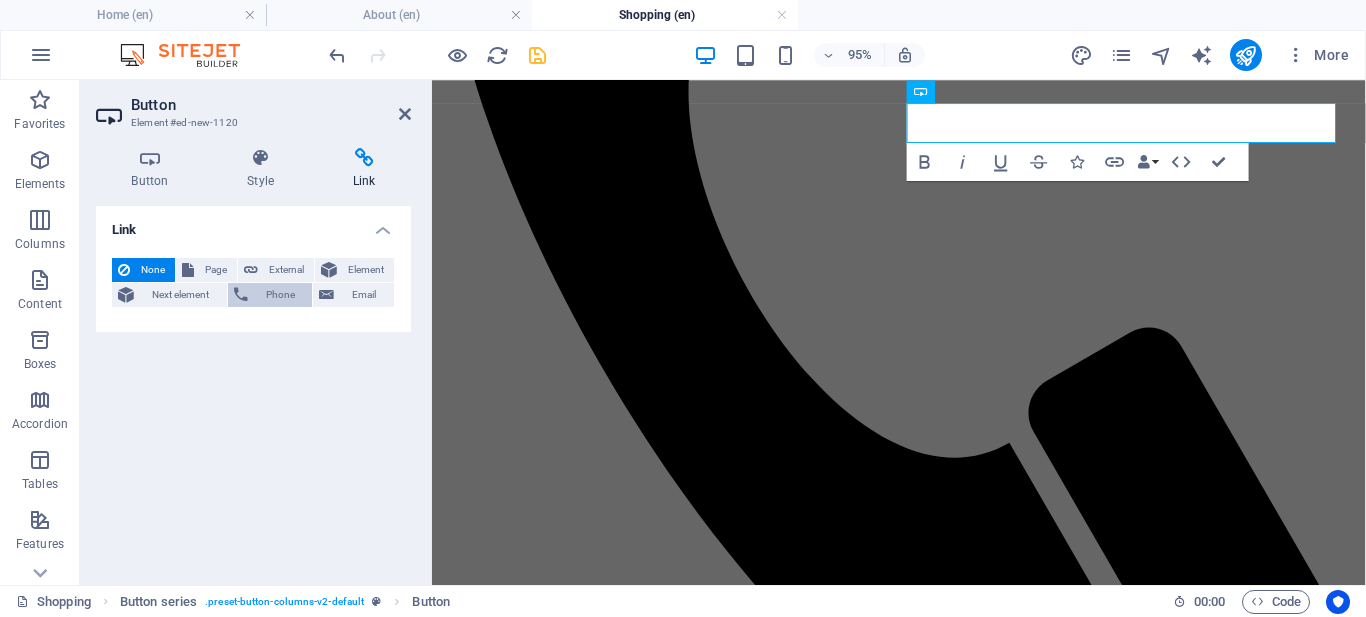 click on "Phone" at bounding box center [280, 295] 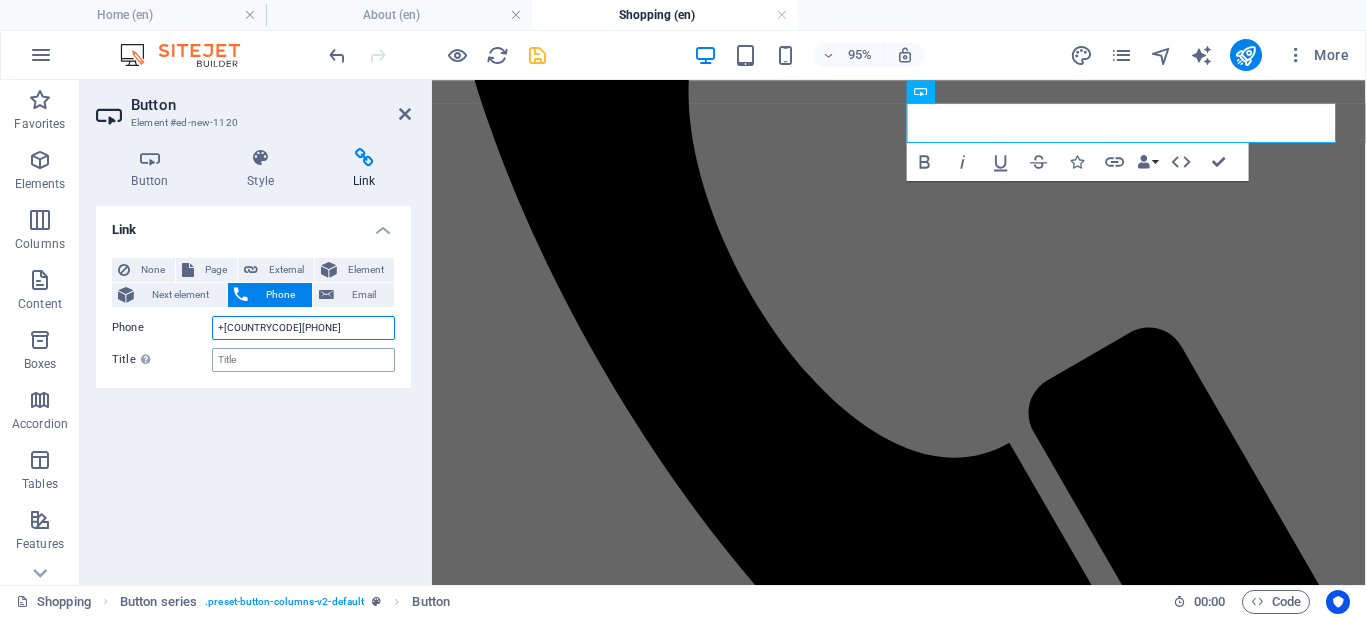 type on "+[COUNTRYCODE][PHONE]" 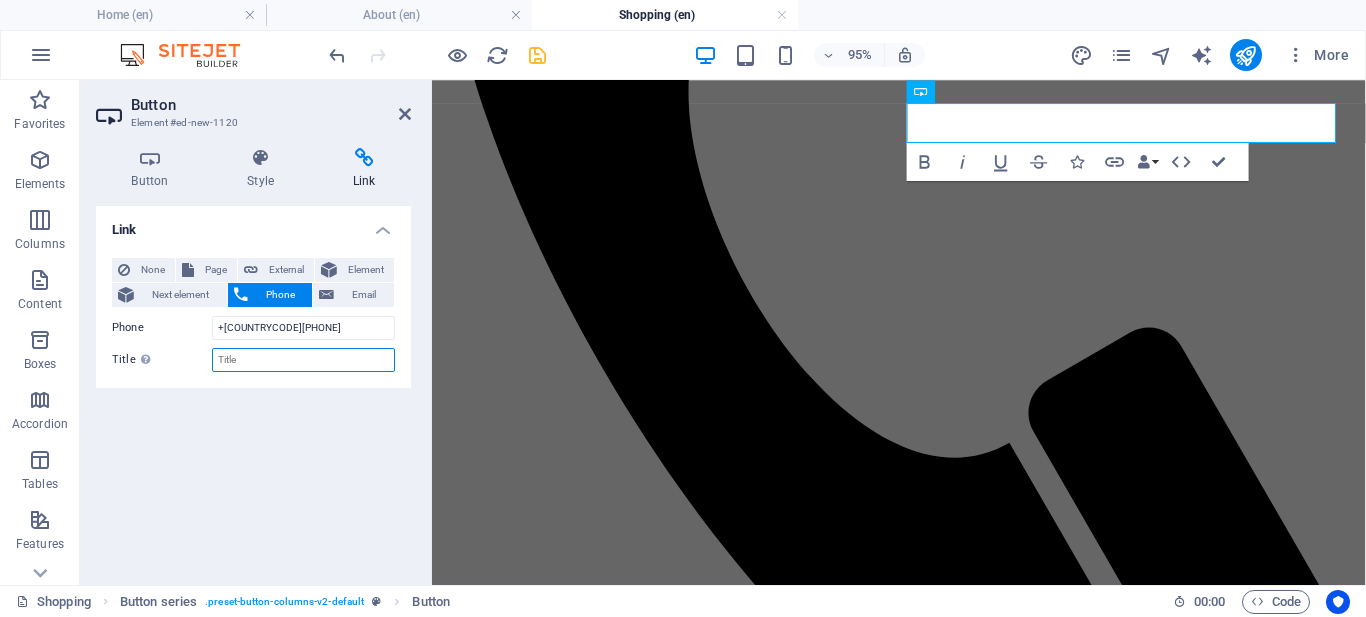 click on "Title Additional link description, should not be the same as the link text. The title is most often shown as a tooltip text when the mouse moves over the element. Leave empty if uncertain." at bounding box center (303, 360) 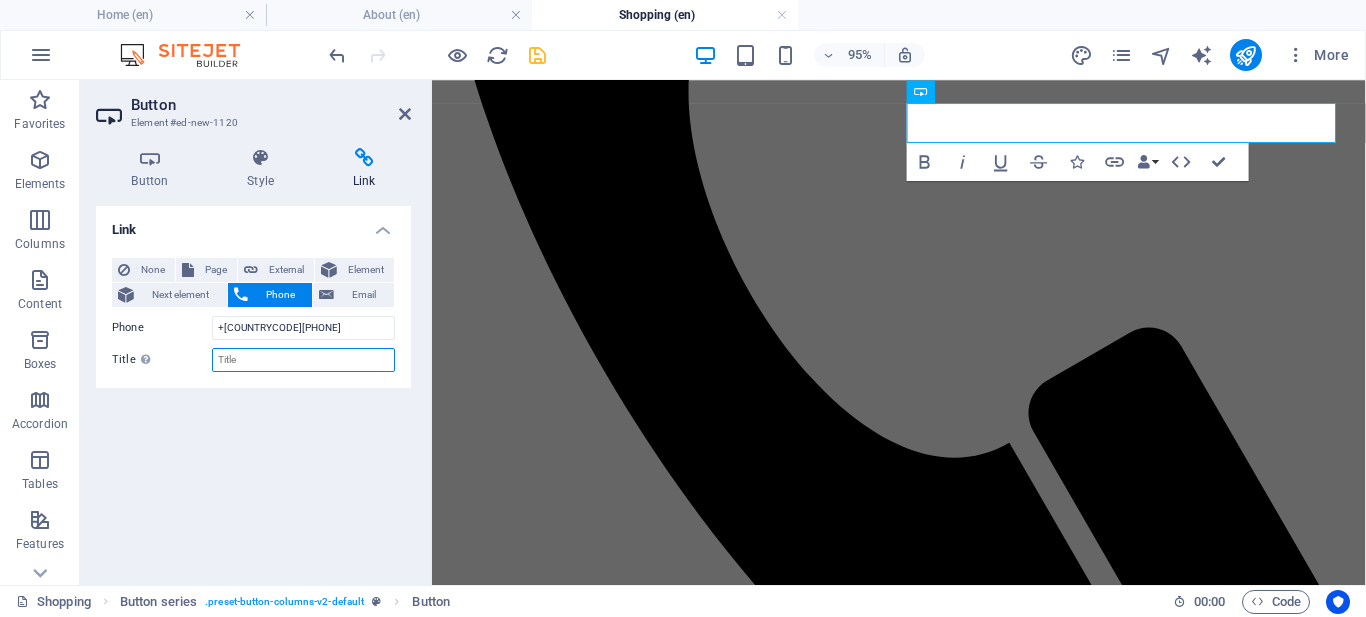 type on "O" 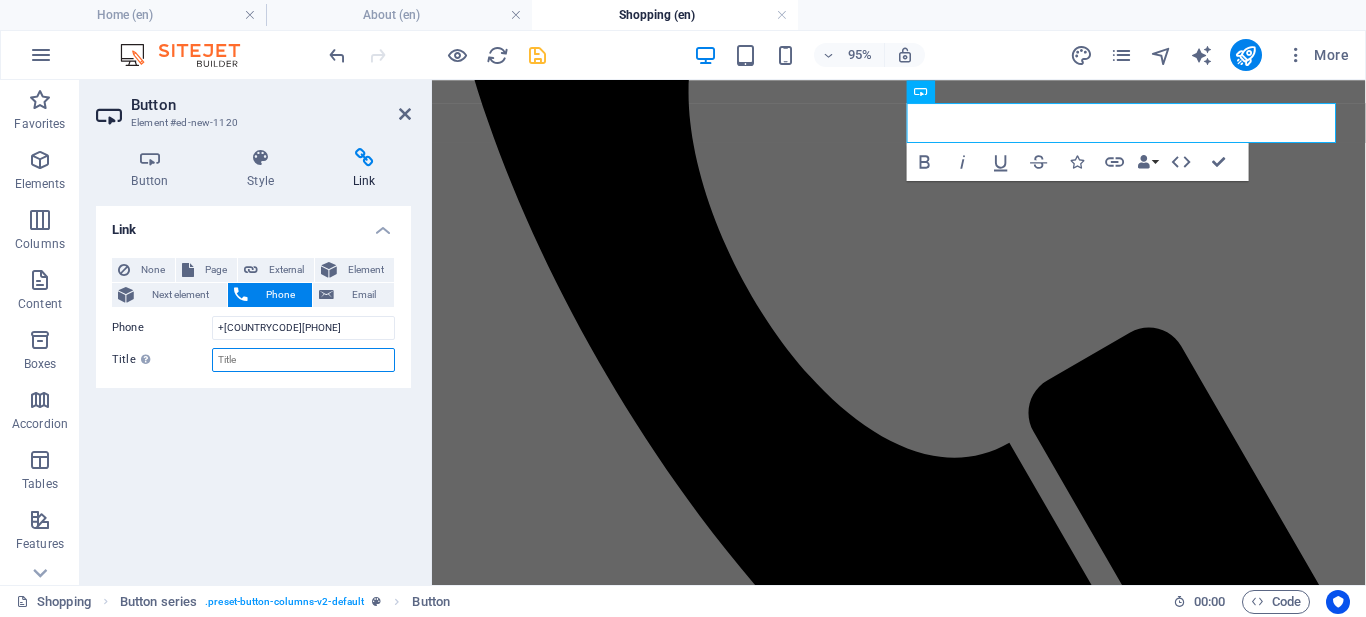 type on "o" 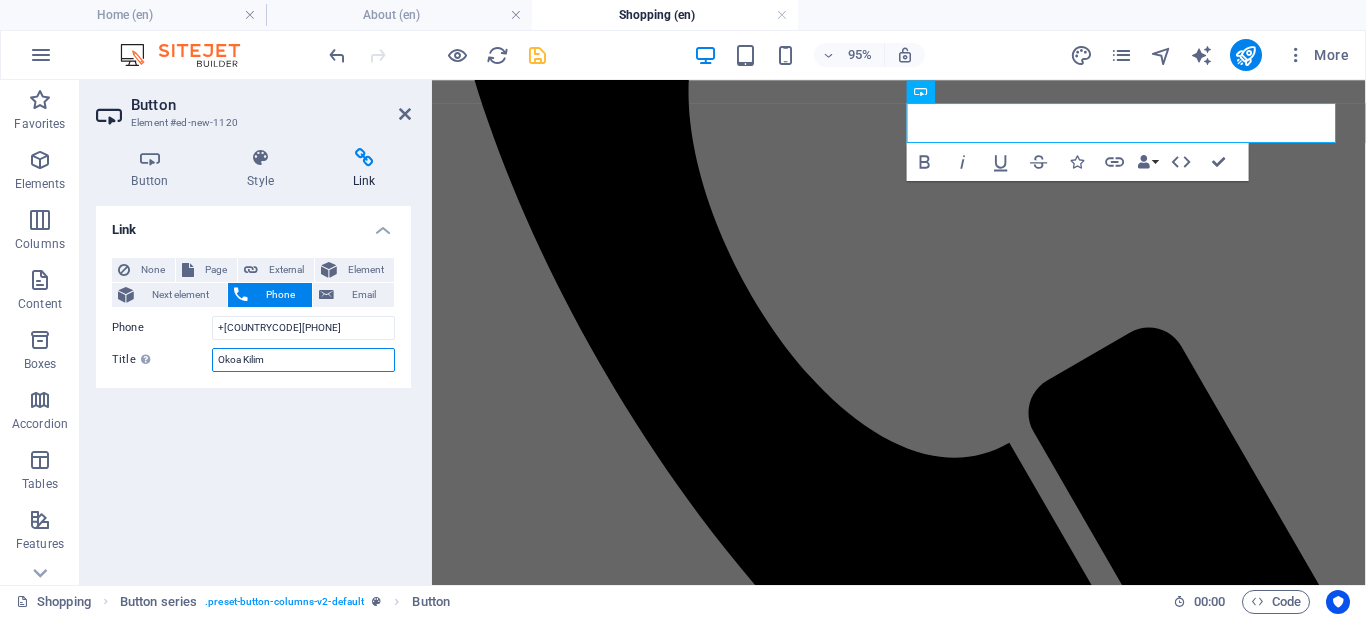 type on "Okoa Kilimo" 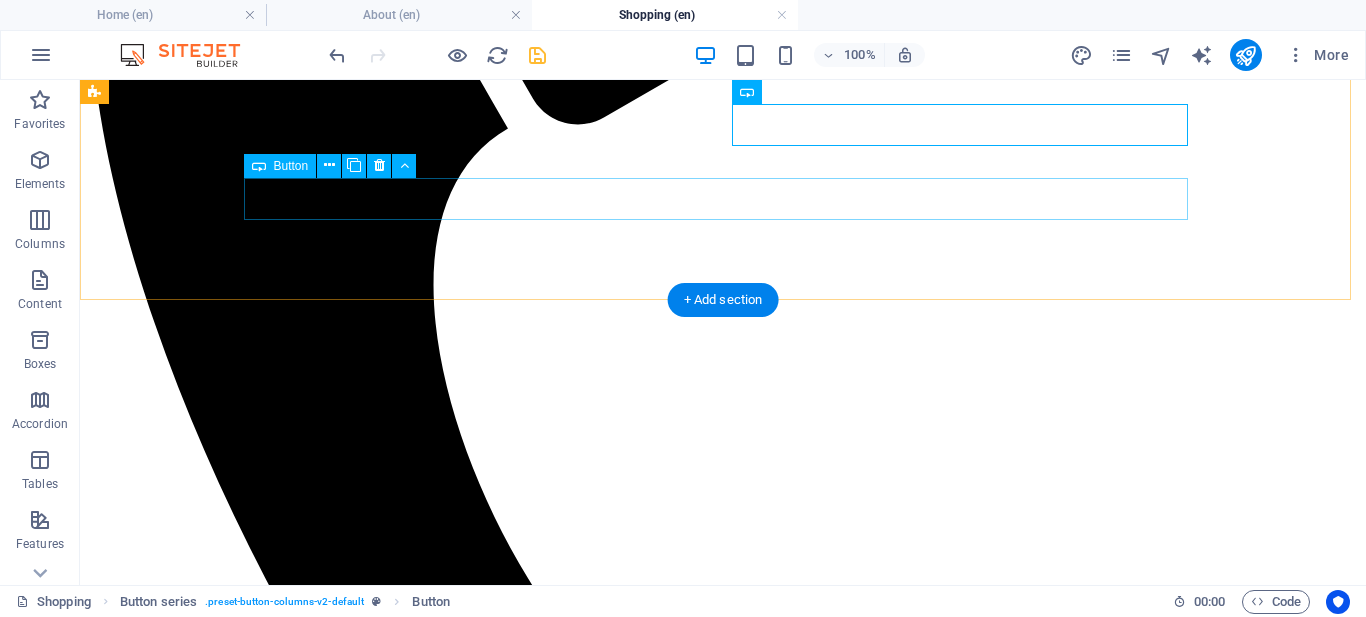 click on "Button" at bounding box center [723, 2751] 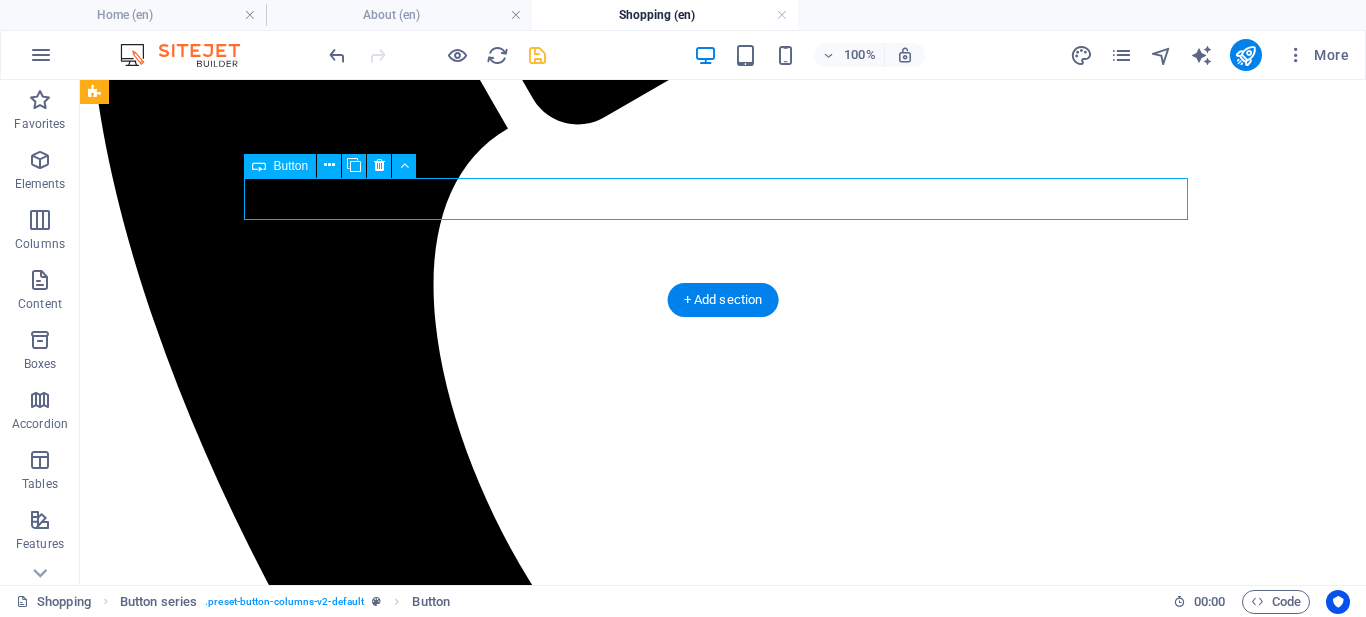 click on "Button" at bounding box center [723, 2751] 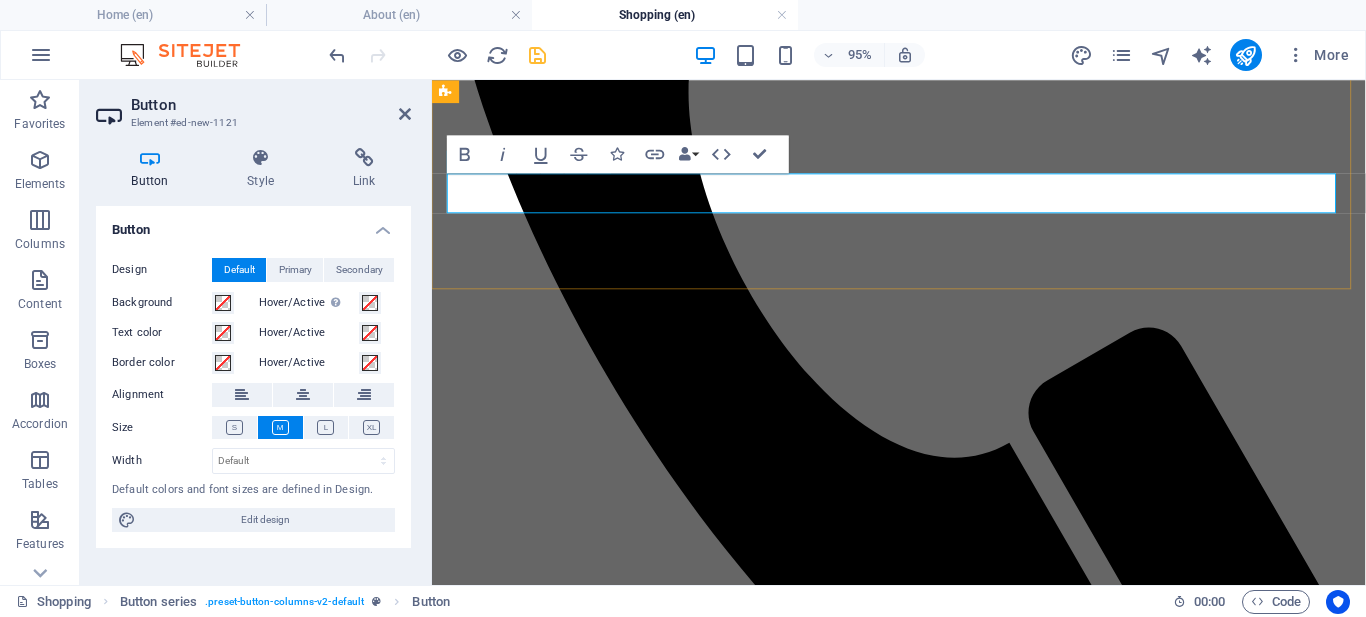 type 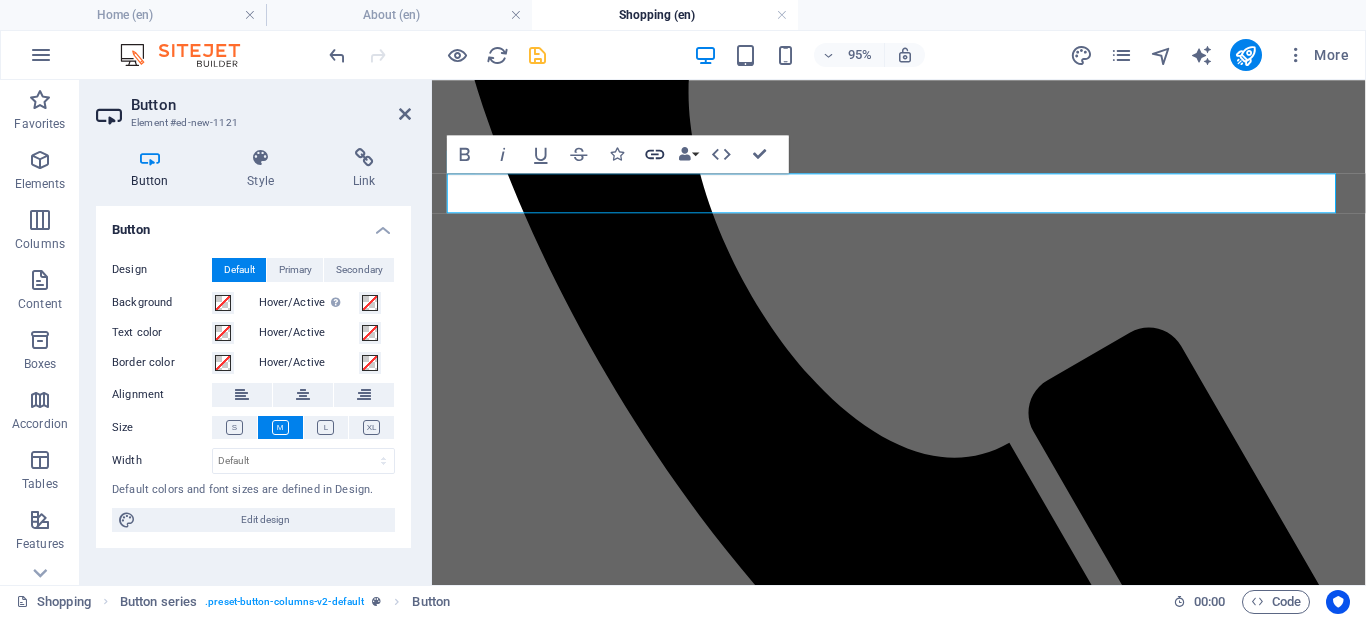 click 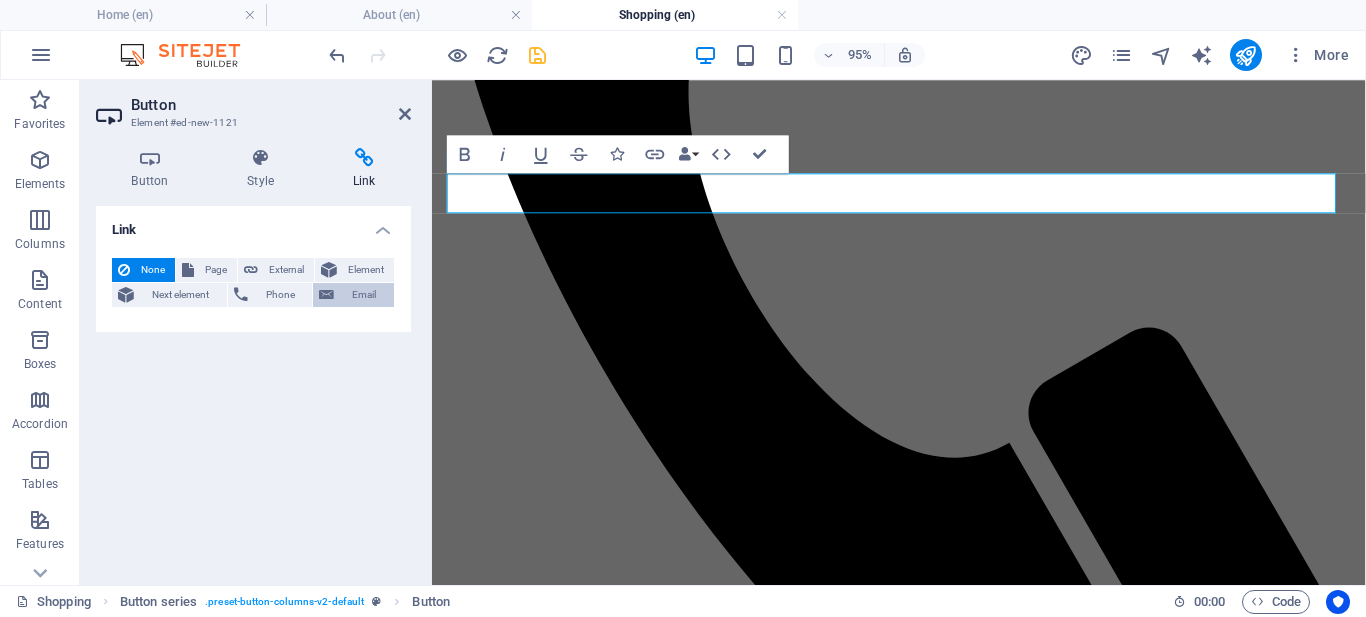 click on "Email" at bounding box center [364, 295] 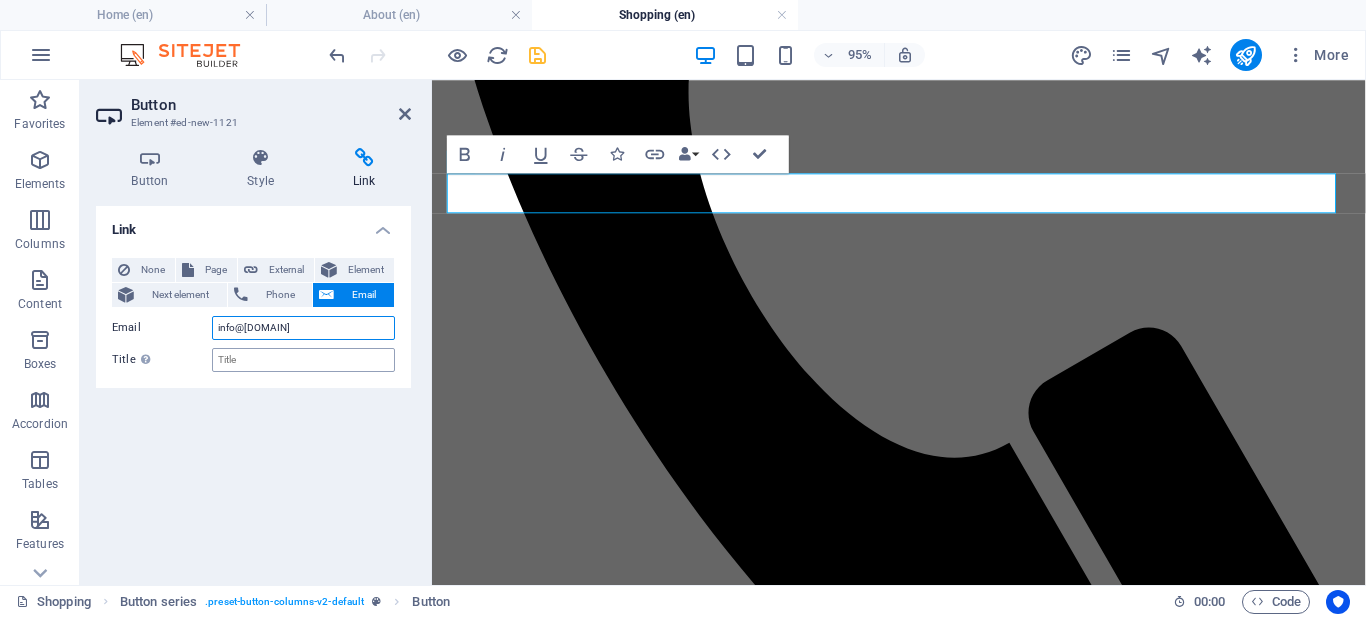 type on "info@[DOMAIN]" 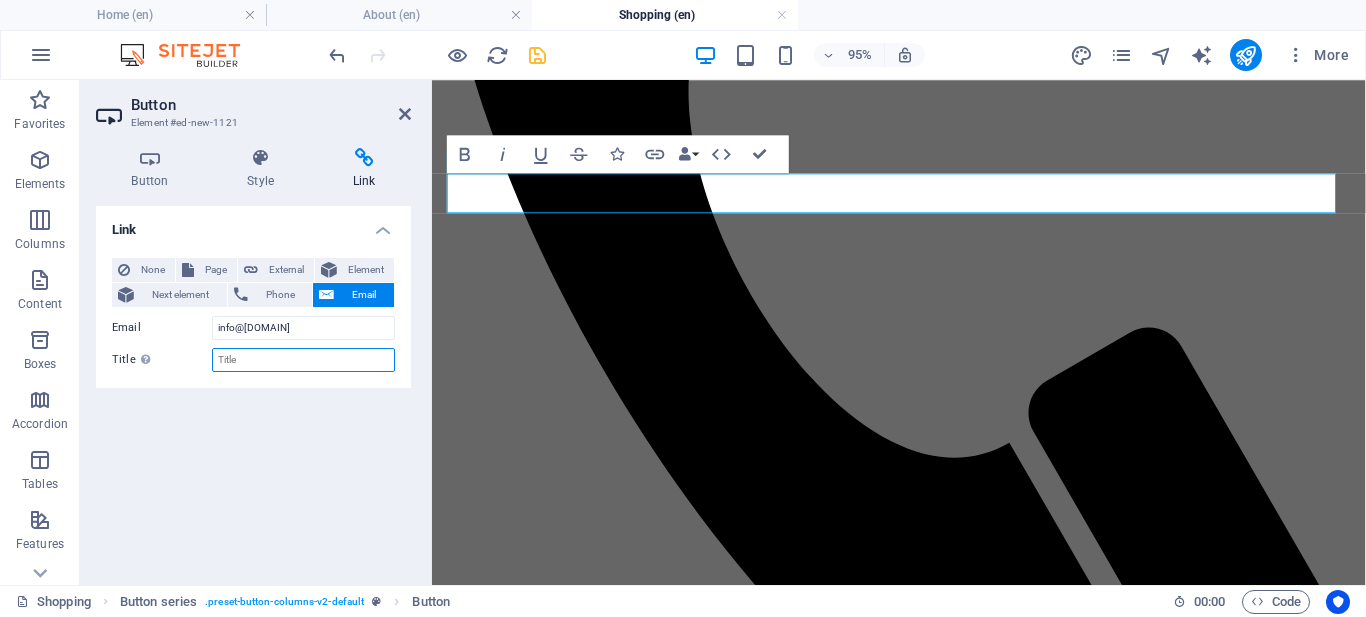 click on "Title Additional link description, should not be the same as the link text. The title is most often shown as a tooltip text when the mouse moves over the element. Leave empty if uncertain." at bounding box center (303, 360) 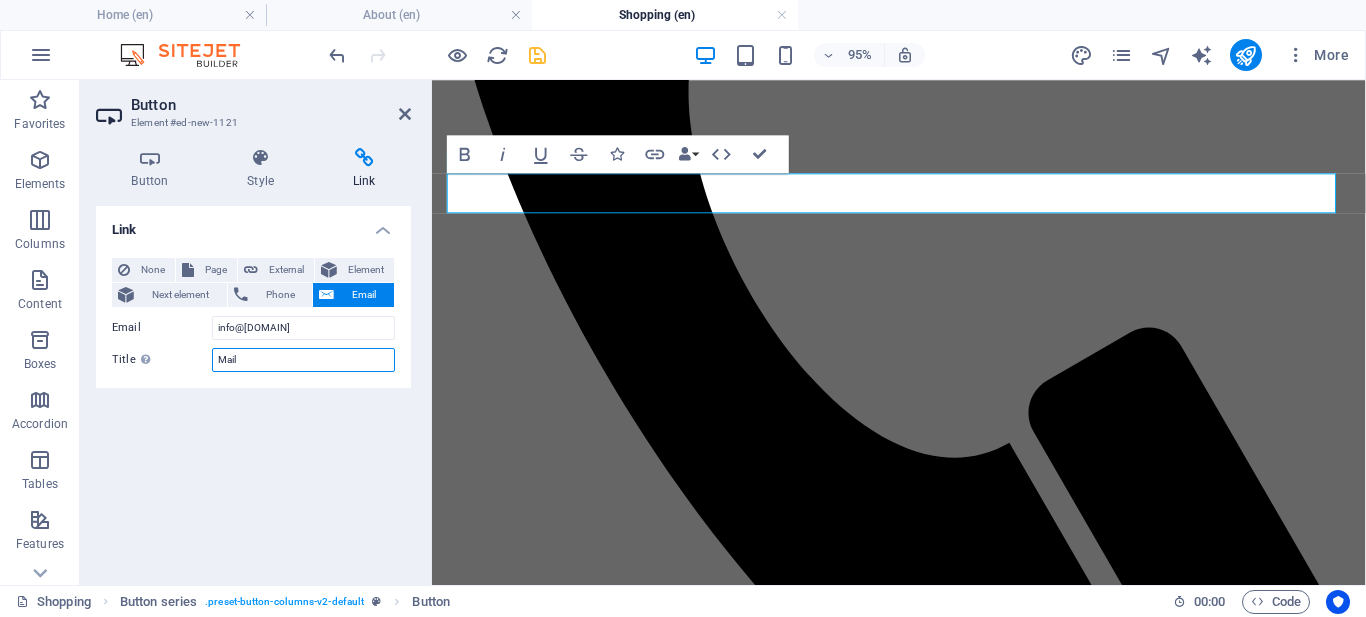 type on "Mail" 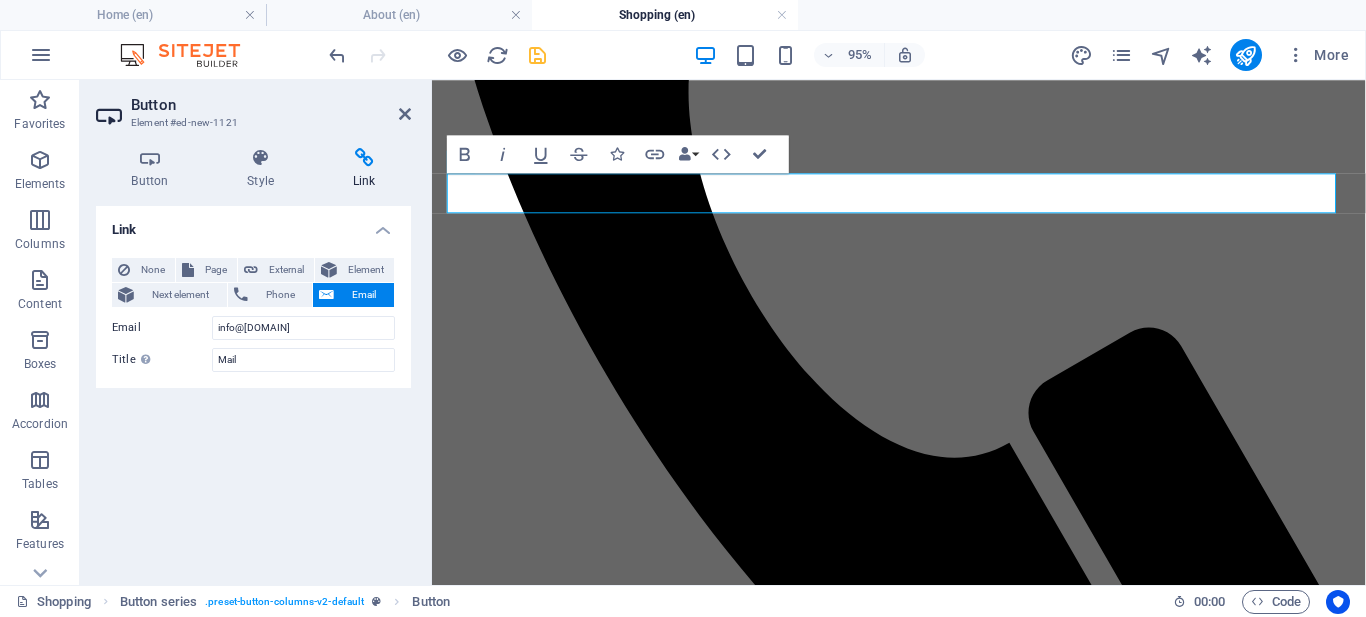 click on "URL Phone Email [EMAIL] Invalid email address. Link target New tab Same tab Overlay Title Additional link description, should not be the same as the link text. The title is most often shown as a tooltip text when the mouse moves over the element. Leave empty if uncertain. Mail Relationship Sets the  relationship of this link to the link target . For example, the value "nofollow" instructs search engines not to follow the link. Can be left empty. alternate author bookmark external help license next nofollow noreferrer noopener prev search tag" at bounding box center (253, 315) 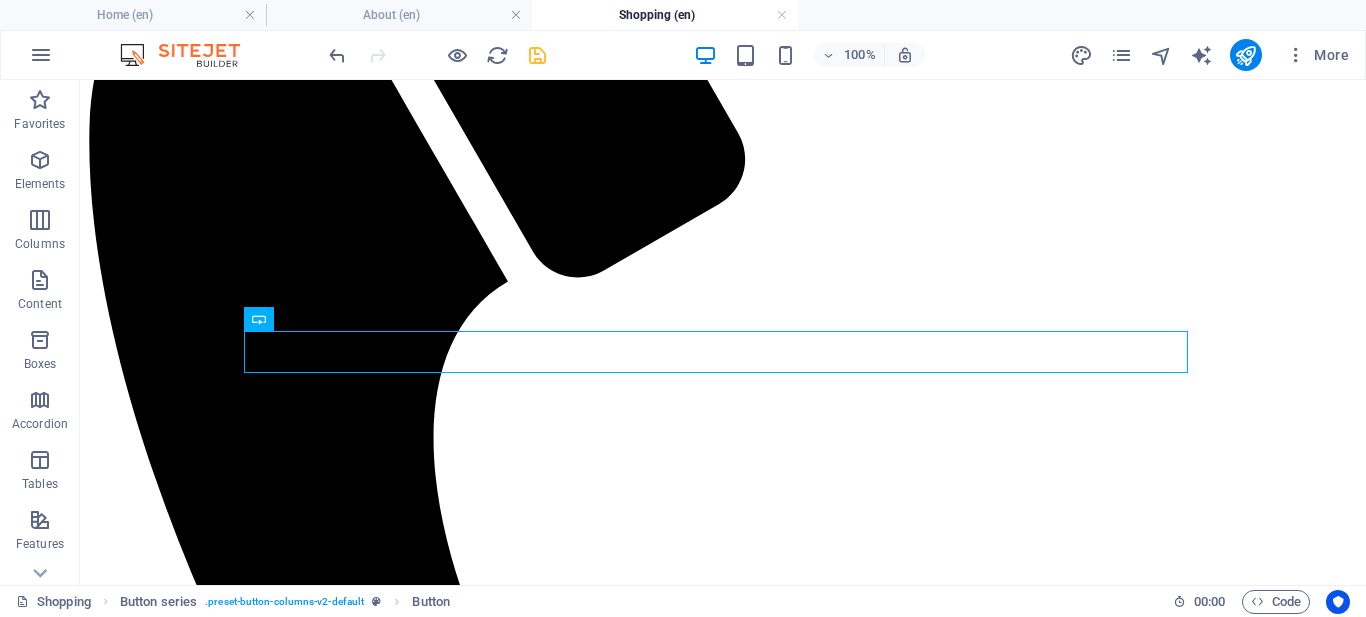 scroll, scrollTop: 852, scrollLeft: 0, axis: vertical 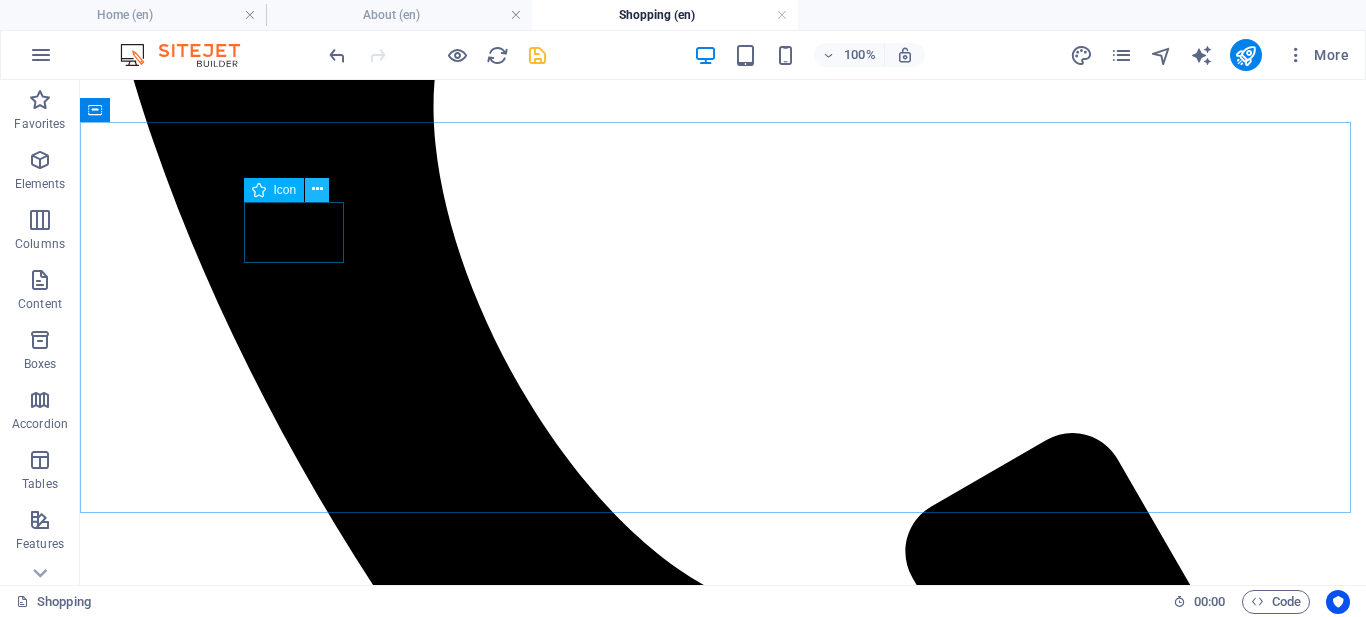 click at bounding box center (317, 189) 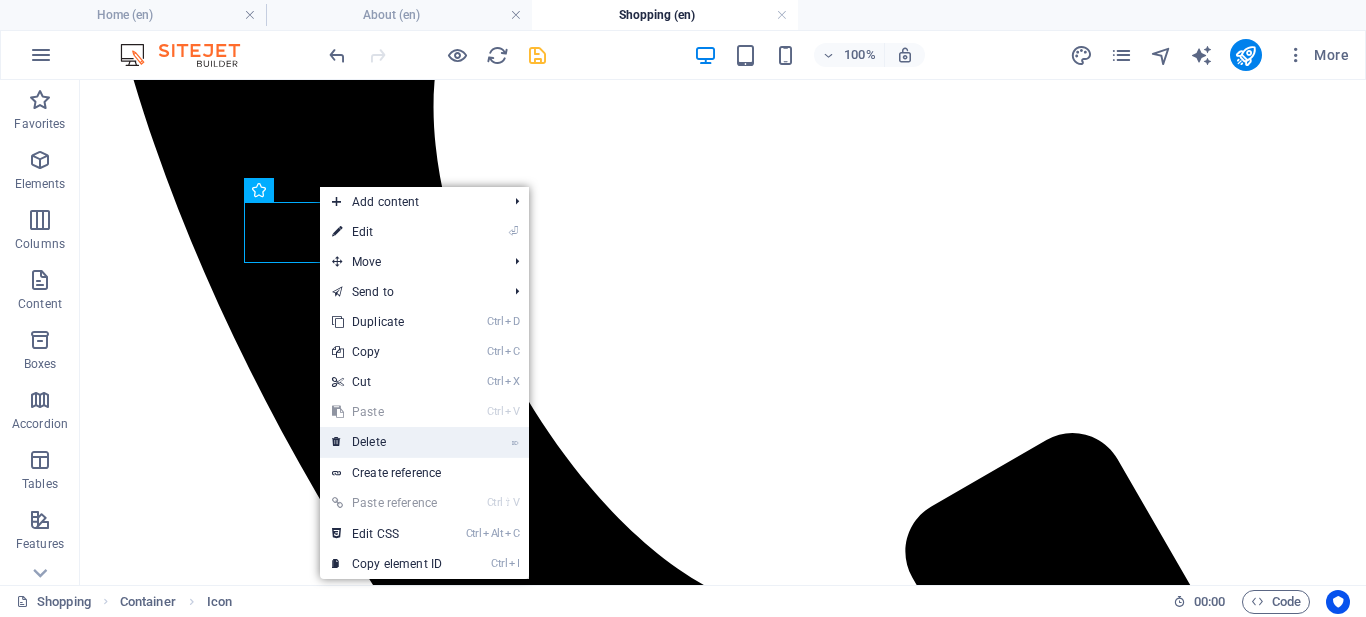 click on "⌦  Delete" at bounding box center [387, 442] 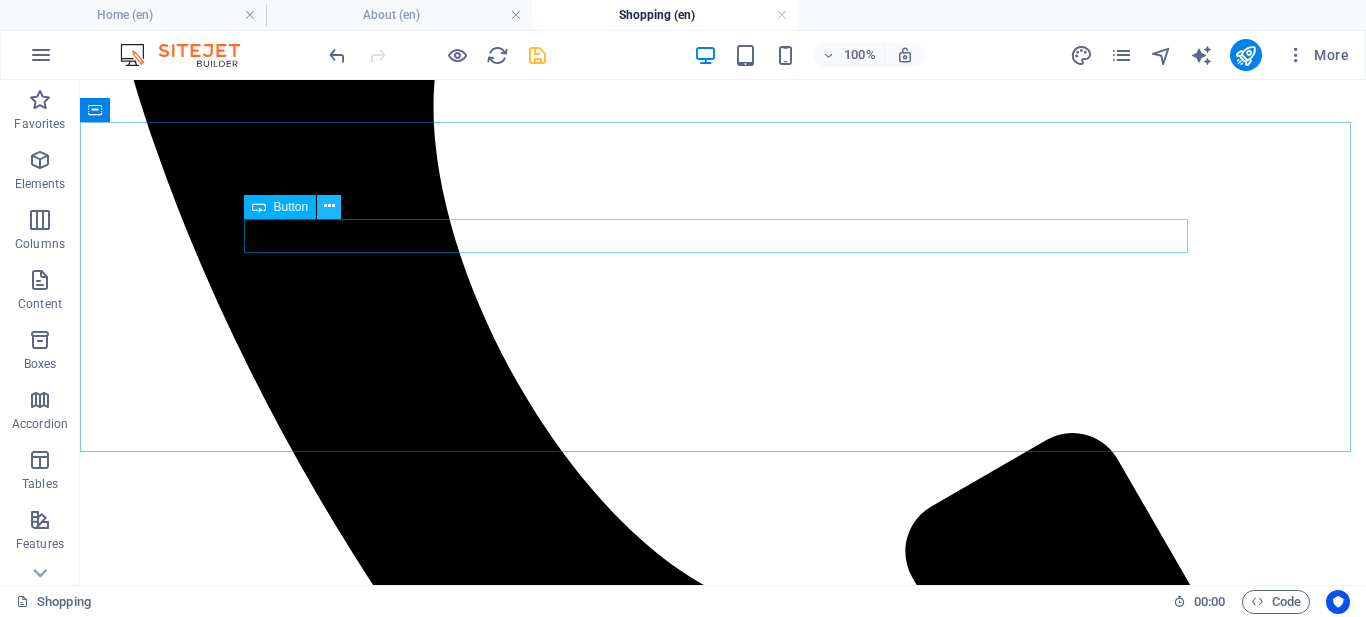 click at bounding box center [329, 206] 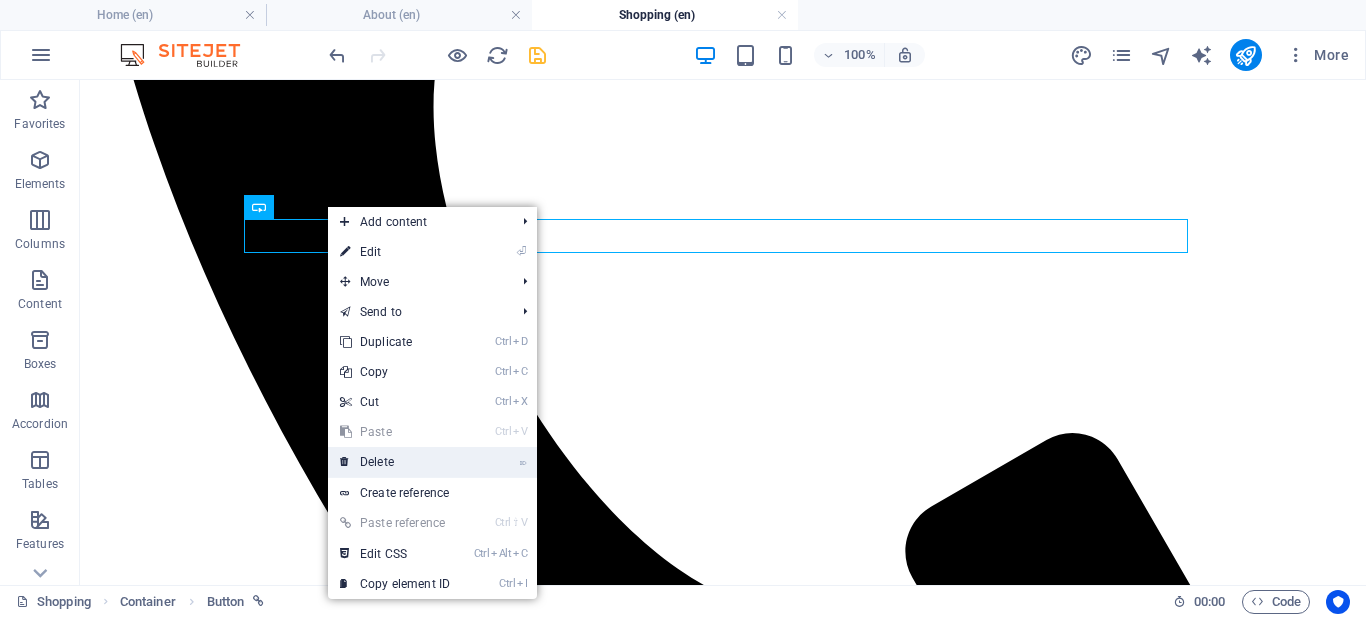 click on "⌦  Delete" at bounding box center [395, 462] 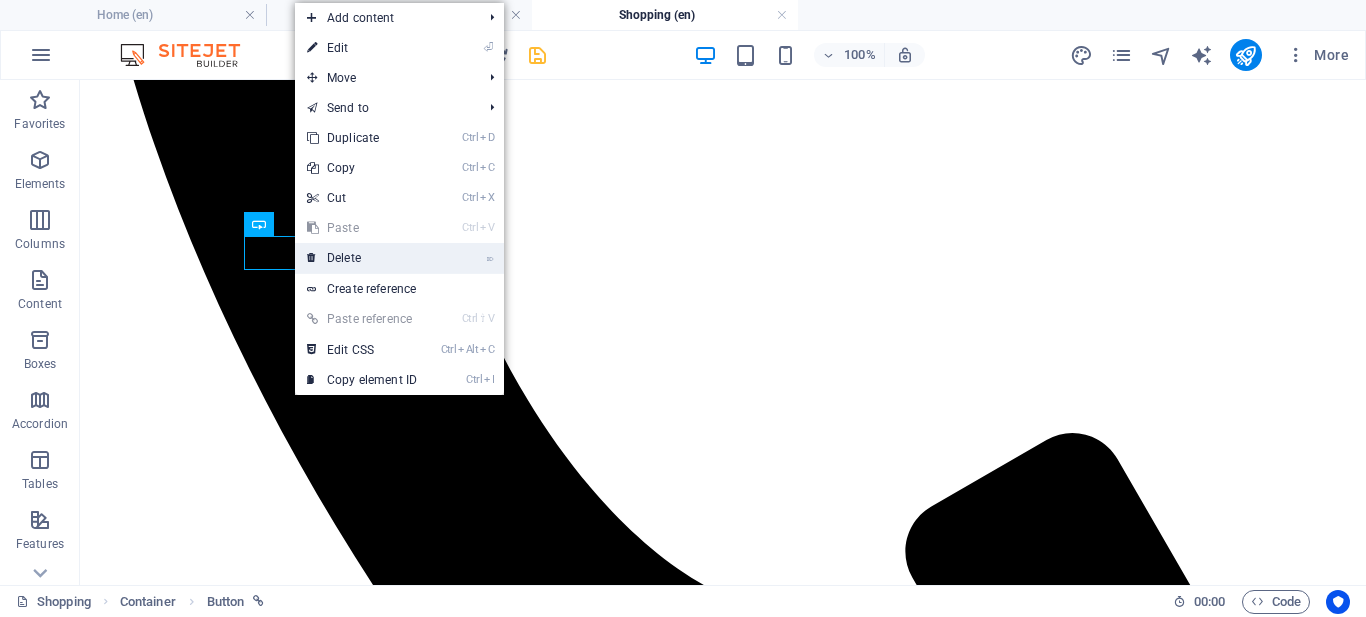 click on "⌦  Delete" at bounding box center [362, 258] 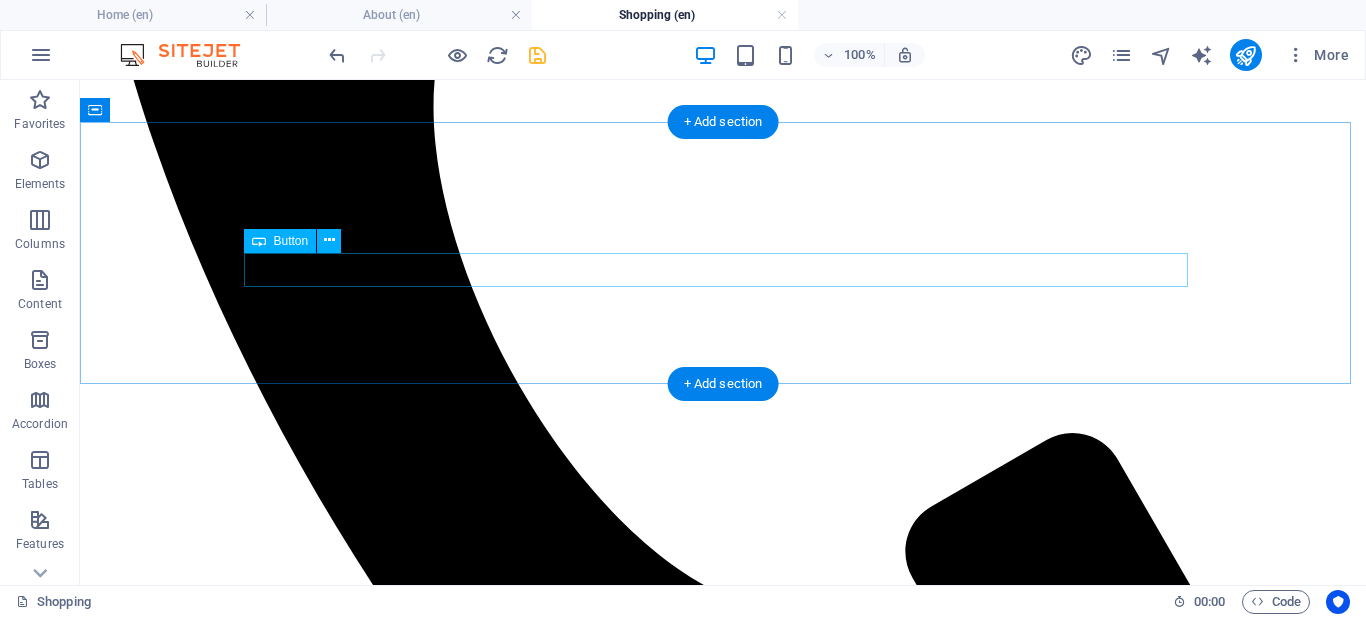 click on "Call us" at bounding box center (723, 2604) 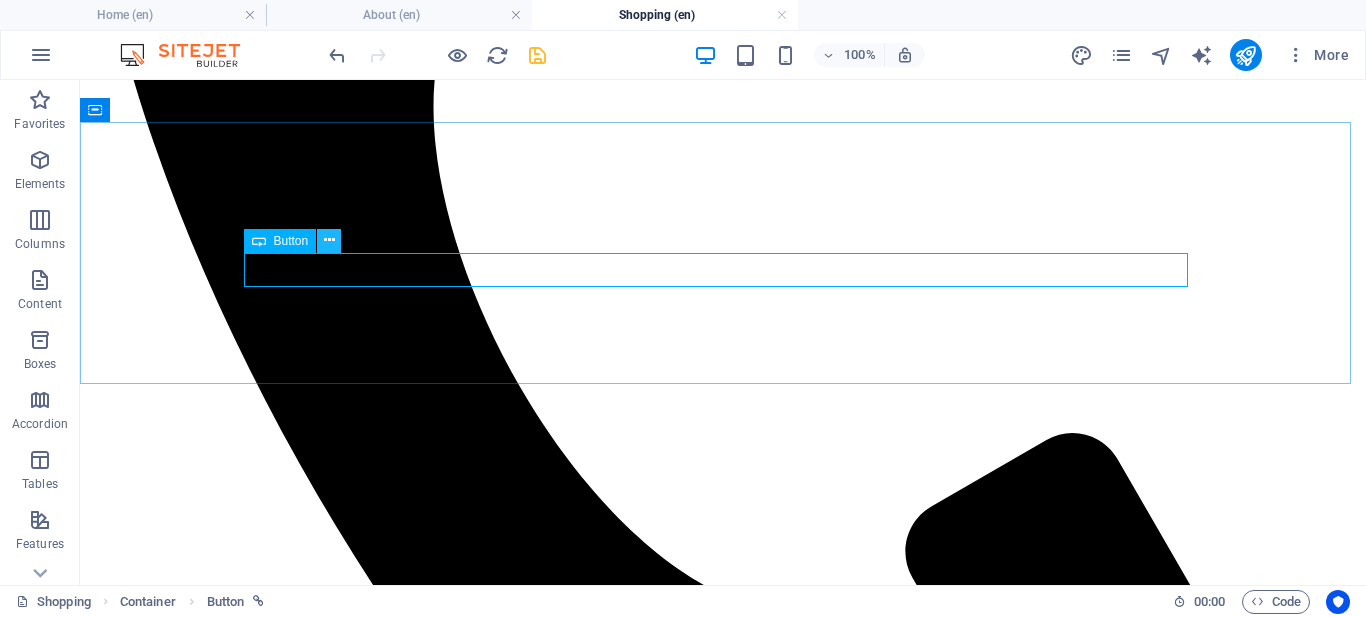 click at bounding box center [329, 240] 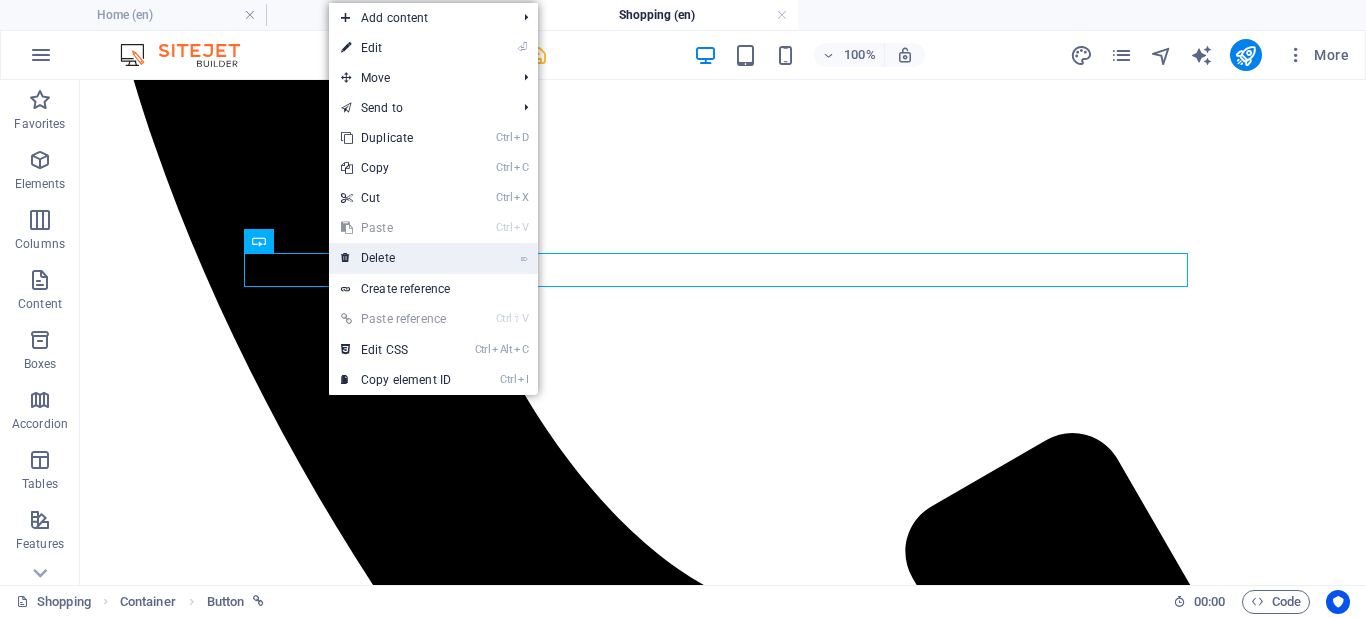 click on "⌦  Delete" at bounding box center (396, 258) 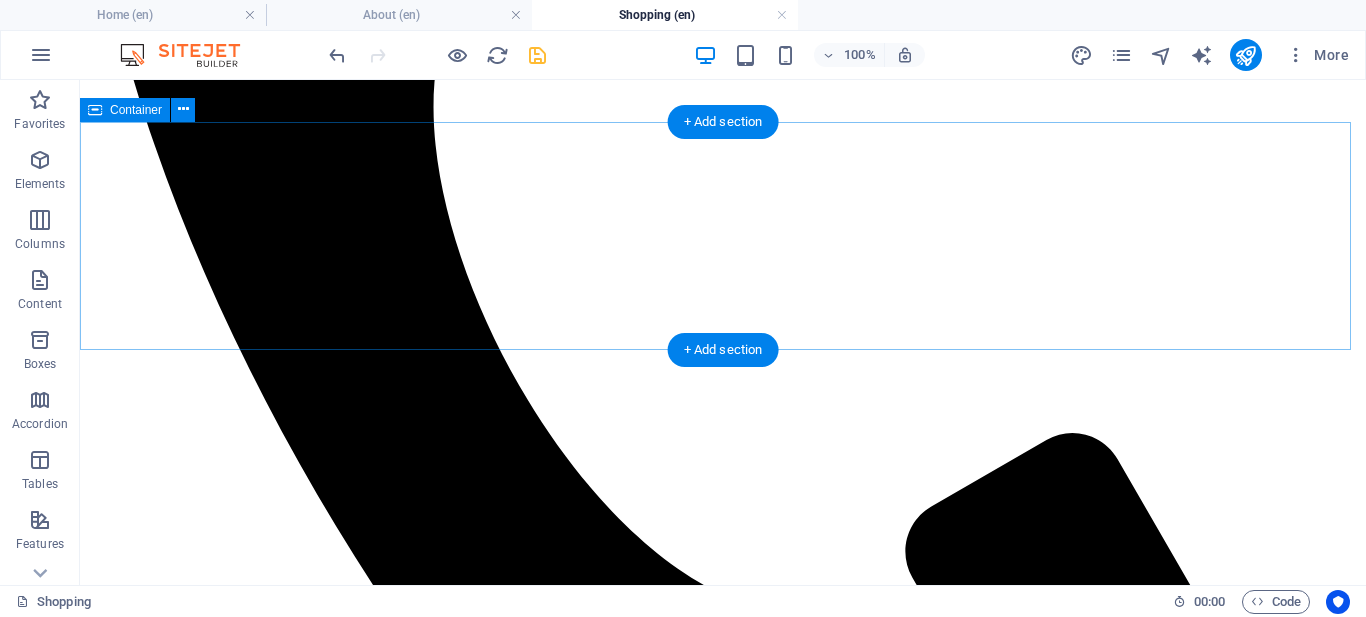 click at bounding box center (723, 2580) 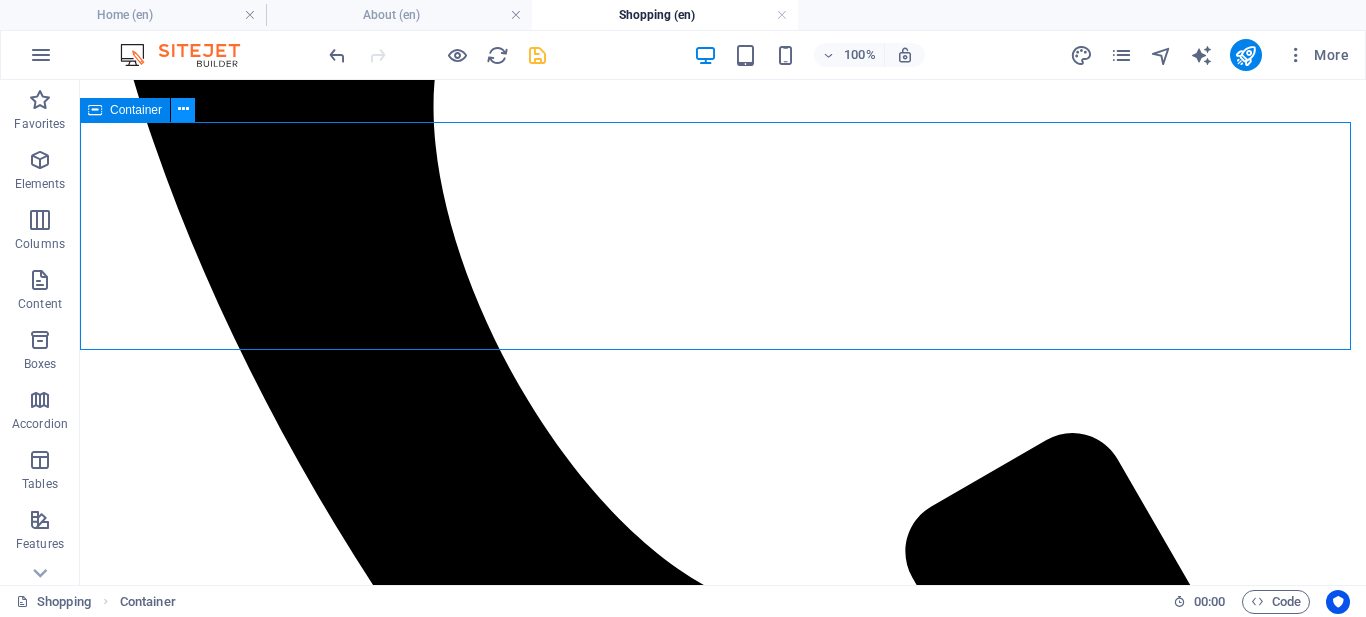 click at bounding box center [183, 109] 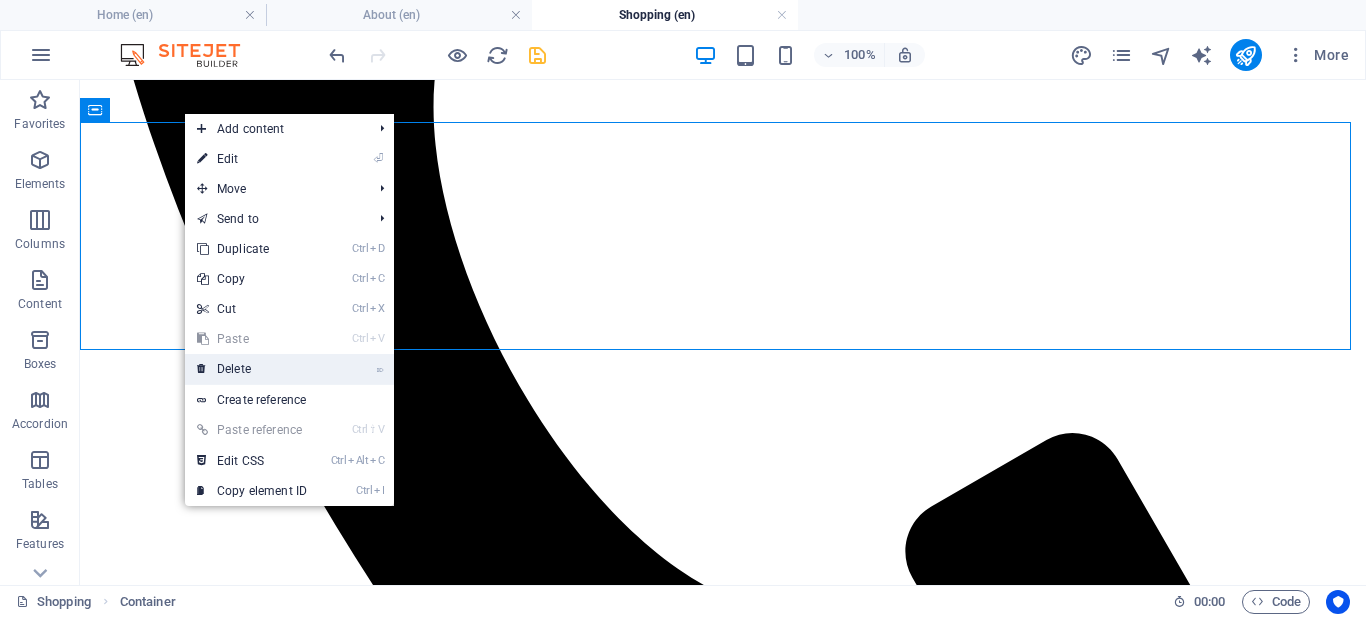 click on "⌦  Delete" at bounding box center [252, 369] 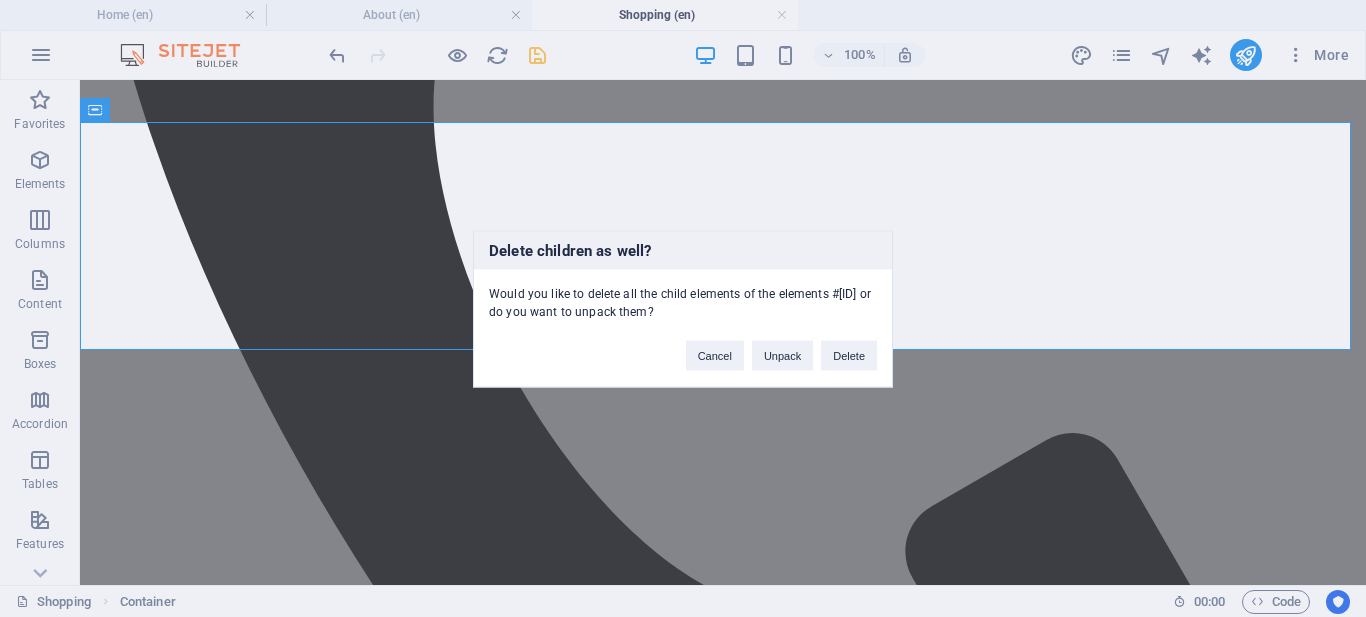click on "Delete children as well? Would you like to delete all the child elements of the elements #ed-675581232 or do you want to unpack them? Cancel Unpack Delete" at bounding box center (683, 308) 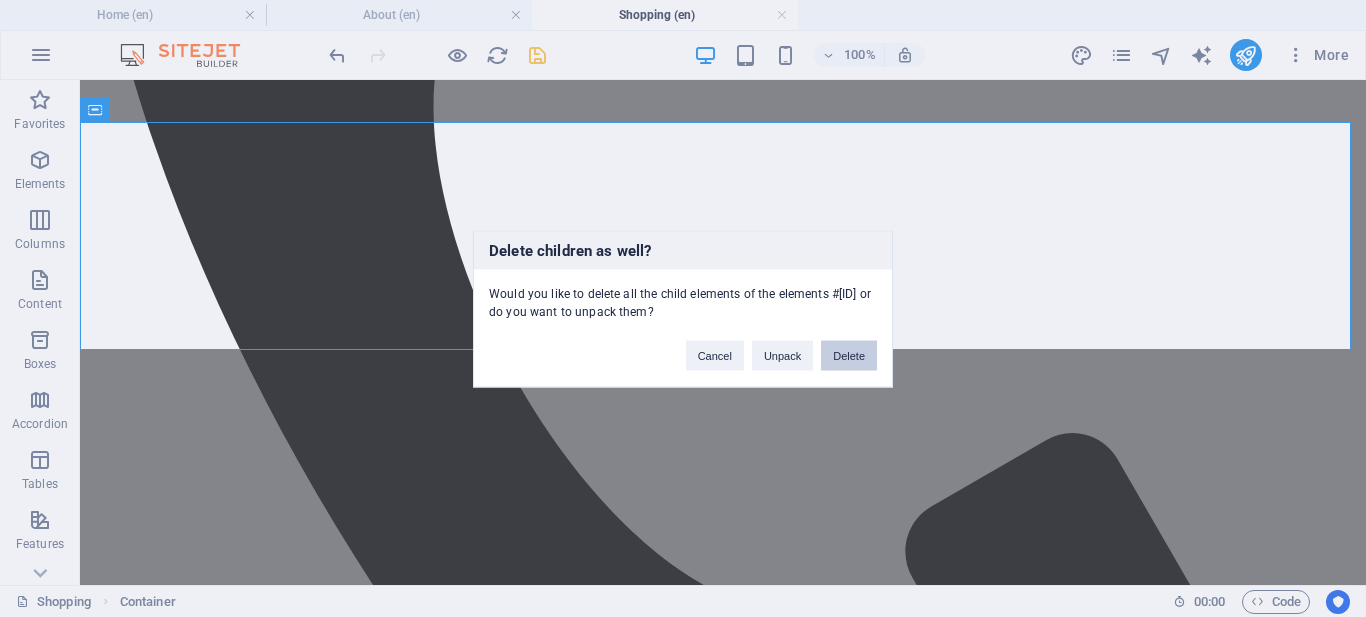 click on "Delete" at bounding box center [849, 355] 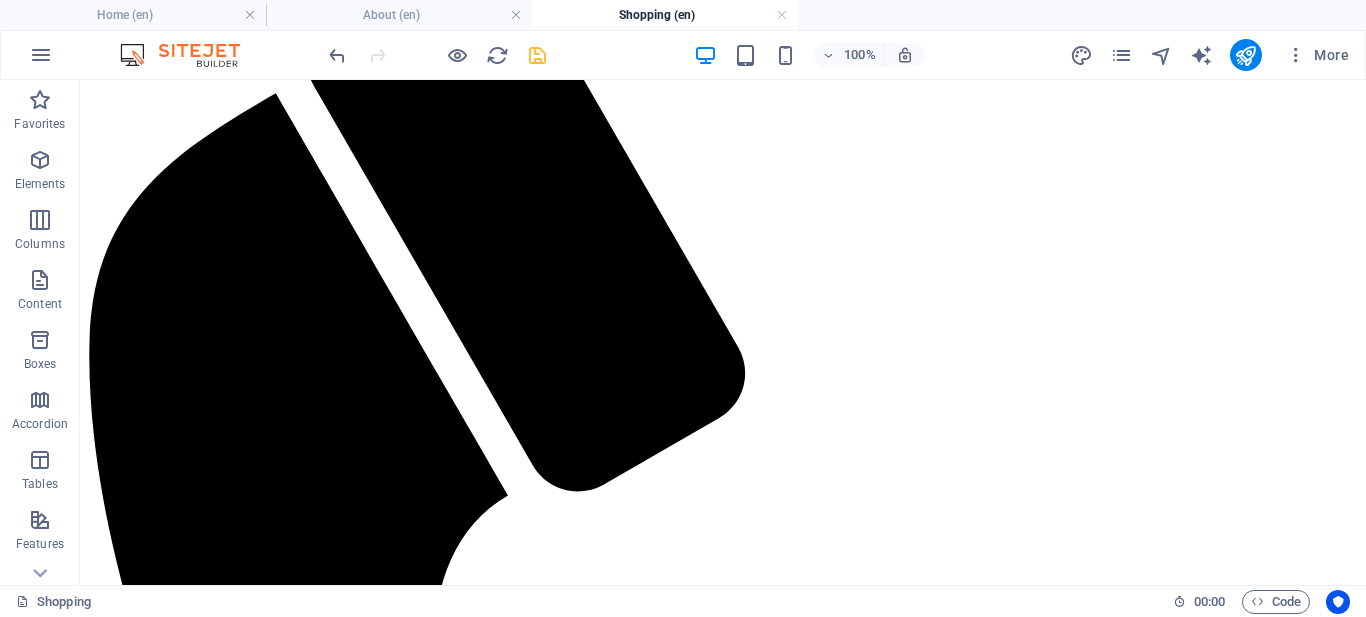 scroll, scrollTop: 713, scrollLeft: 0, axis: vertical 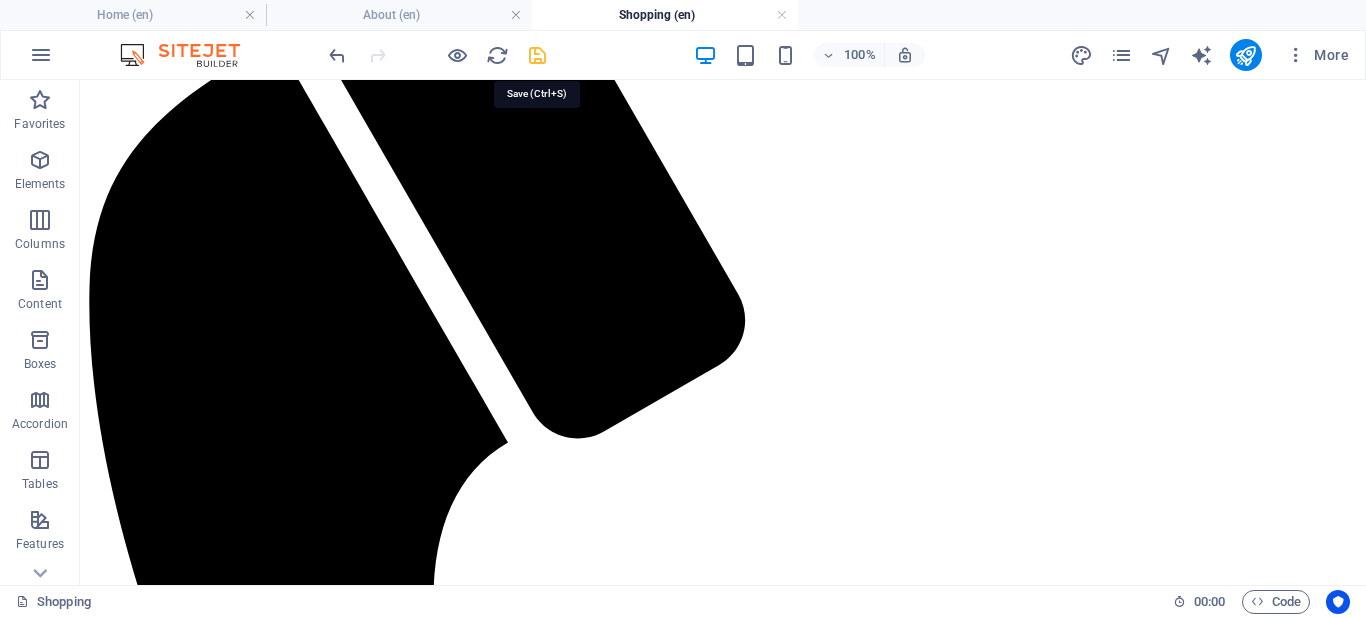 click at bounding box center [537, 55] 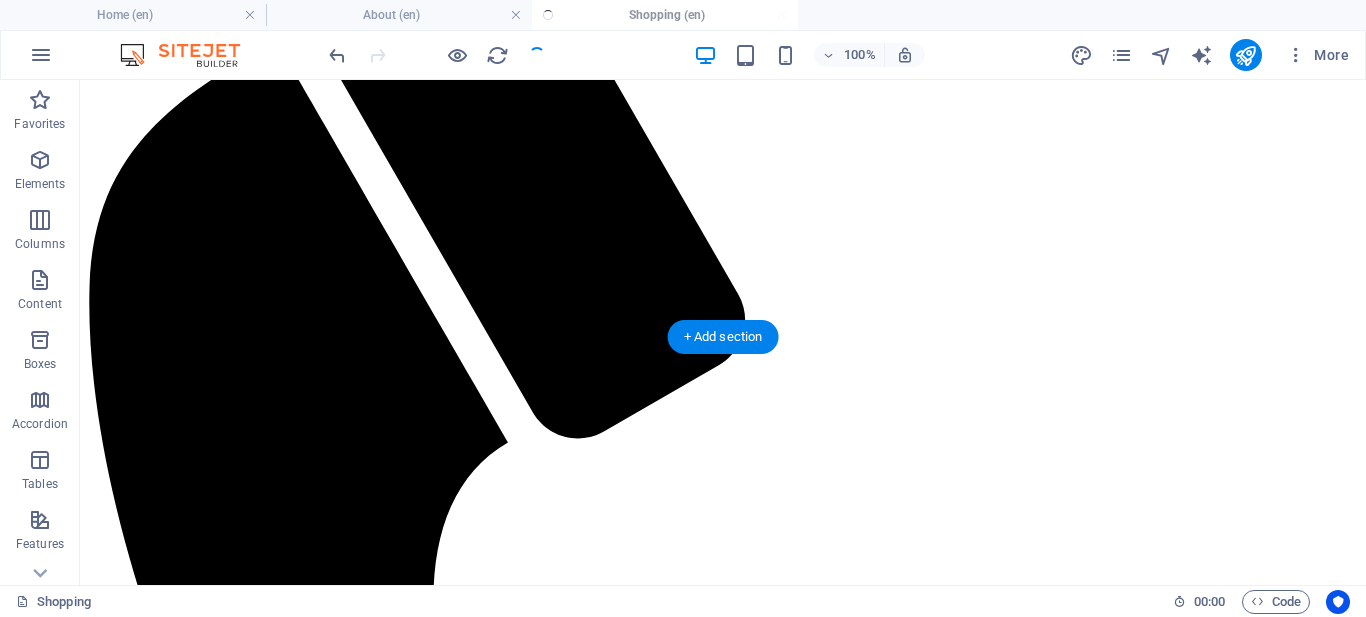 click at bounding box center [723, 2361] 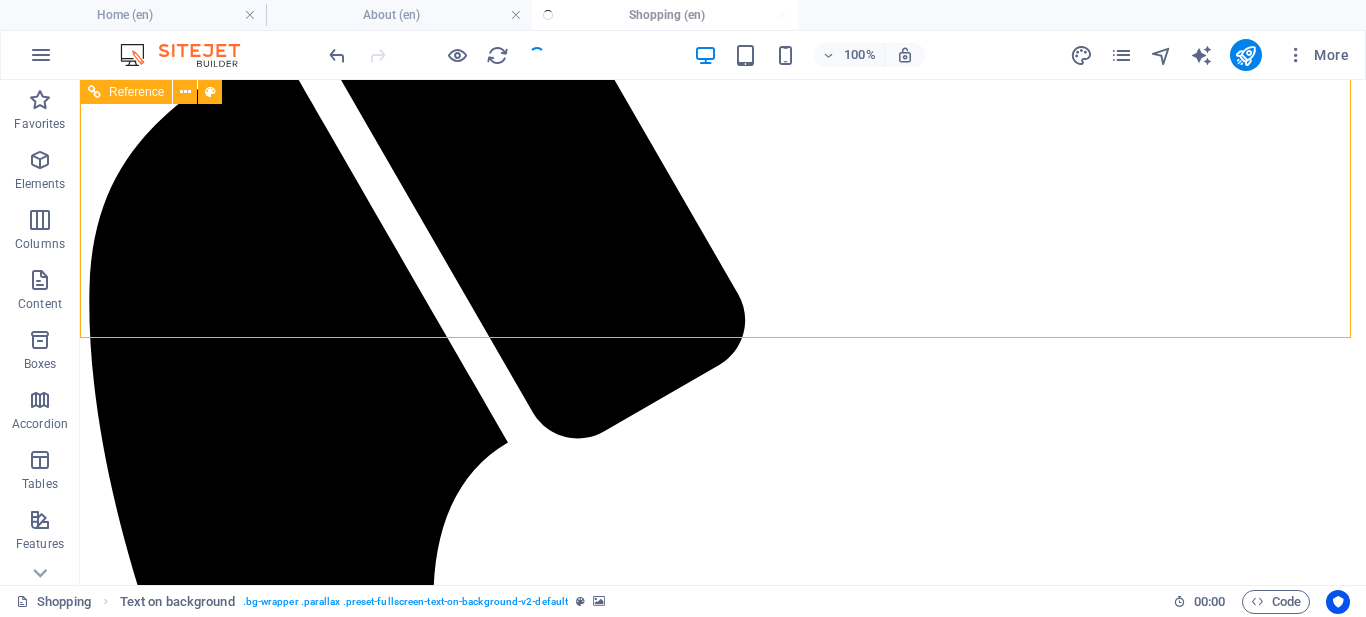 click at bounding box center [723, 1559] 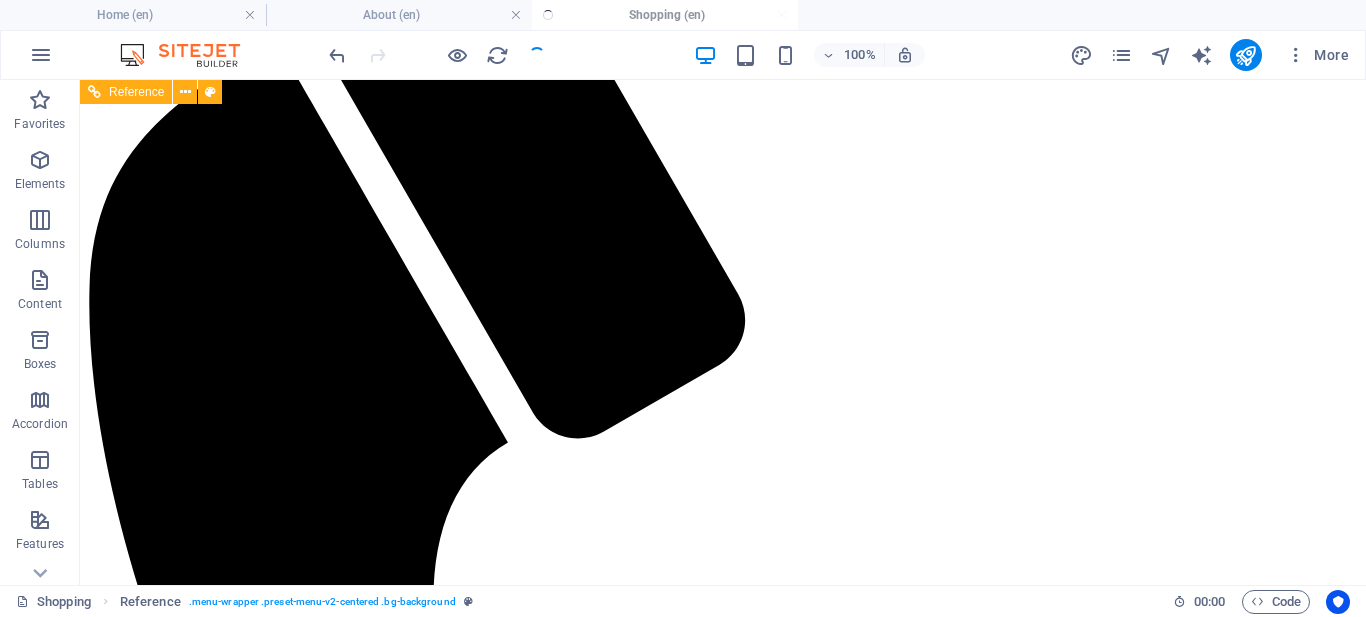 click on "Home Privacy Gallery Career About Shopping  Reviews" at bounding box center [723, -454] 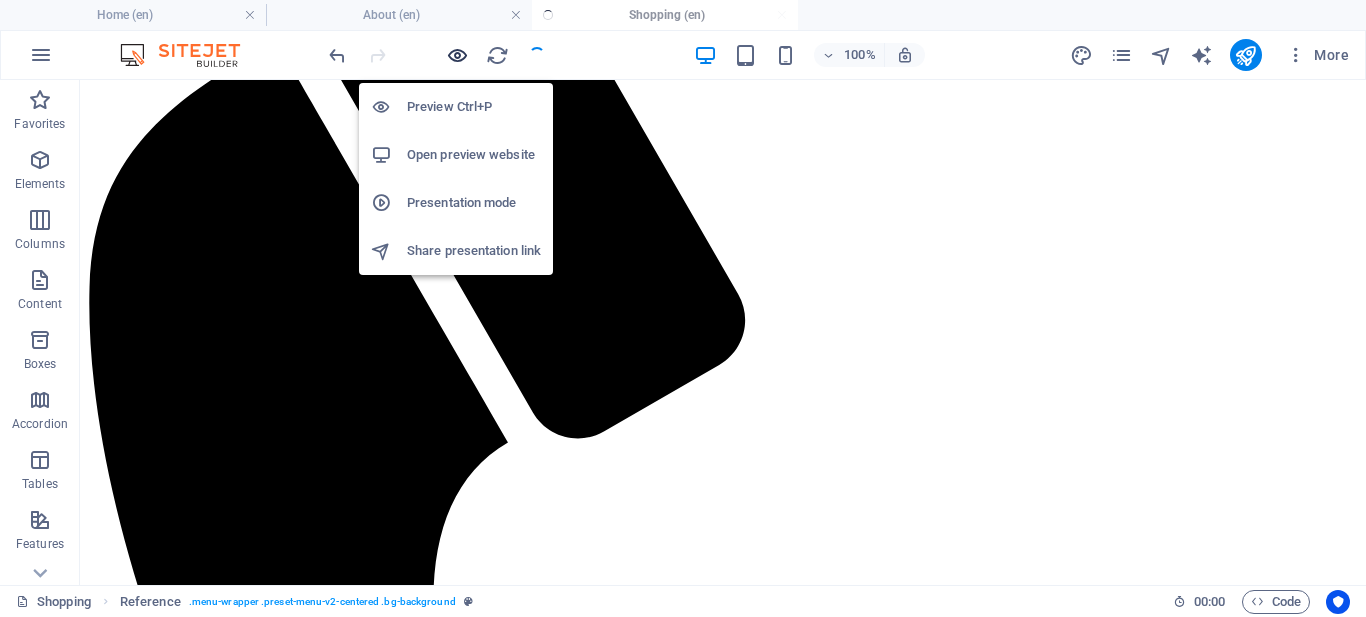 click at bounding box center (457, 55) 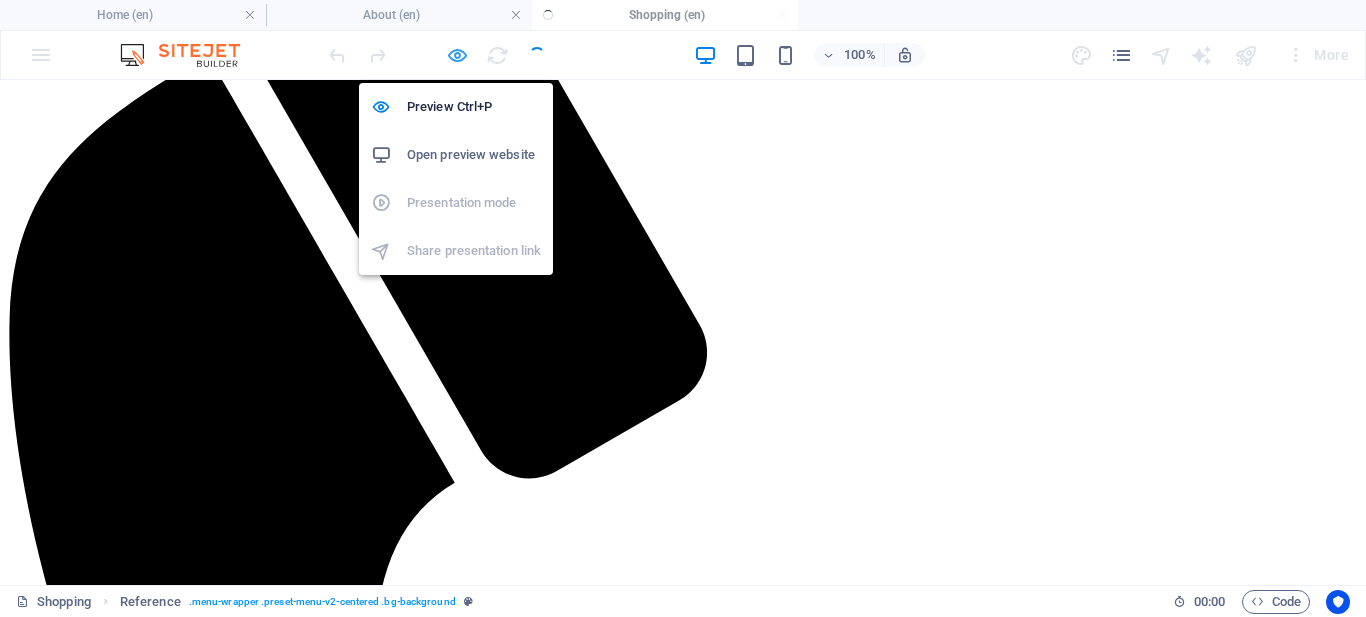 scroll, scrollTop: 0, scrollLeft: 0, axis: both 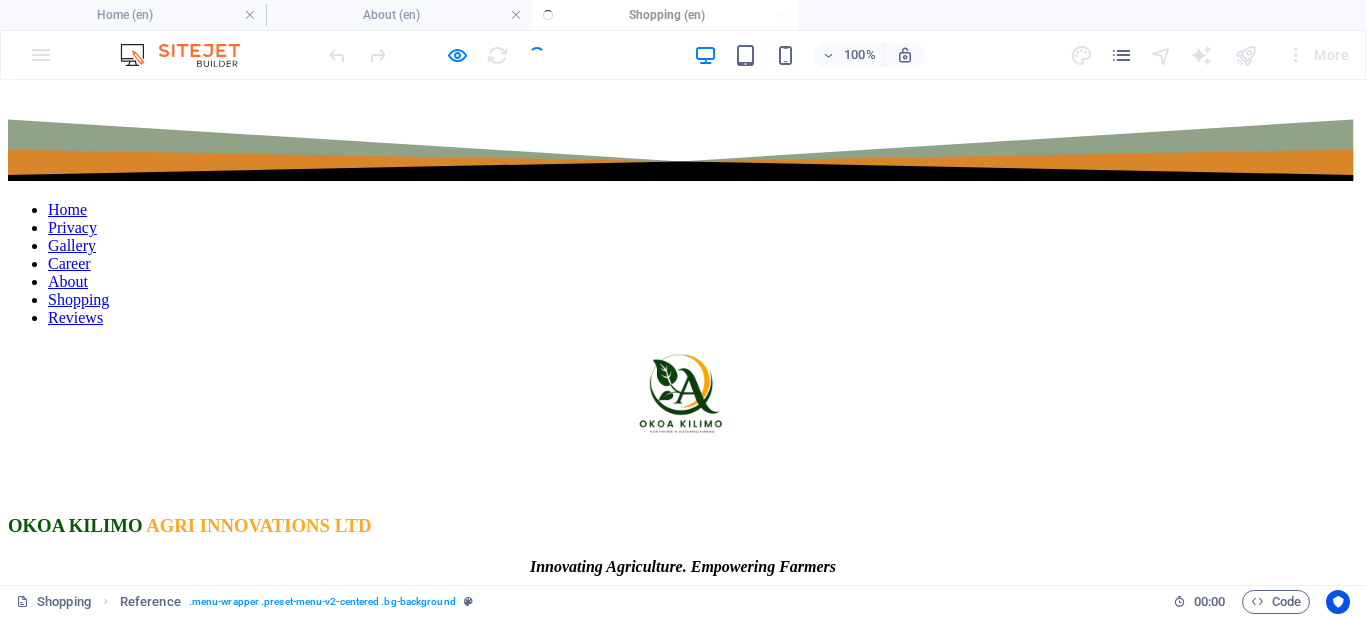 click on "Reviews" at bounding box center (75, 317) 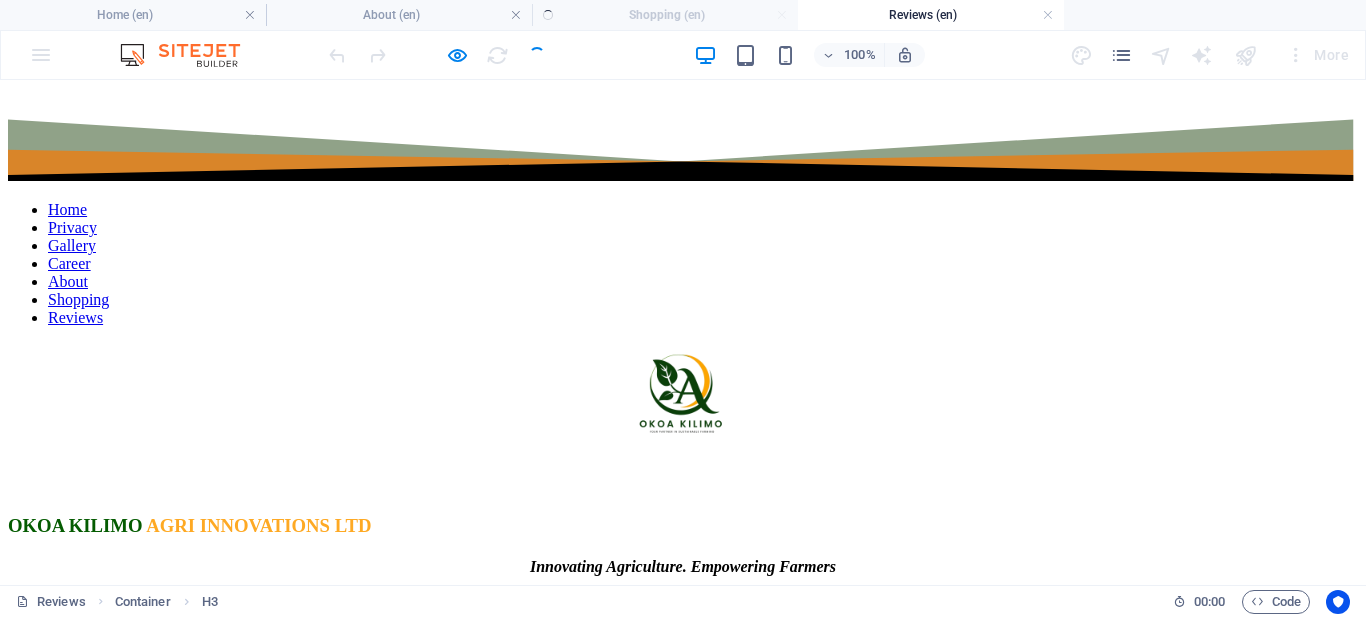 scroll, scrollTop: 0, scrollLeft: 0, axis: both 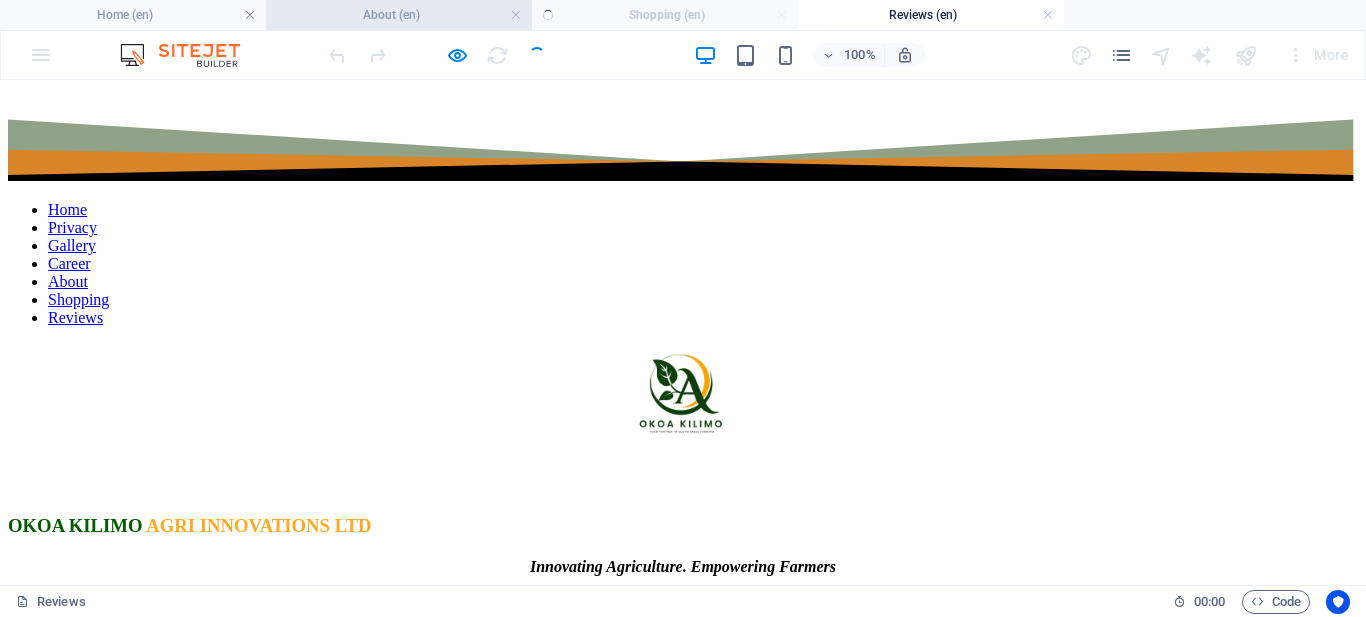 click on "About (en)" at bounding box center (399, 15) 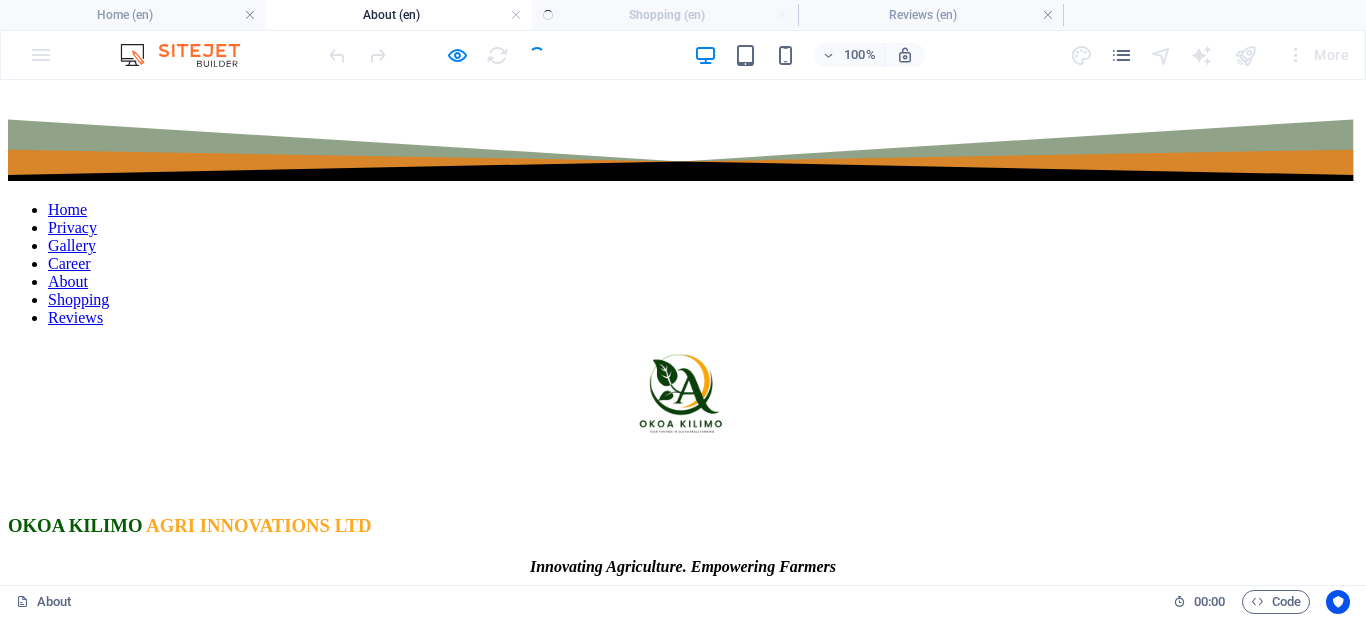 click at bounding box center (1246, 55) 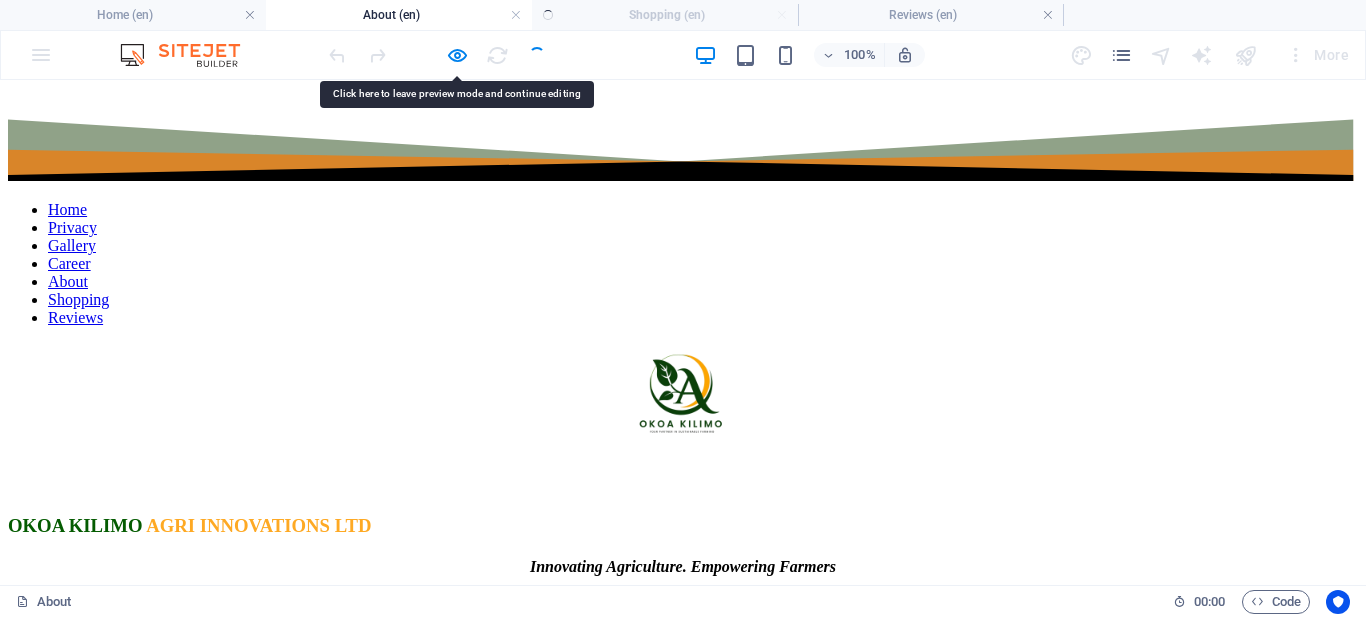 click at bounding box center [1246, 55] 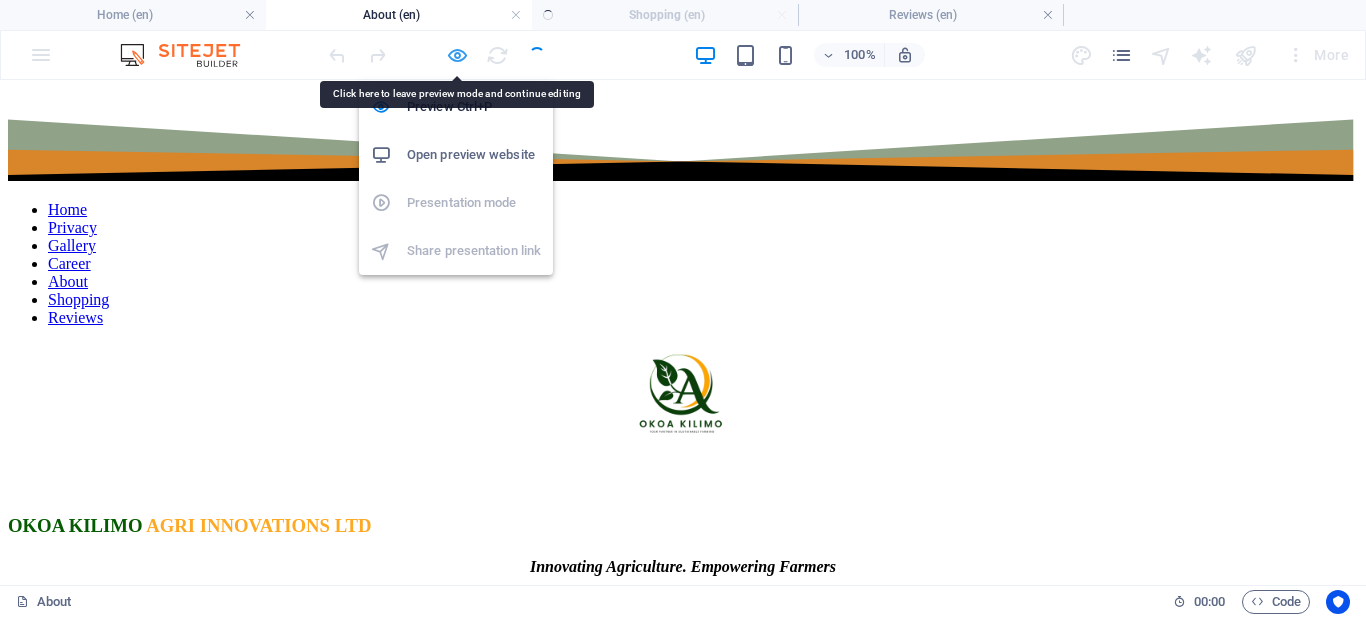 click at bounding box center [457, 55] 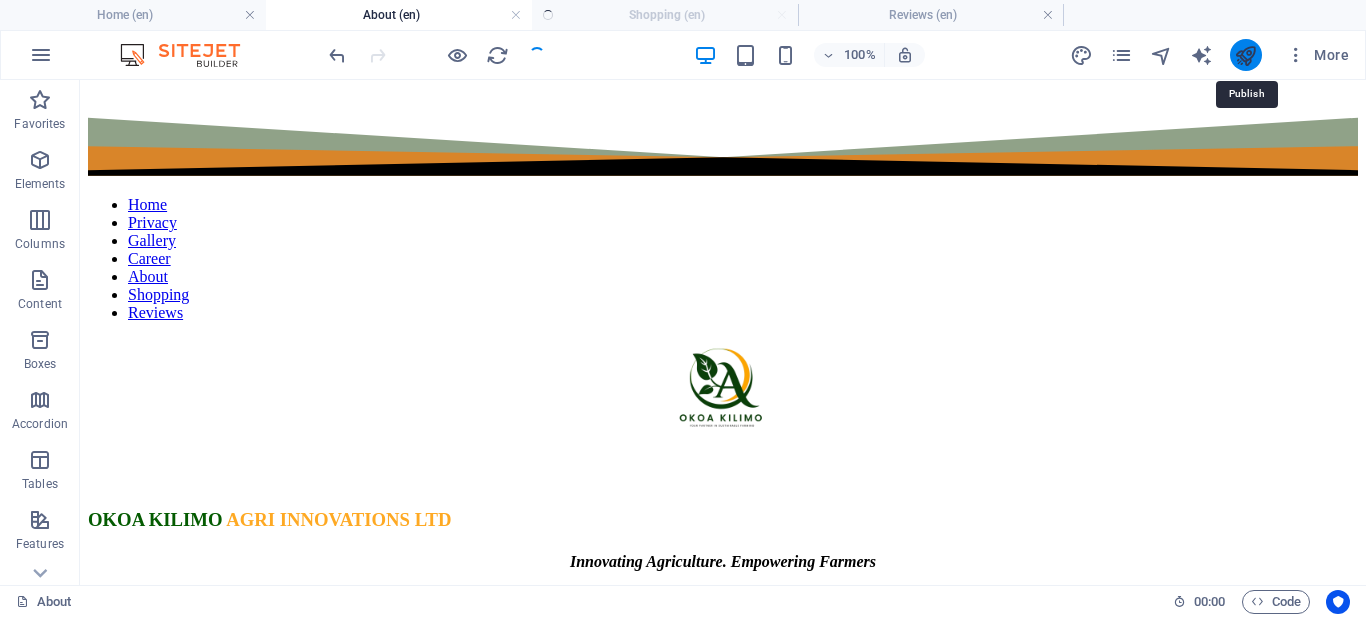 click at bounding box center [1245, 55] 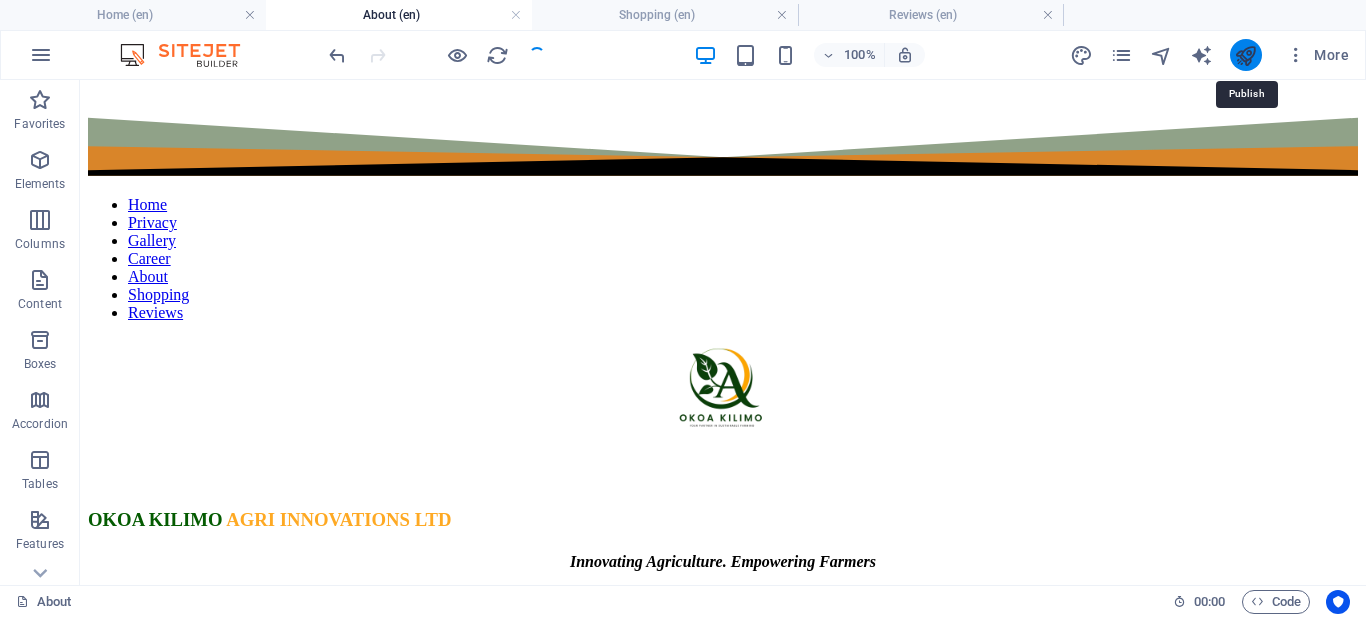 click at bounding box center (1245, 55) 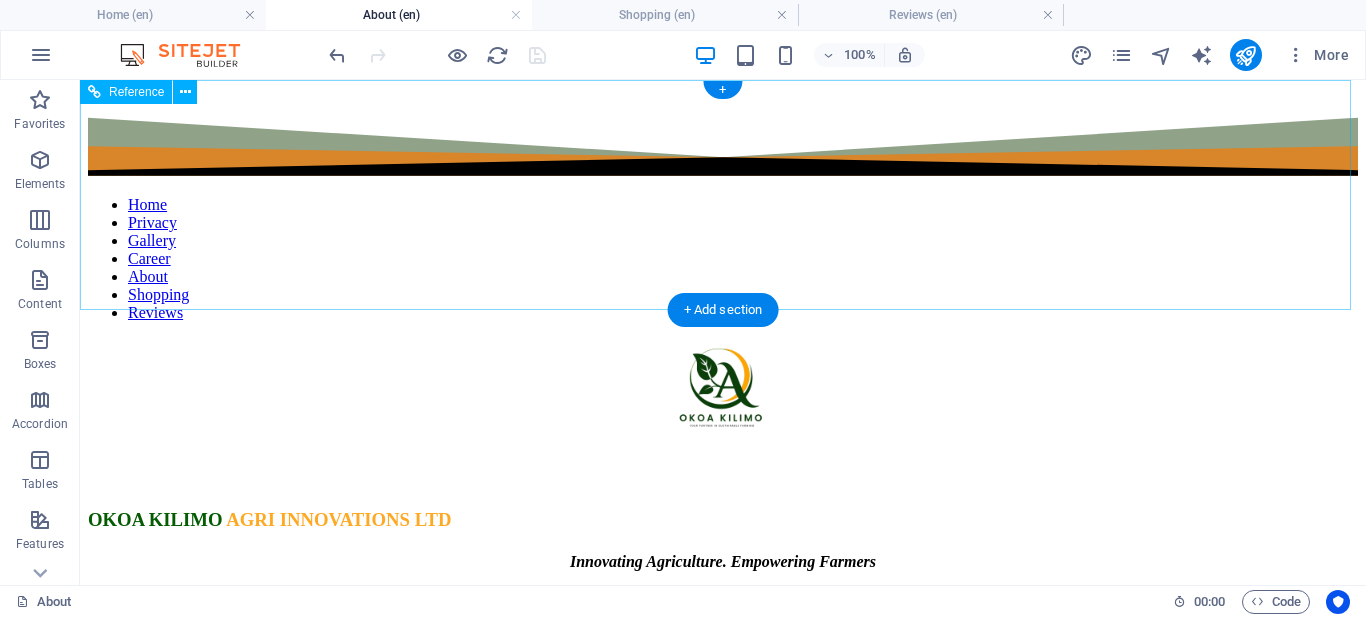click at bounding box center [723, 397] 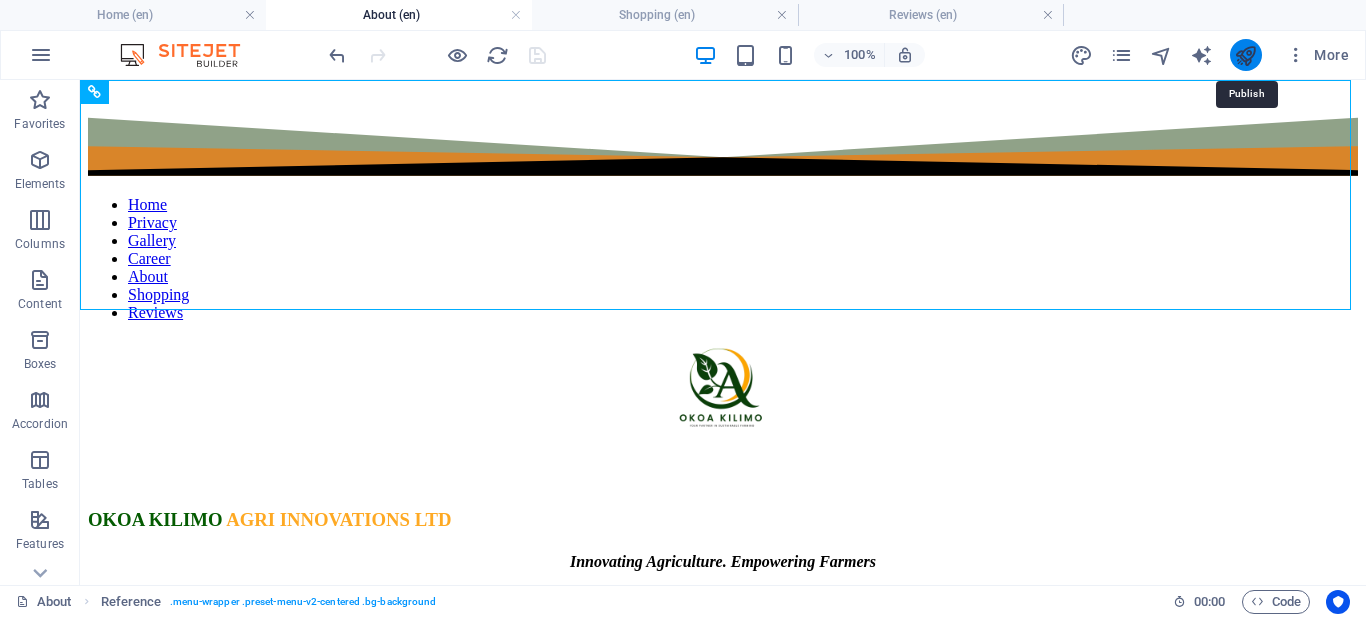 click at bounding box center [1245, 55] 